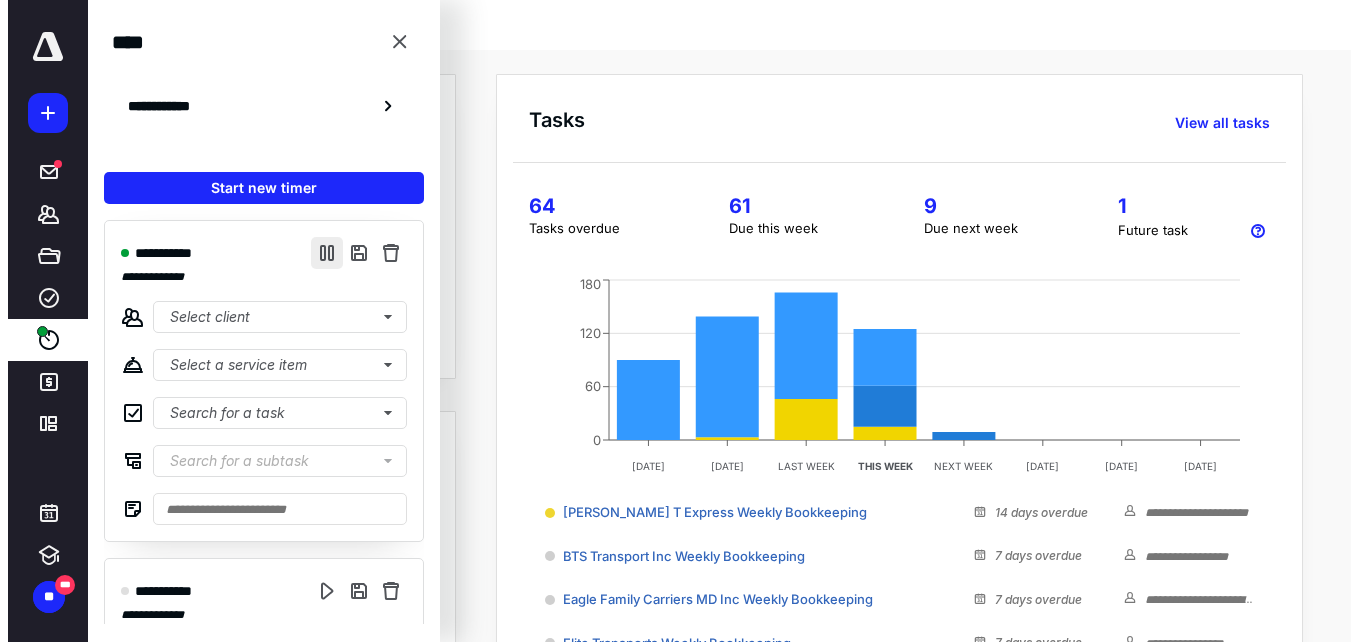 scroll, scrollTop: 0, scrollLeft: 0, axis: both 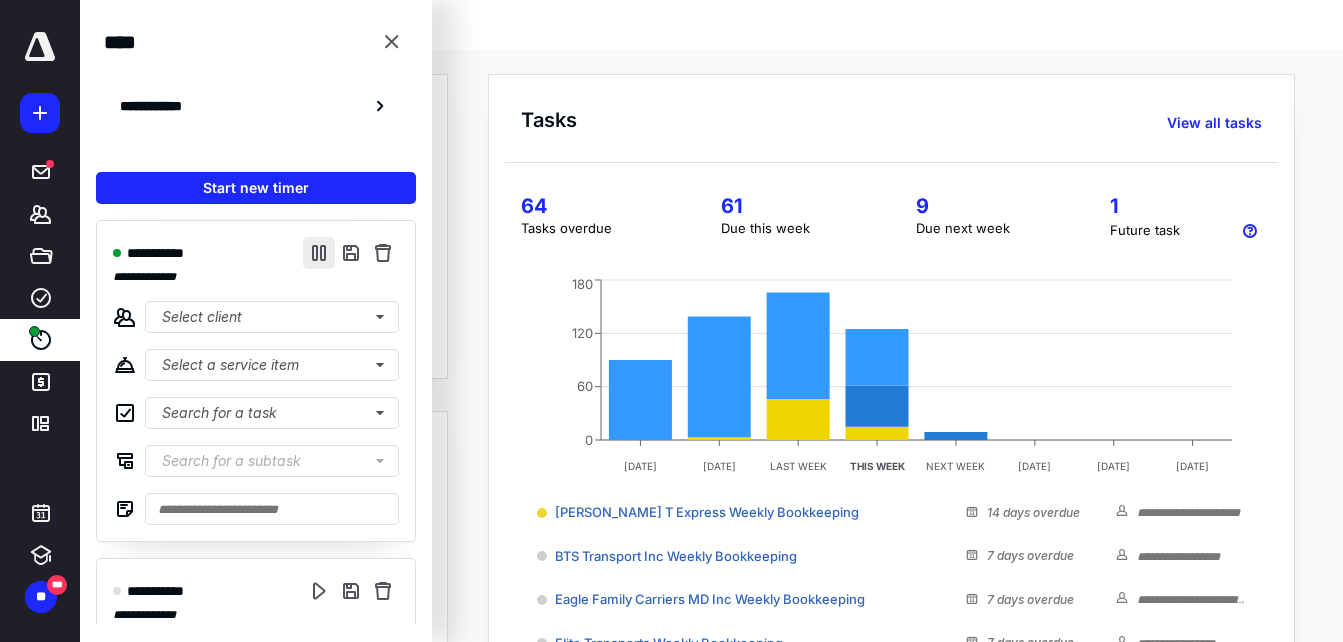 click at bounding box center [319, 253] 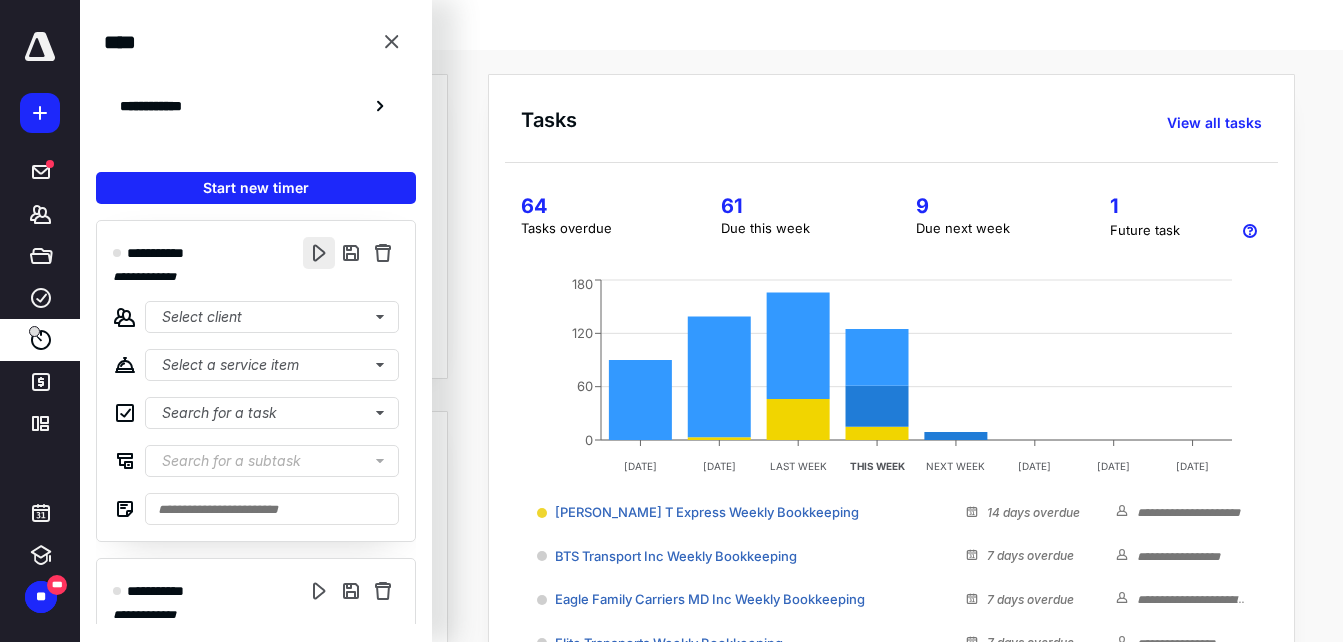 click at bounding box center (319, 253) 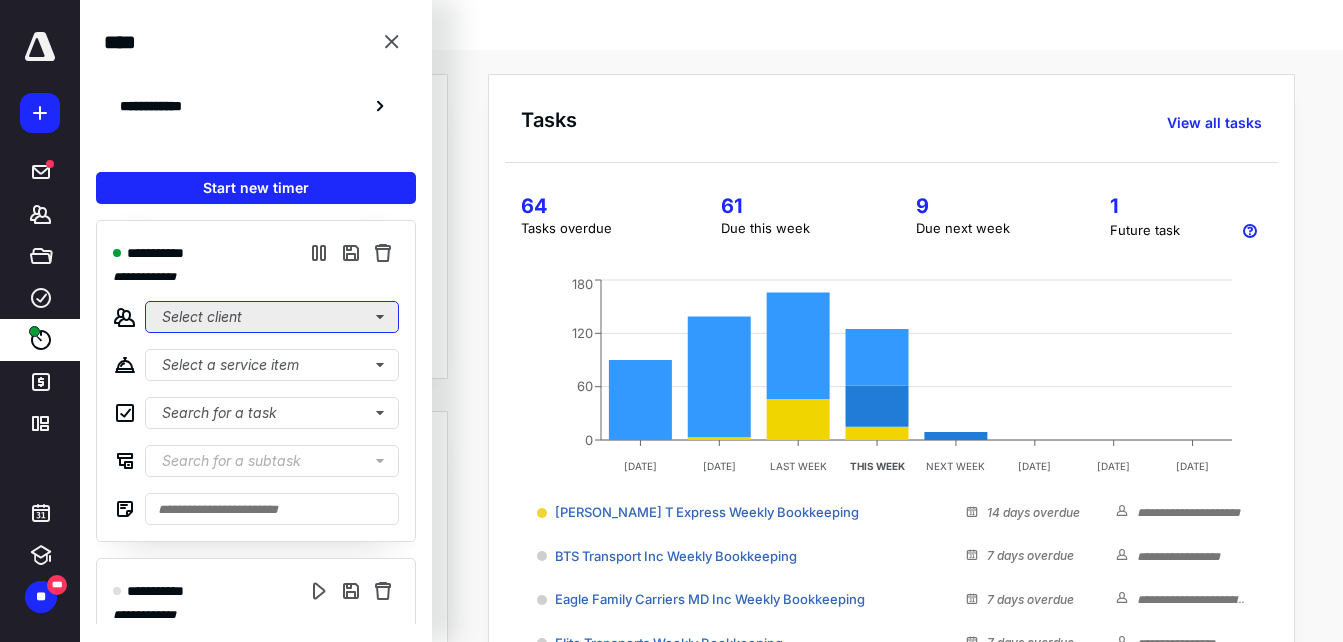 click on "Select client" at bounding box center [272, 317] 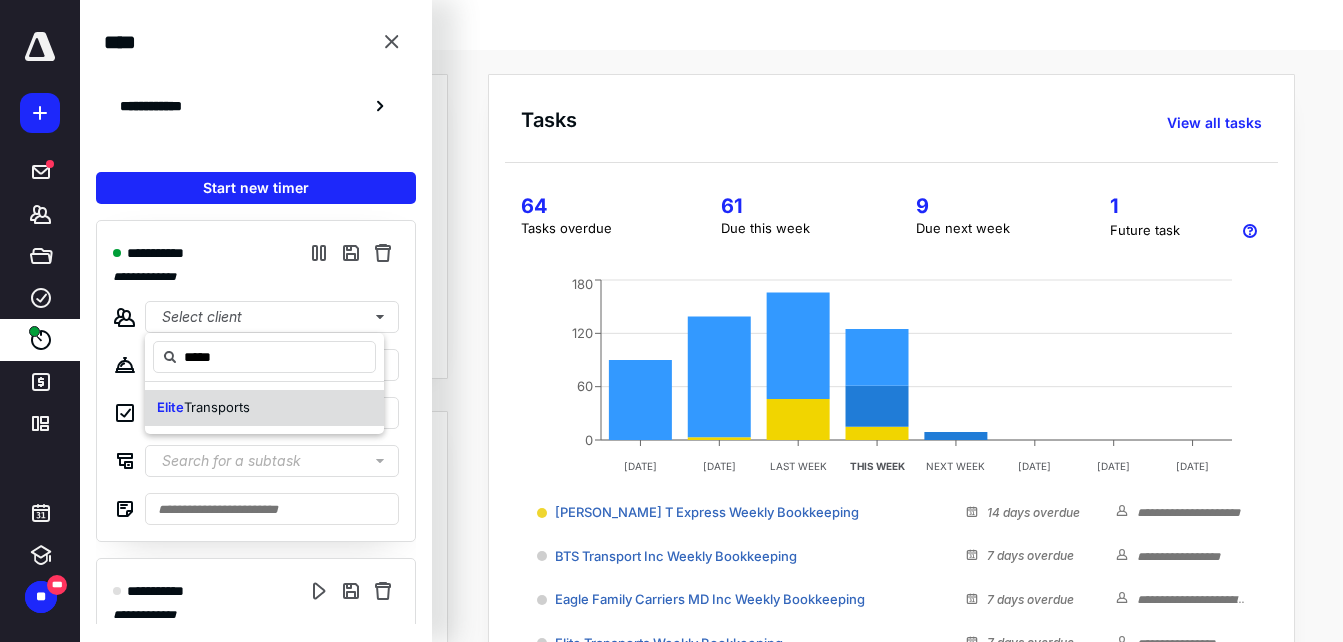 click on "Elite  Transports" at bounding box center (264, 408) 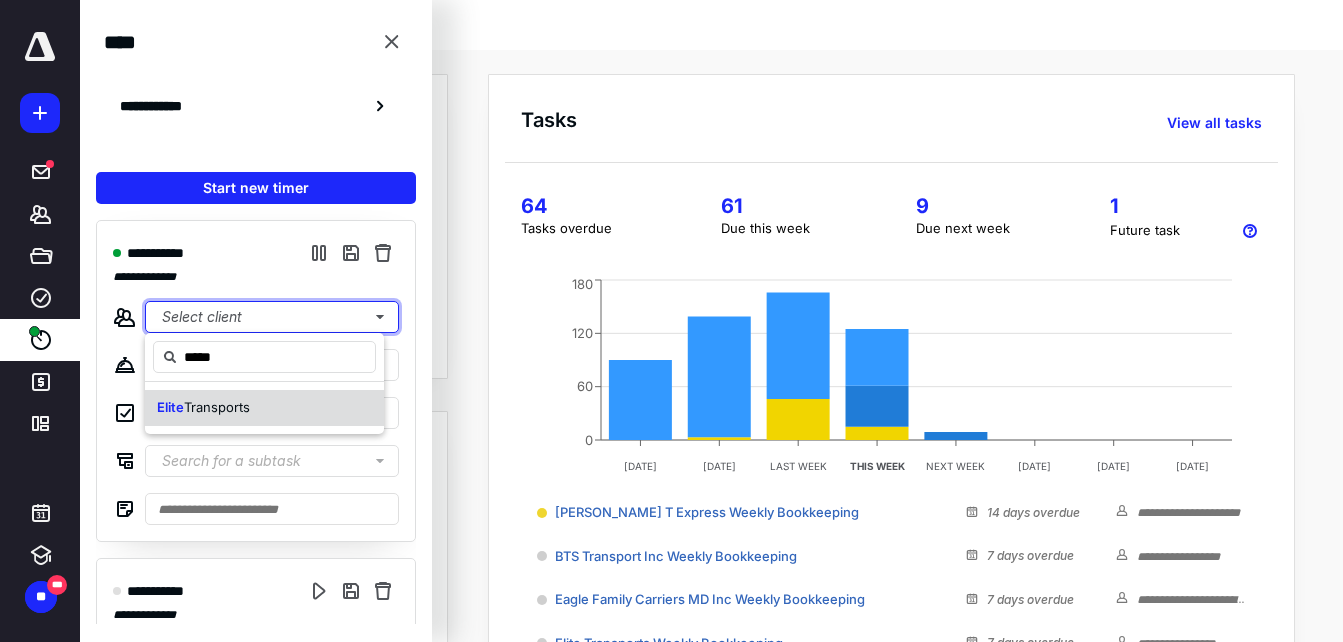 type 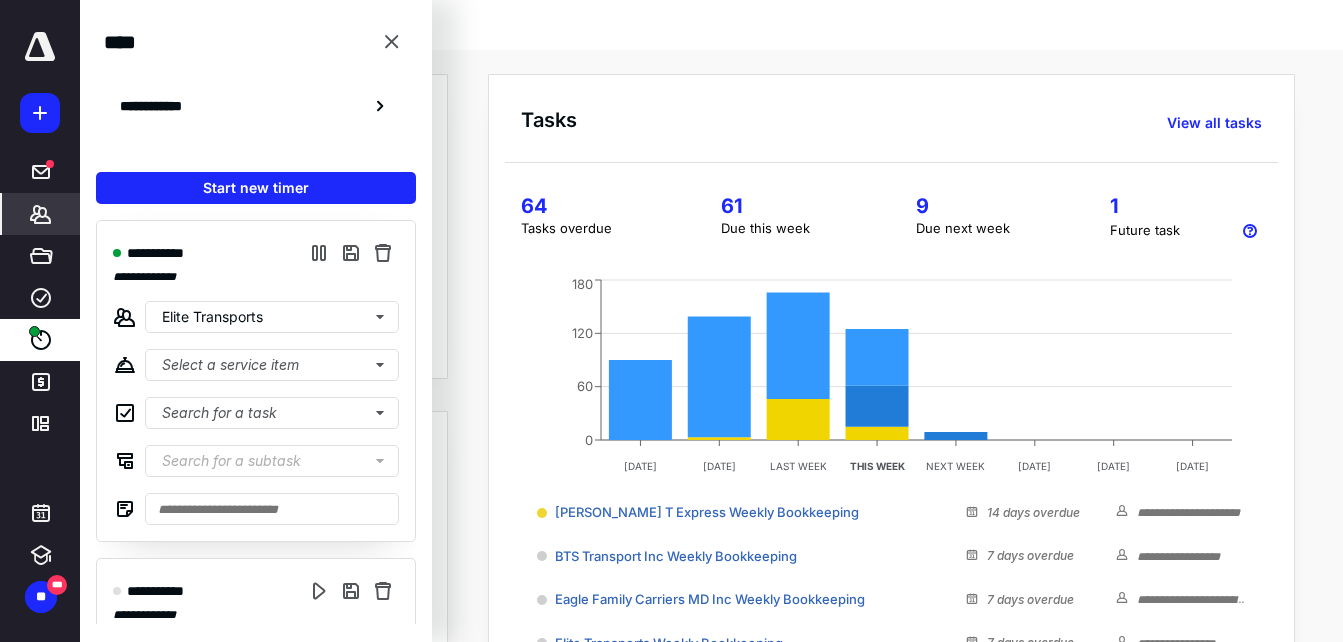 click on "*******" at bounding box center (41, 214) 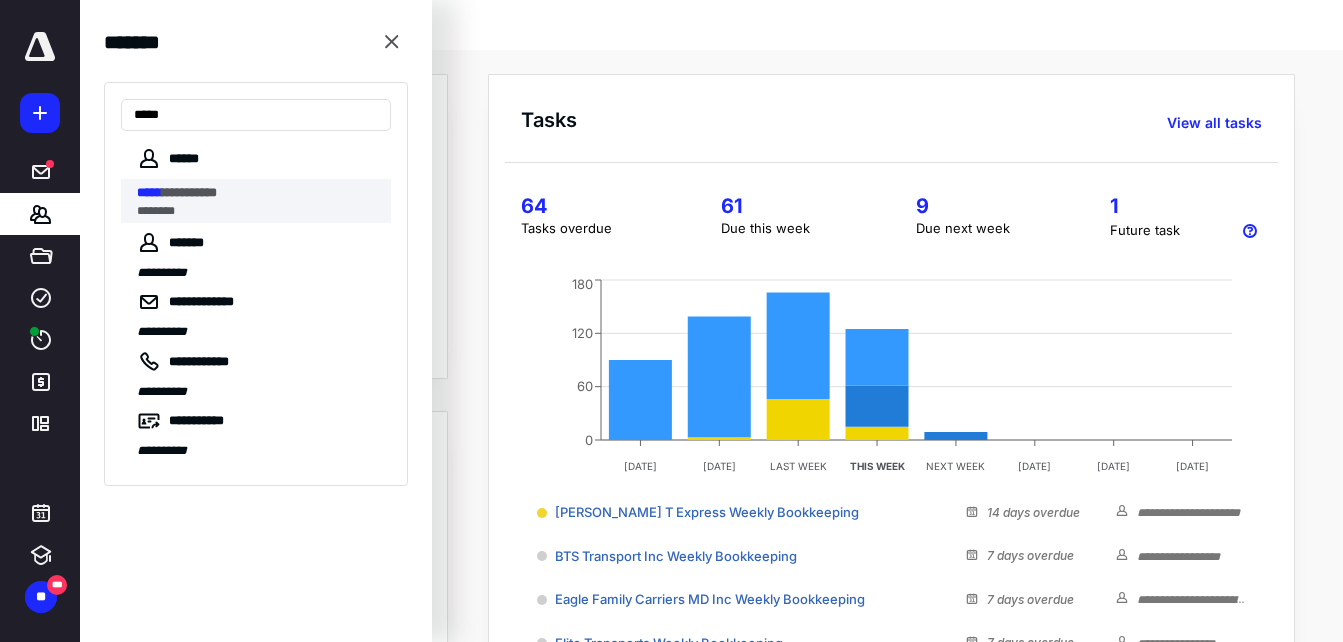 type on "*****" 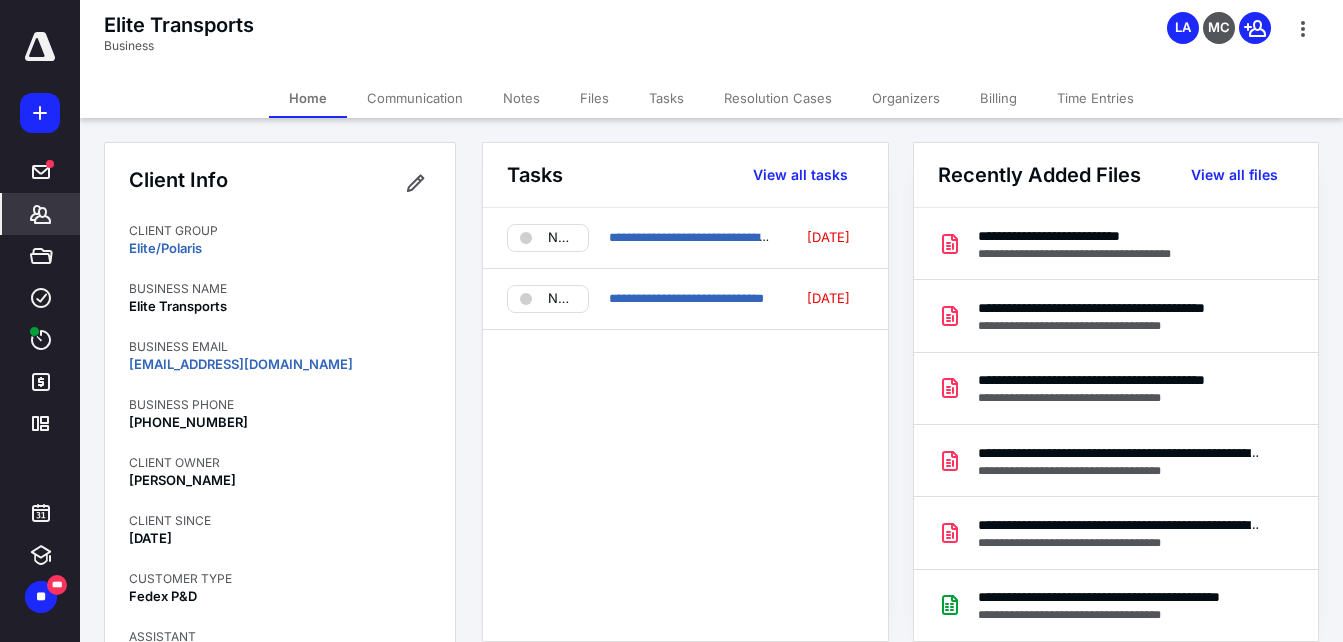 click on "Notes" at bounding box center [521, 98] 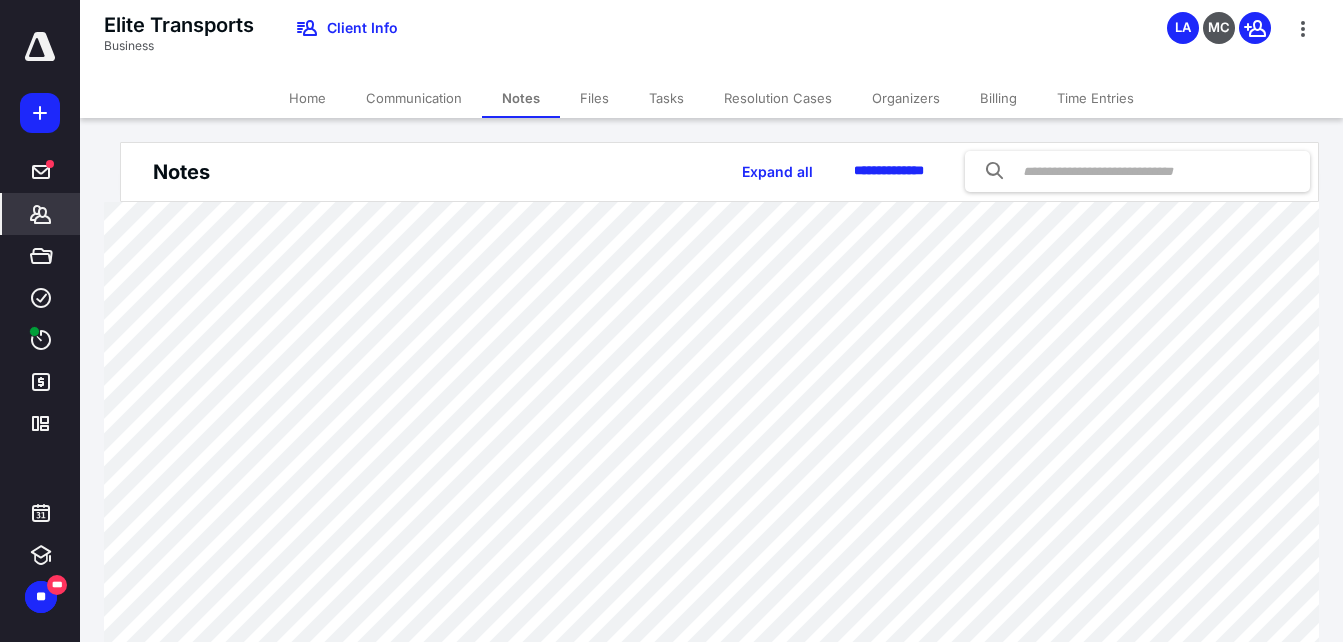 click on "Files" at bounding box center (594, 98) 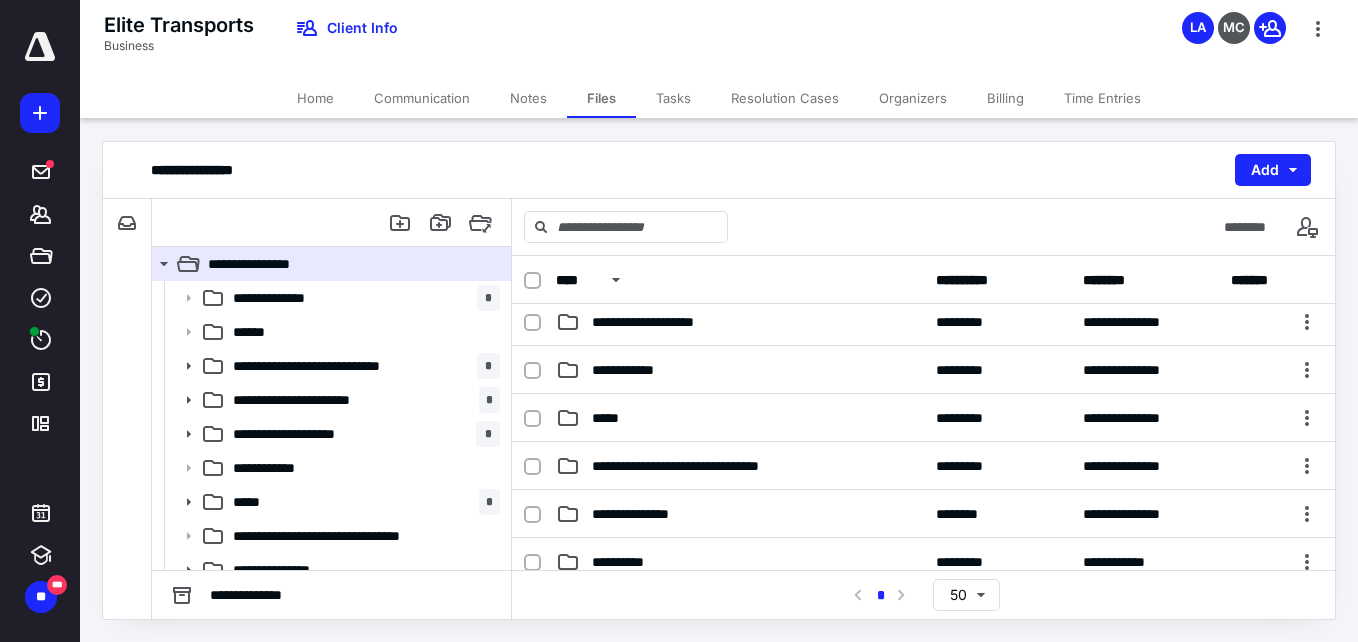 scroll, scrollTop: 200, scrollLeft: 0, axis: vertical 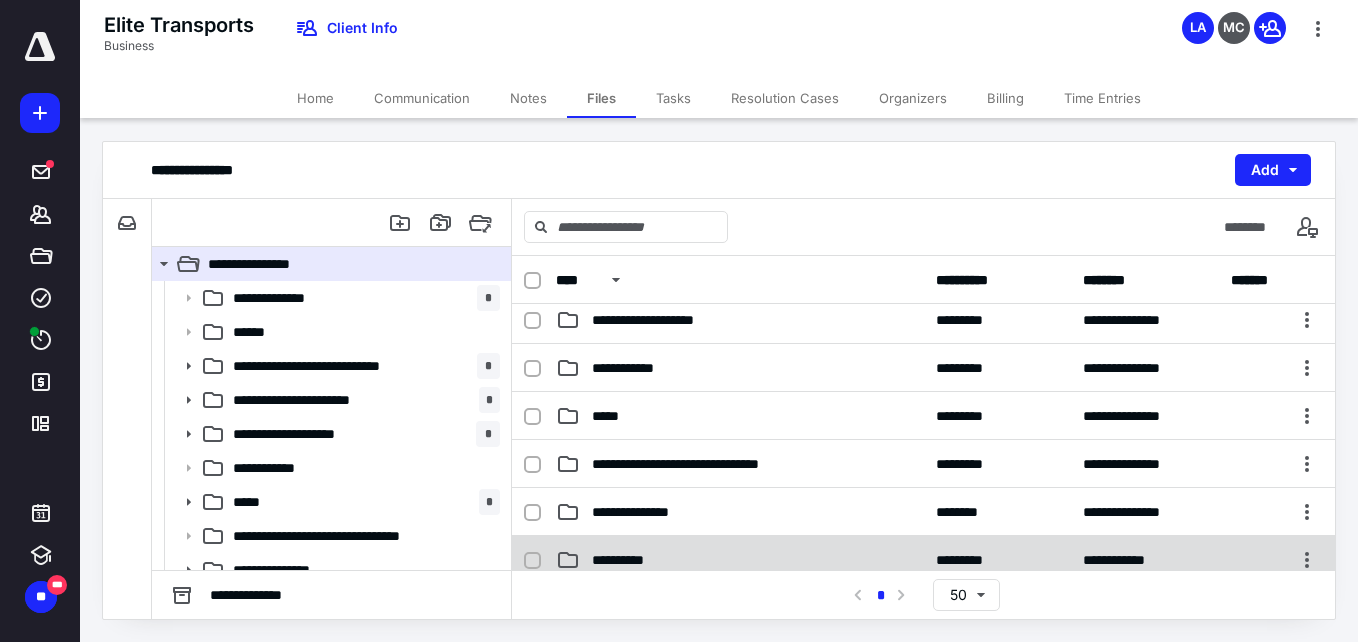 click on "**********" at bounding box center [923, 560] 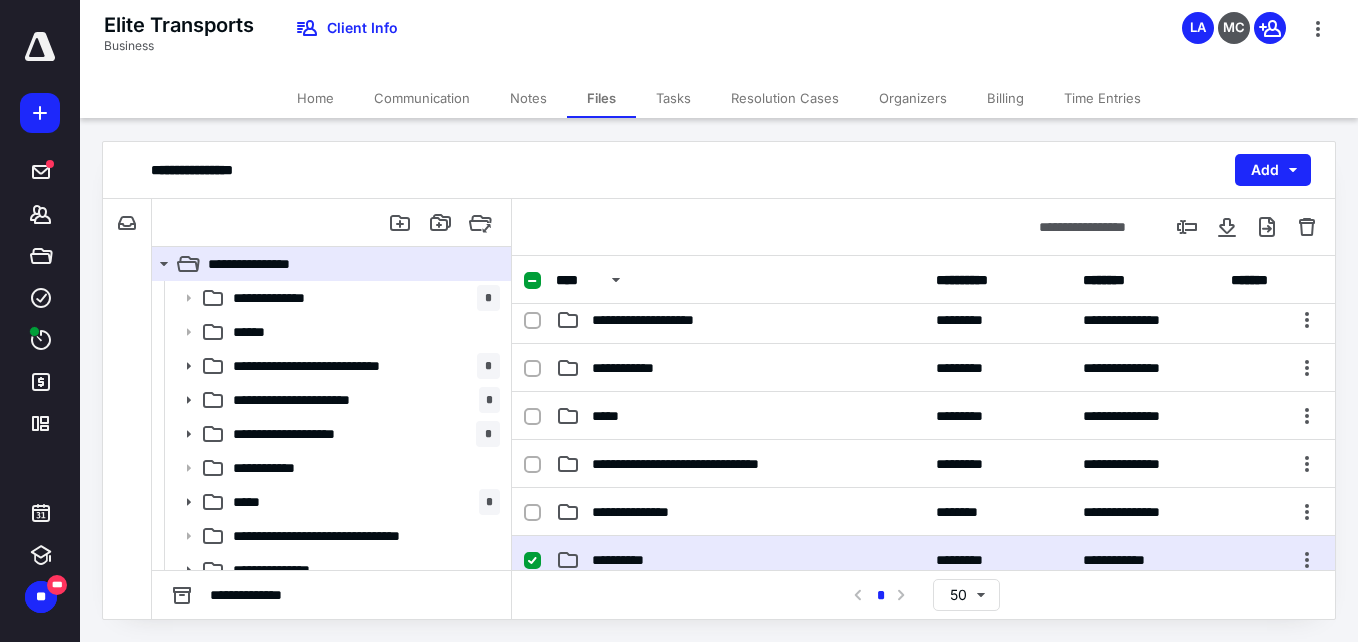 click on "**********" at bounding box center (923, 560) 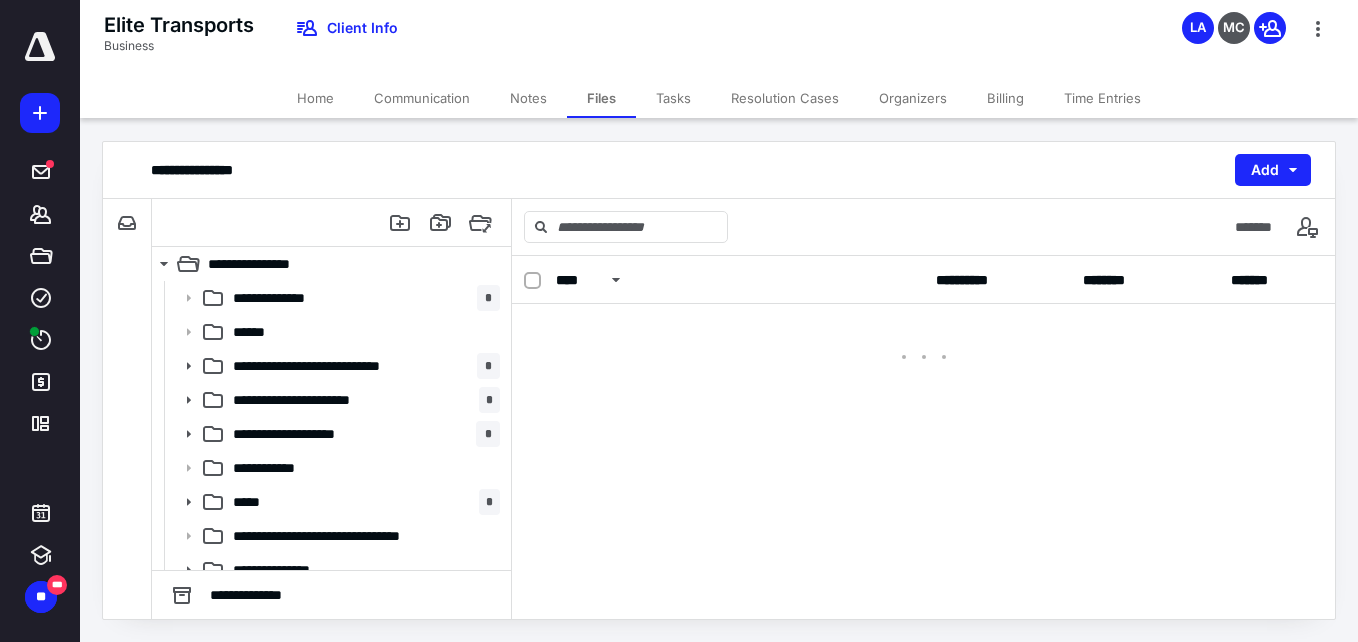 scroll, scrollTop: 0, scrollLeft: 0, axis: both 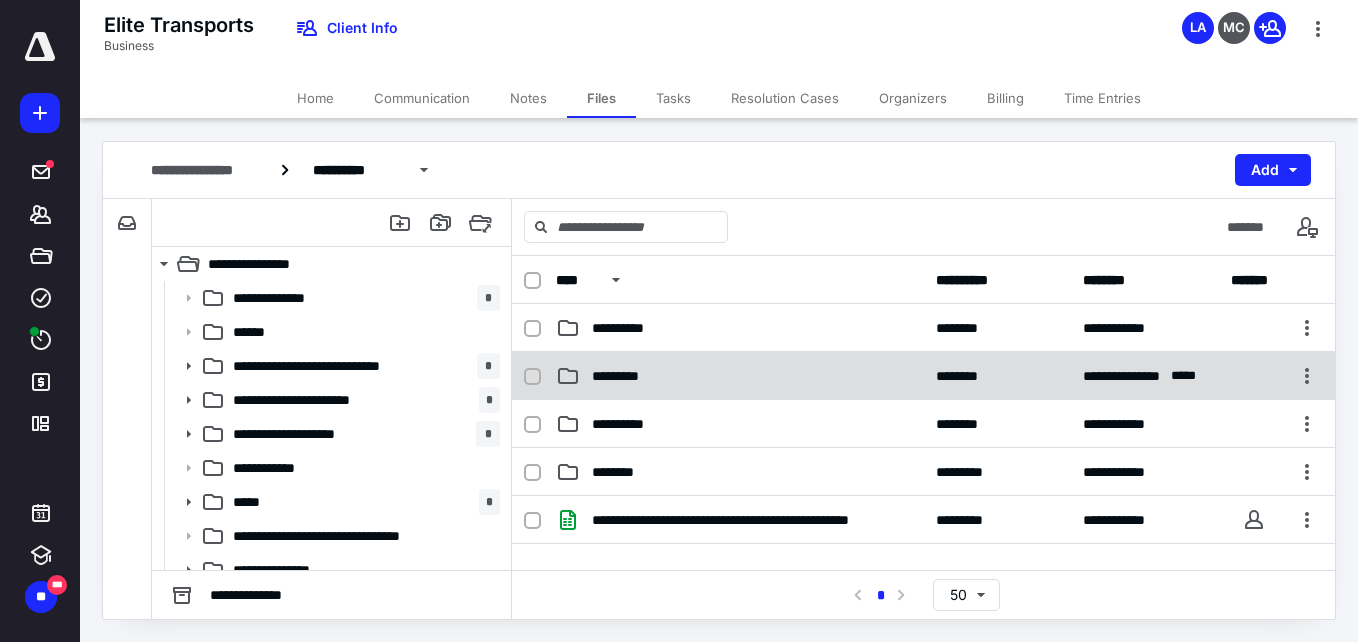 click on "*********" at bounding box center [627, 376] 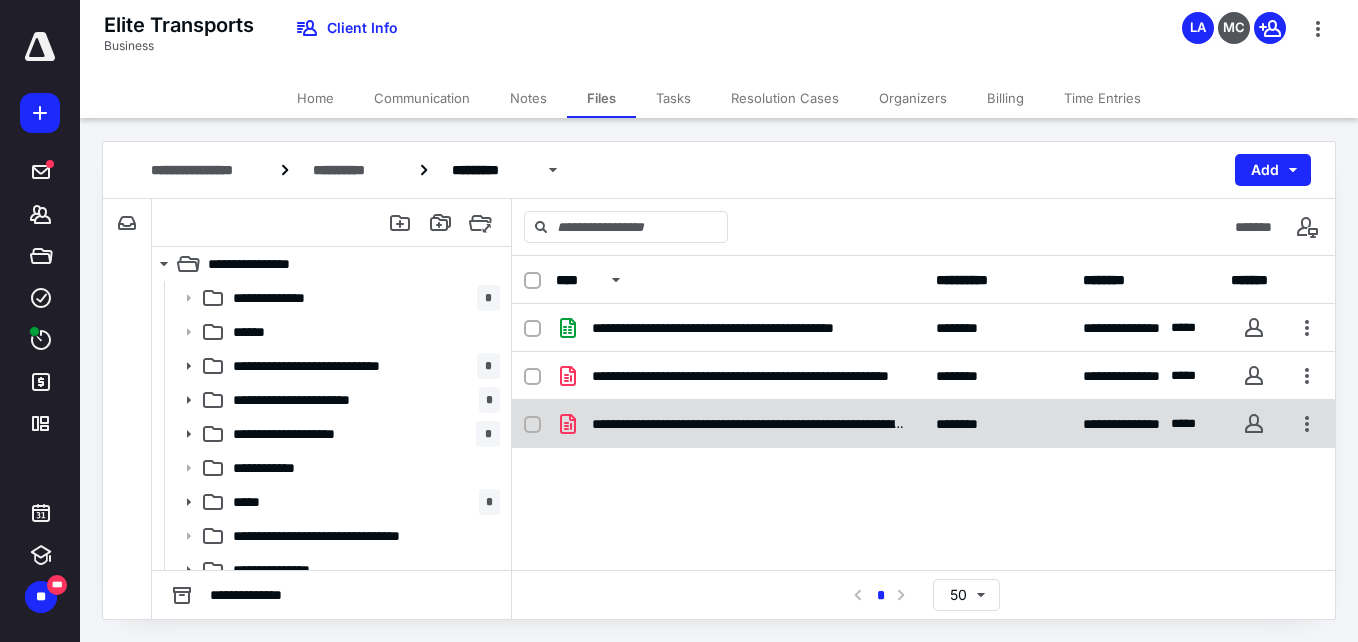 click on "**********" at bounding box center [923, 424] 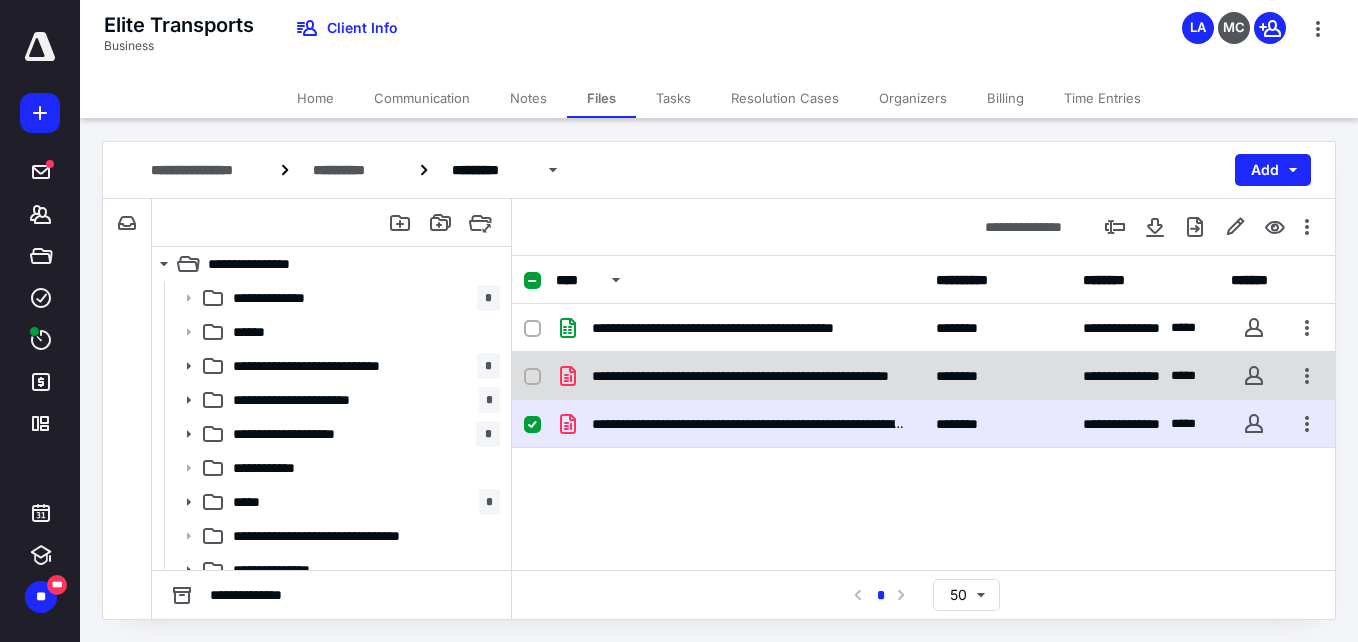 click at bounding box center (532, 377) 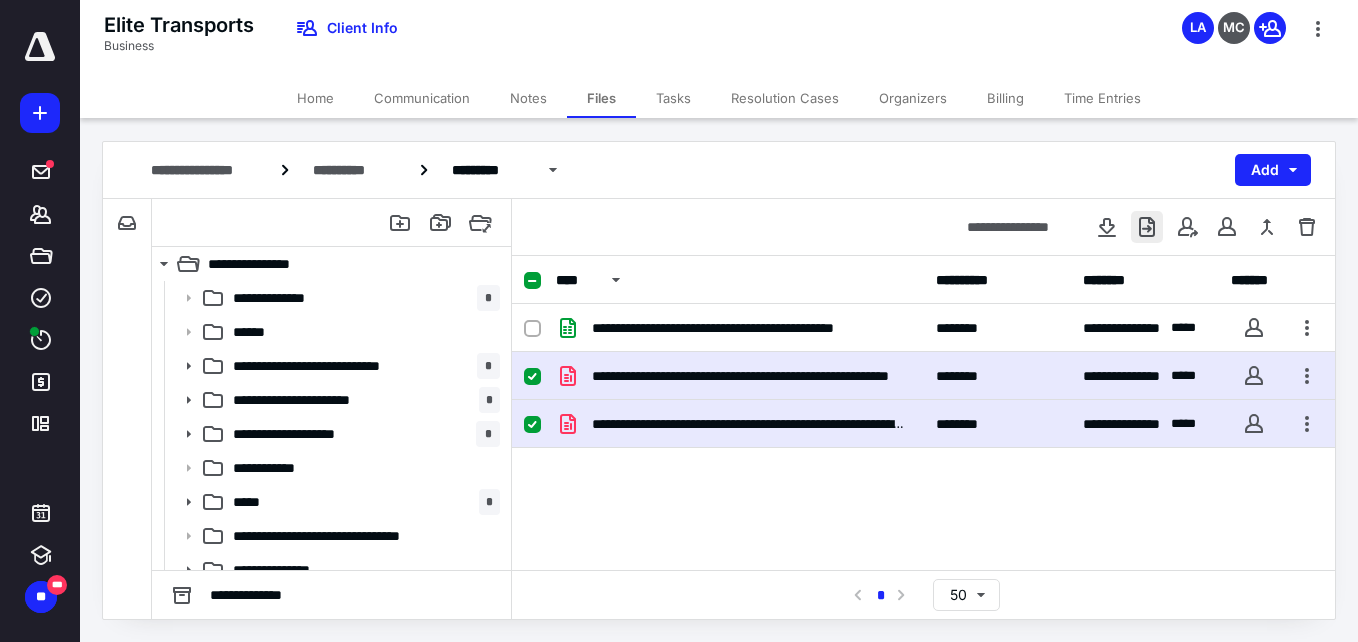 click at bounding box center [1147, 227] 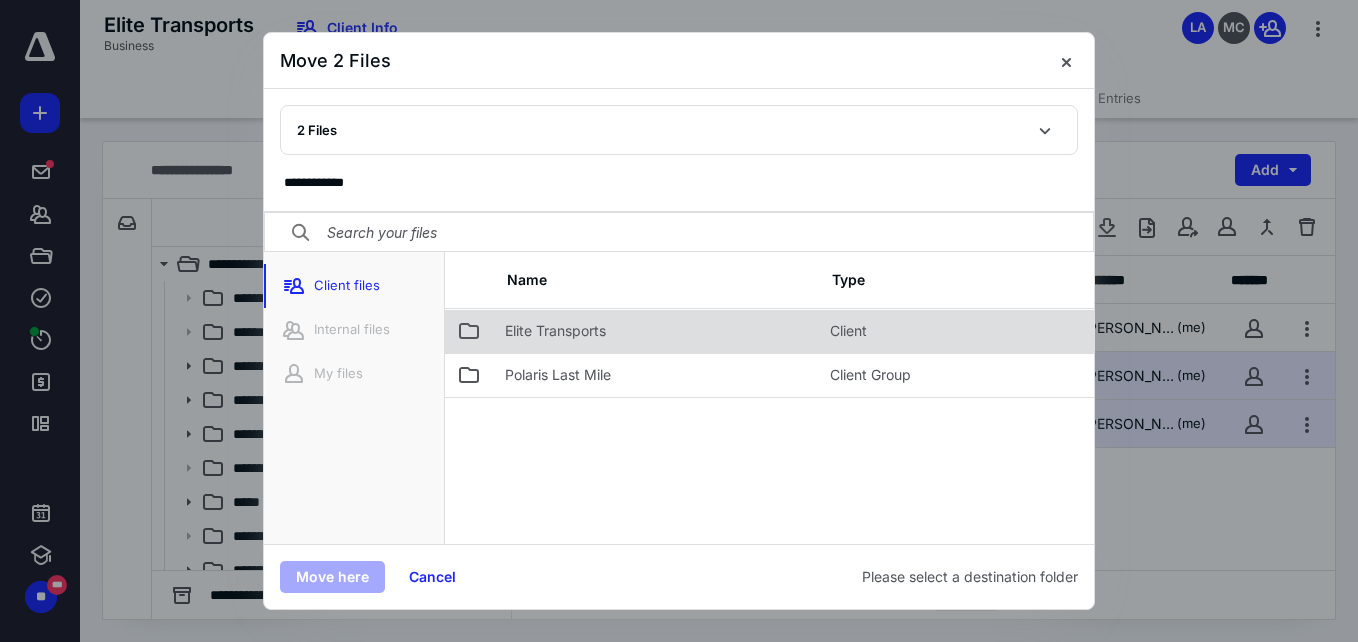 click on "Elite Transports" at bounding box center [655, 331] 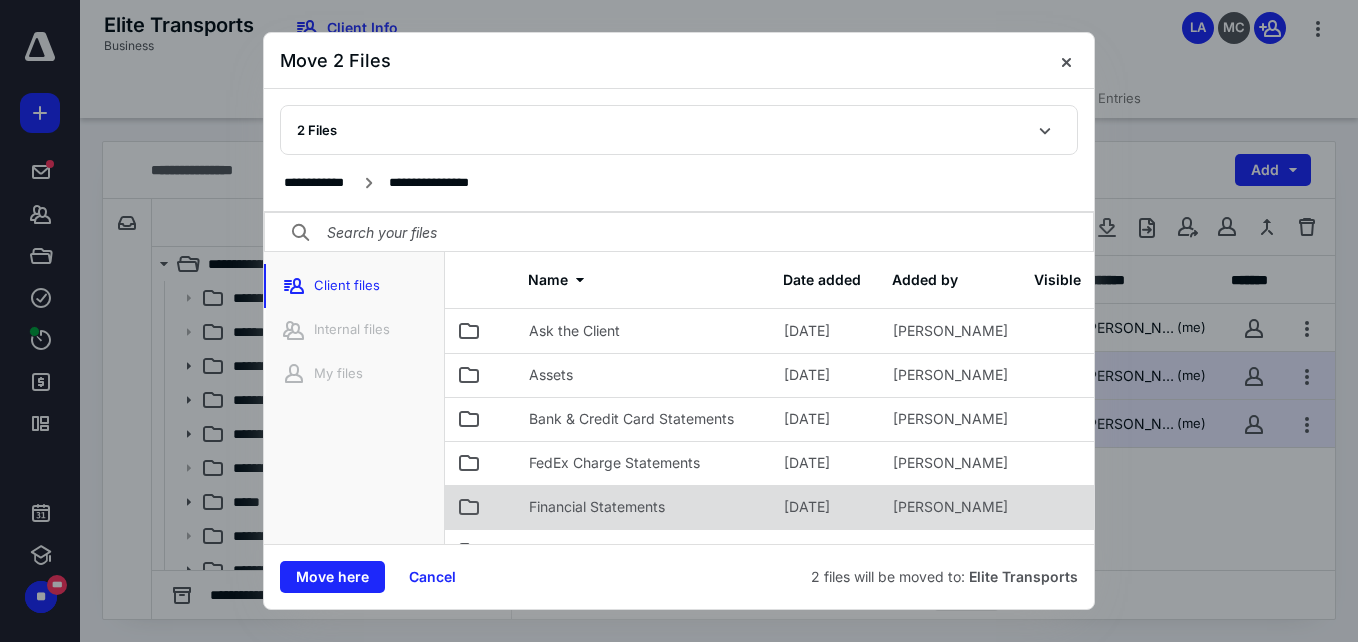 click on "Financial Statements" at bounding box center [644, 507] 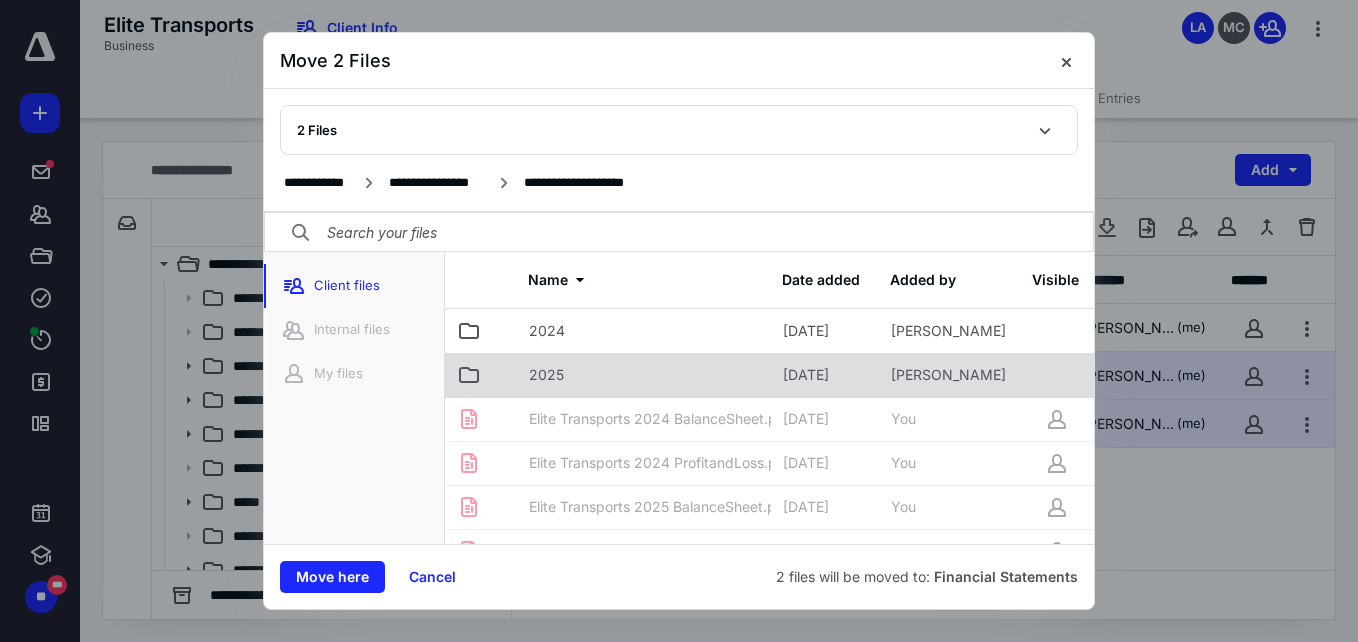 click on "2025" at bounding box center [546, 375] 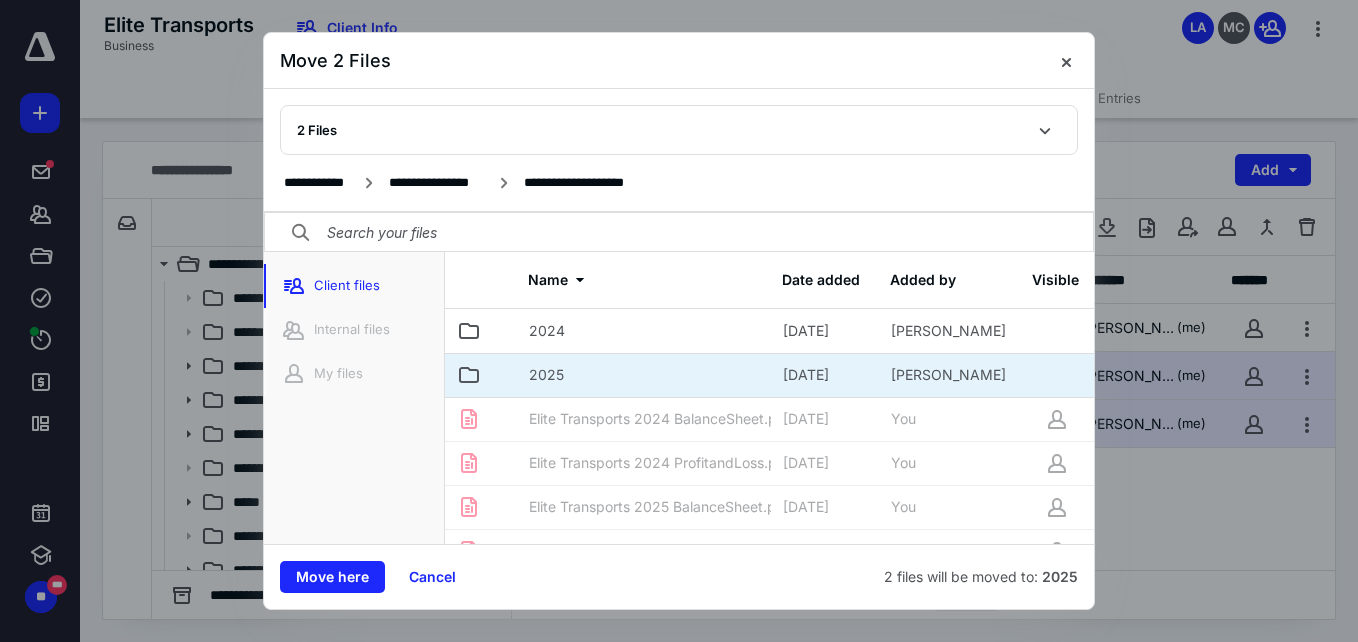 click on "2025" at bounding box center [546, 375] 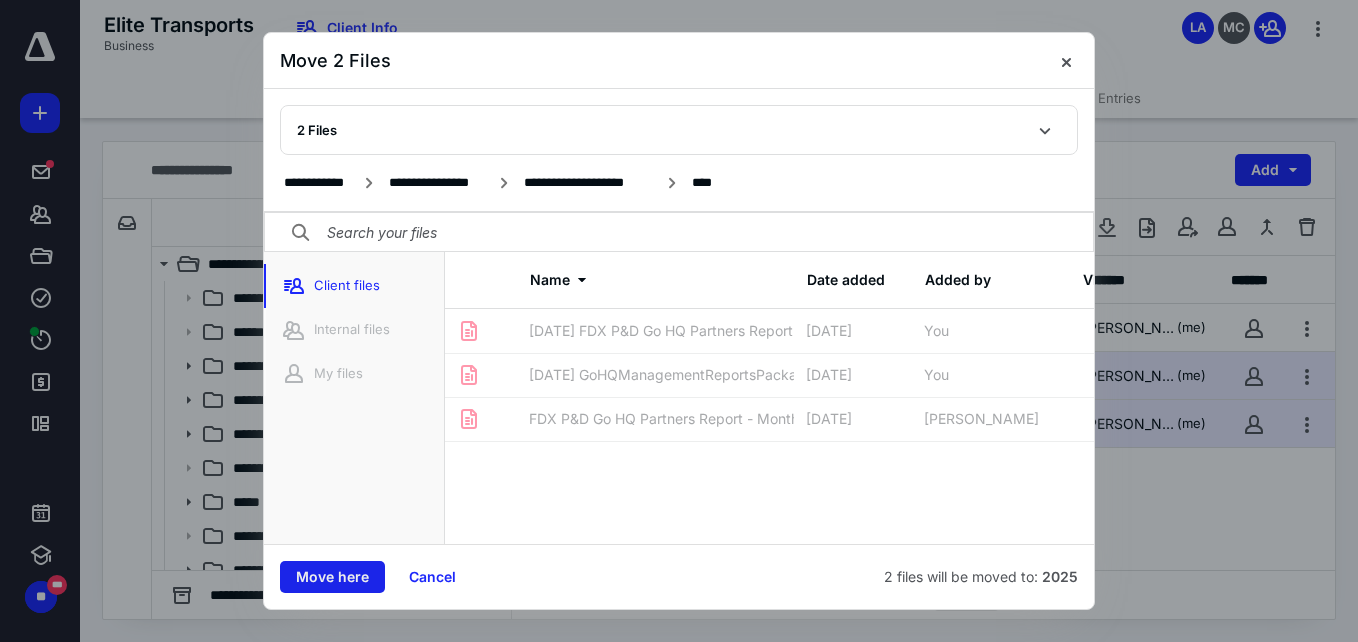 click on "Move here" at bounding box center (332, 577) 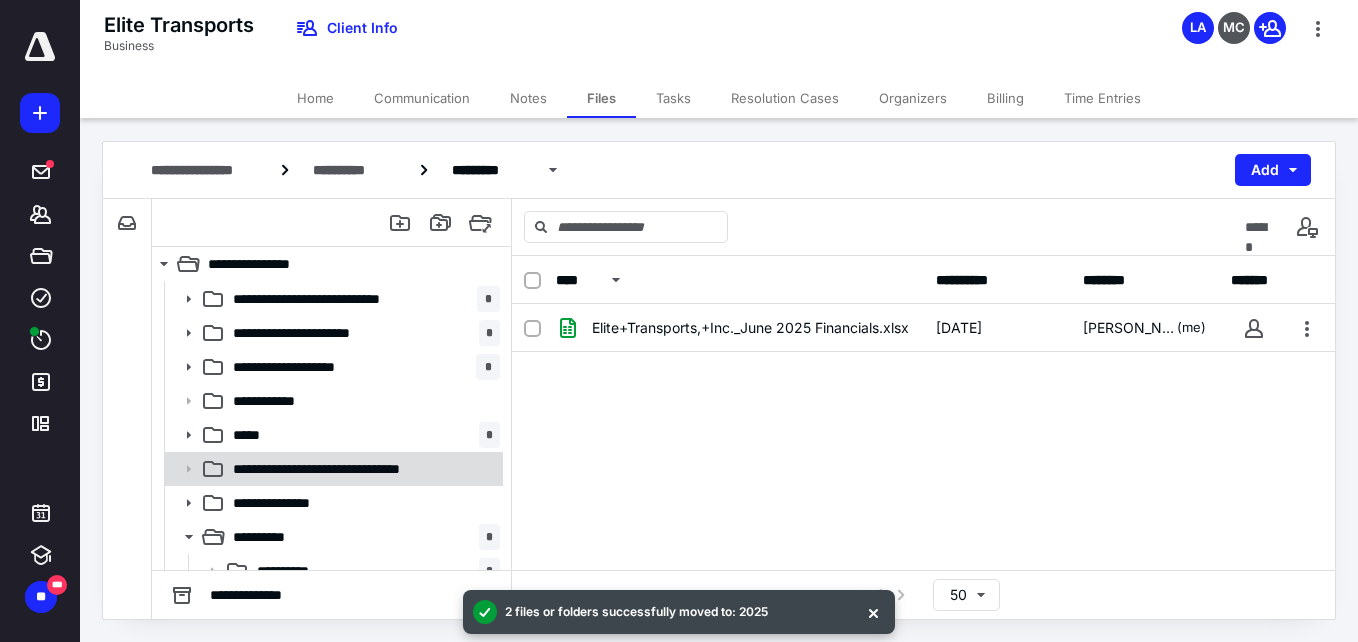 scroll, scrollTop: 100, scrollLeft: 0, axis: vertical 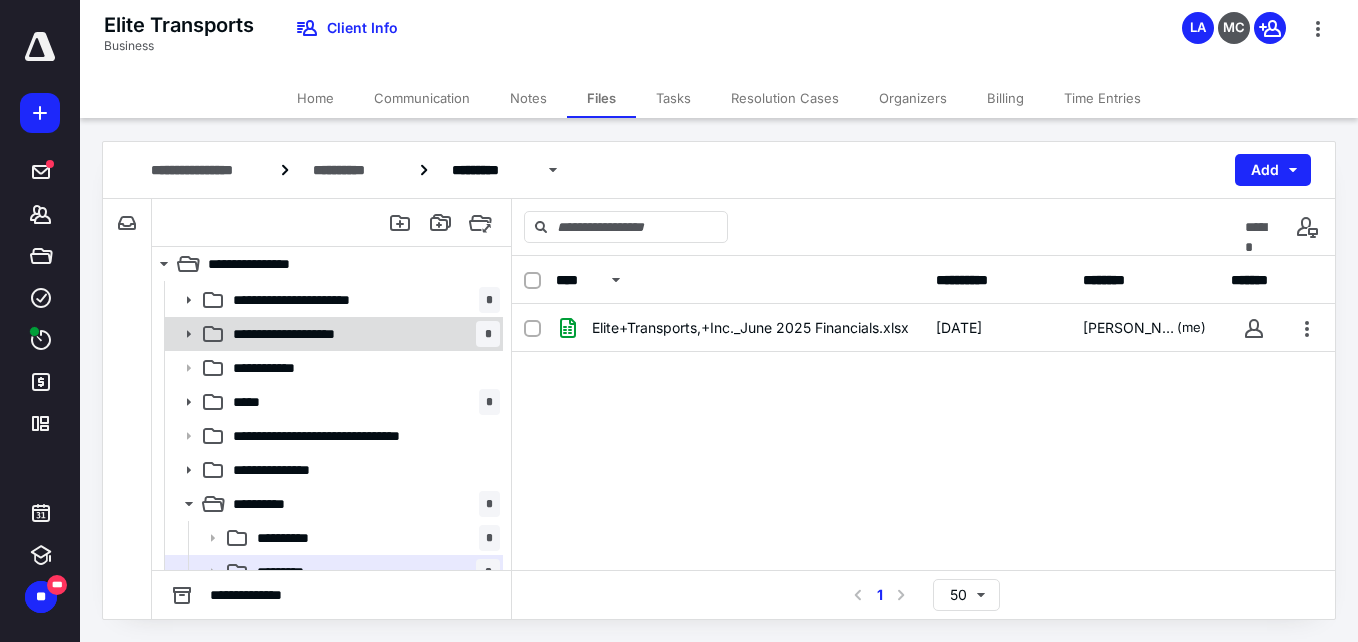 click on "**********" at bounding box center (301, 334) 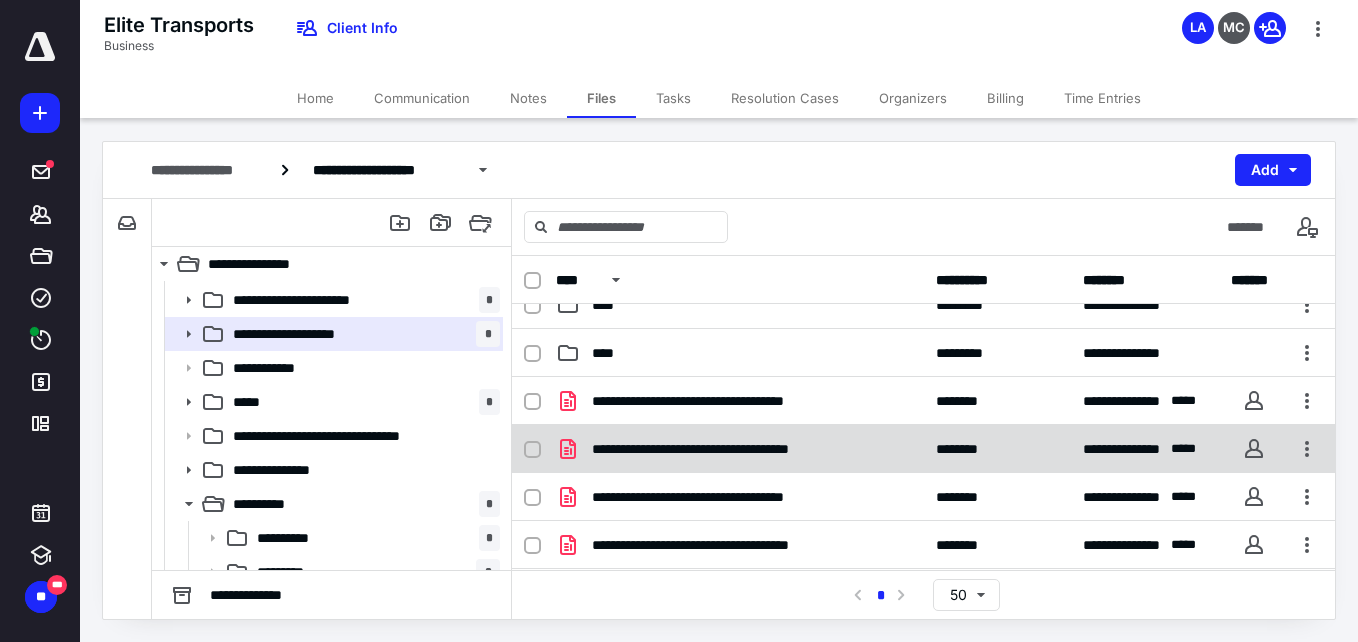 scroll, scrollTop: 0, scrollLeft: 0, axis: both 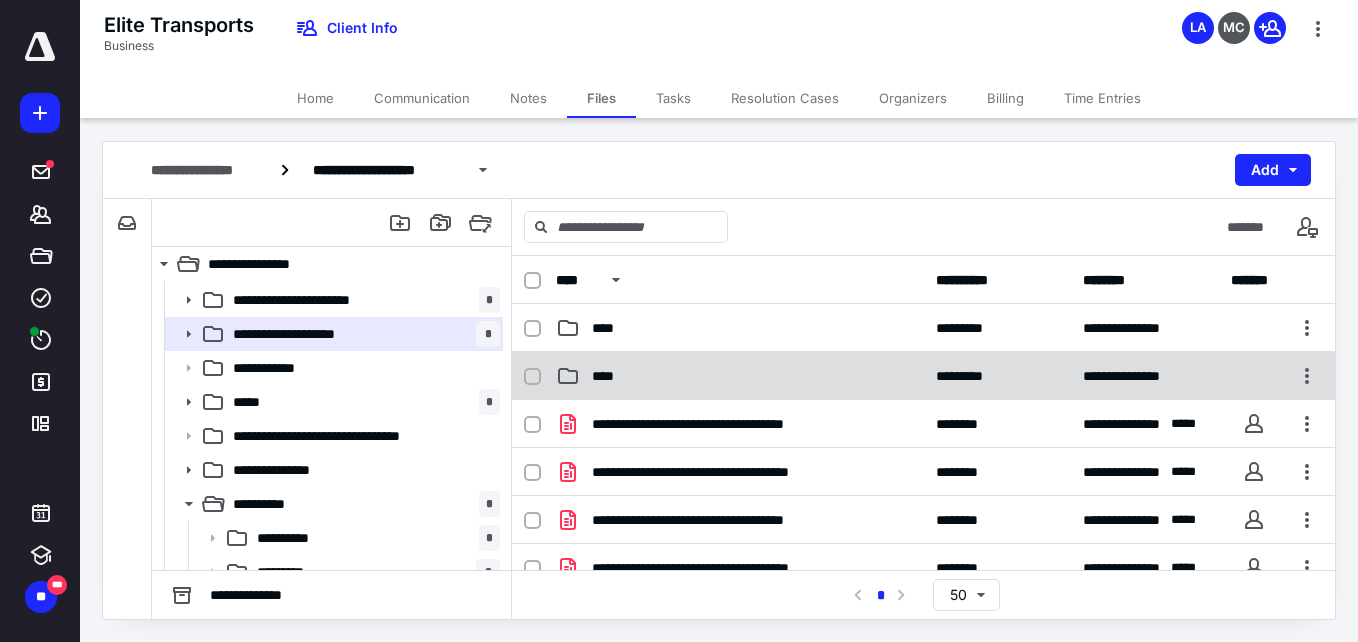 click on "****" at bounding box center [740, 376] 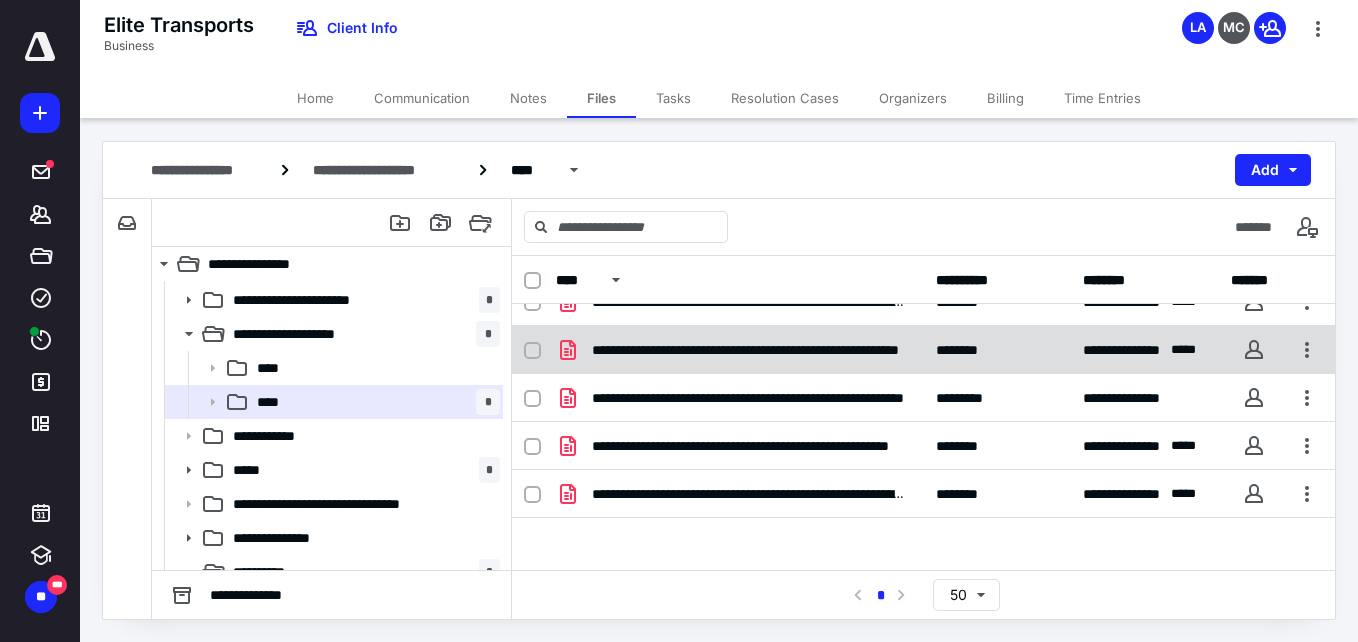 scroll, scrollTop: 34, scrollLeft: 0, axis: vertical 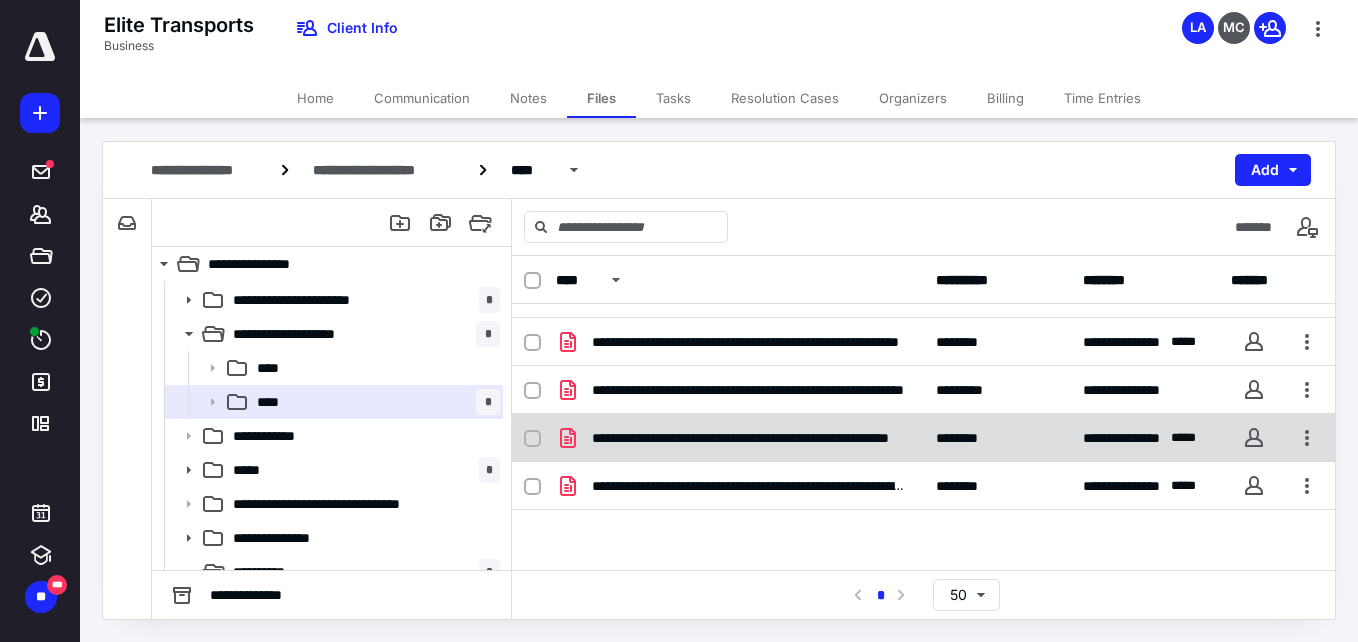 click at bounding box center [532, 439] 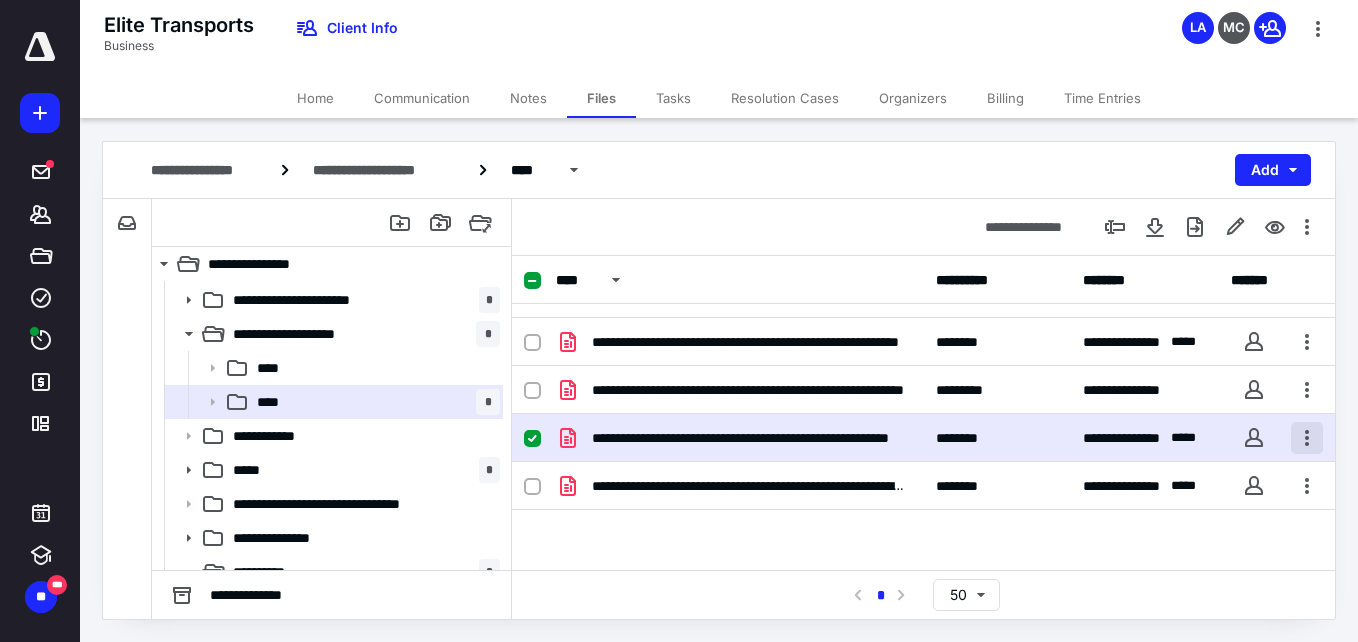 click at bounding box center (1307, 438) 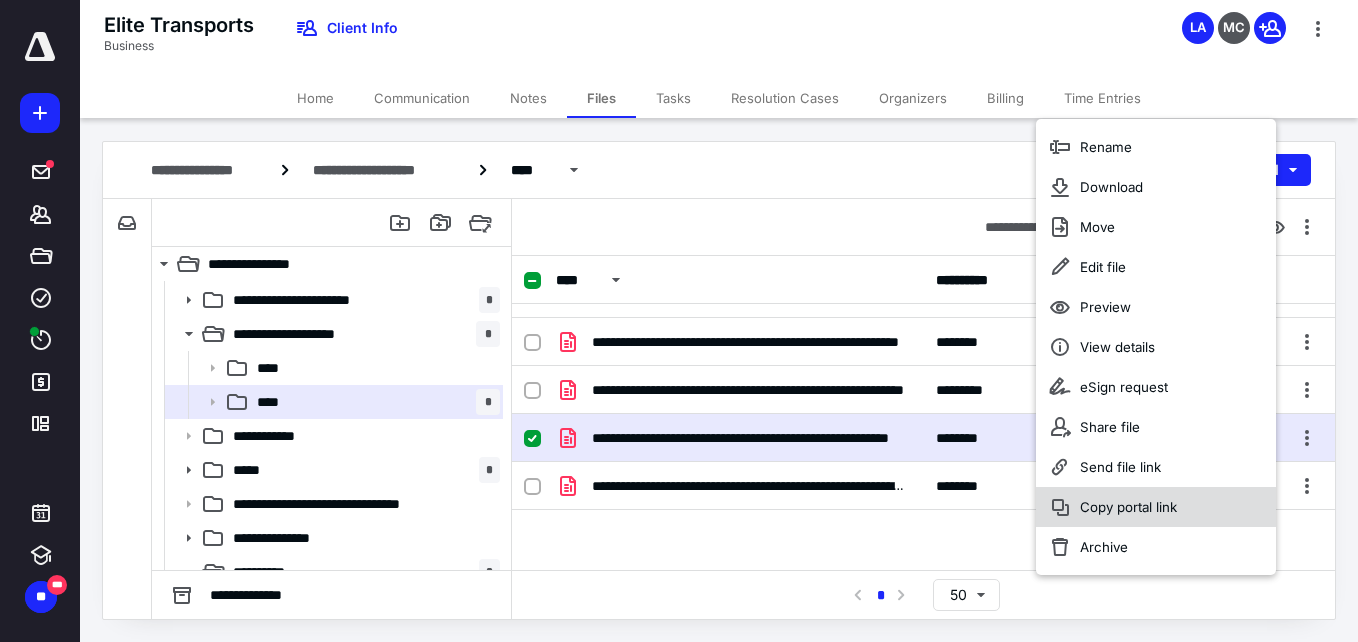 click on "Copy portal link" at bounding box center [1128, 507] 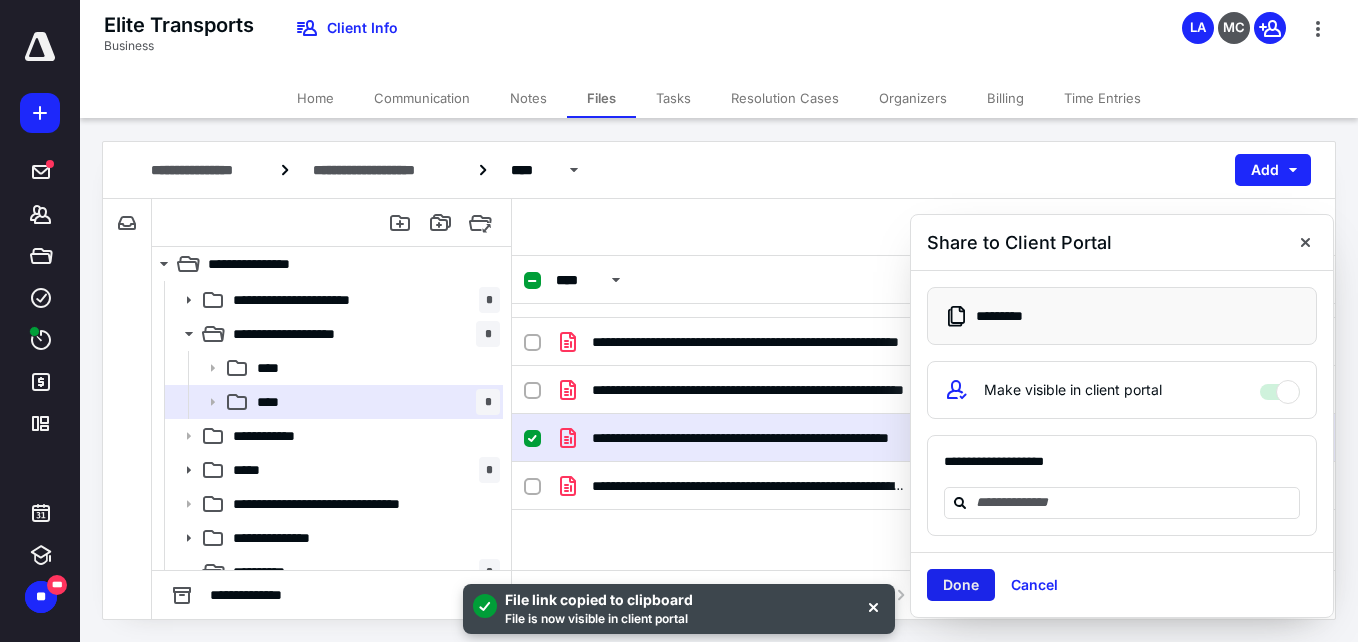 click on "Done" at bounding box center [961, 585] 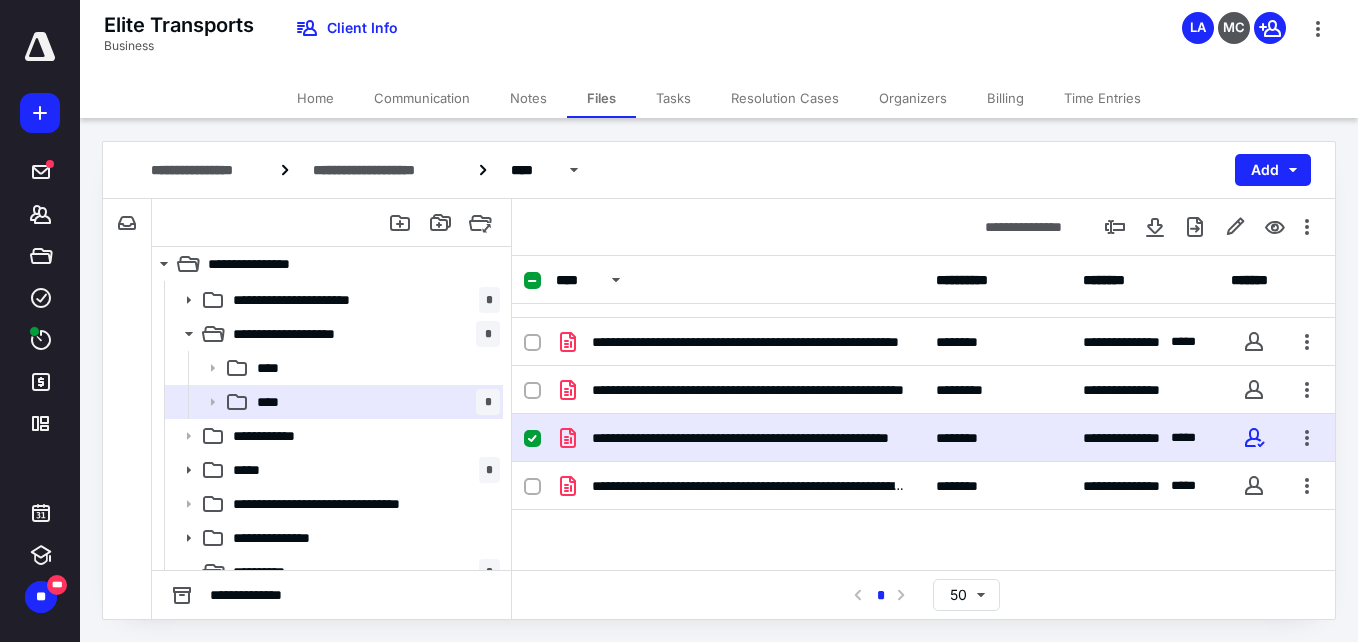 click on "Home Communication Notes Files Tasks Resolution Cases Organizers Billing Time Entries" at bounding box center [719, 98] 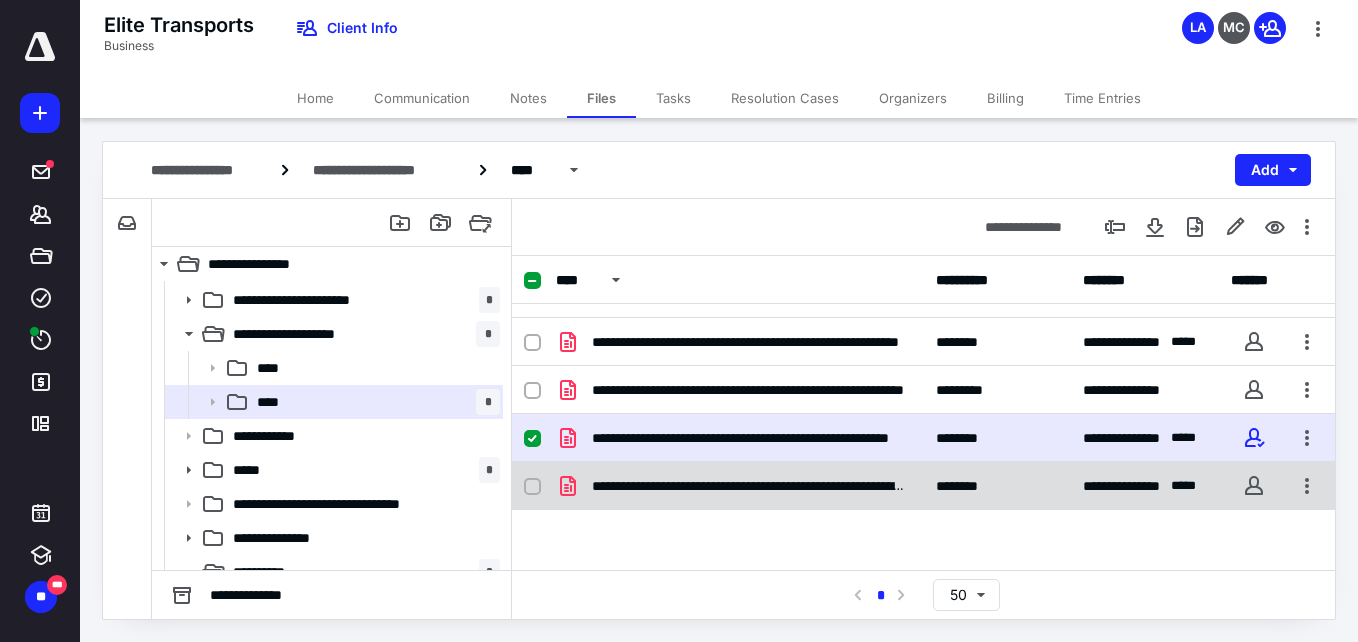 click at bounding box center (540, 486) 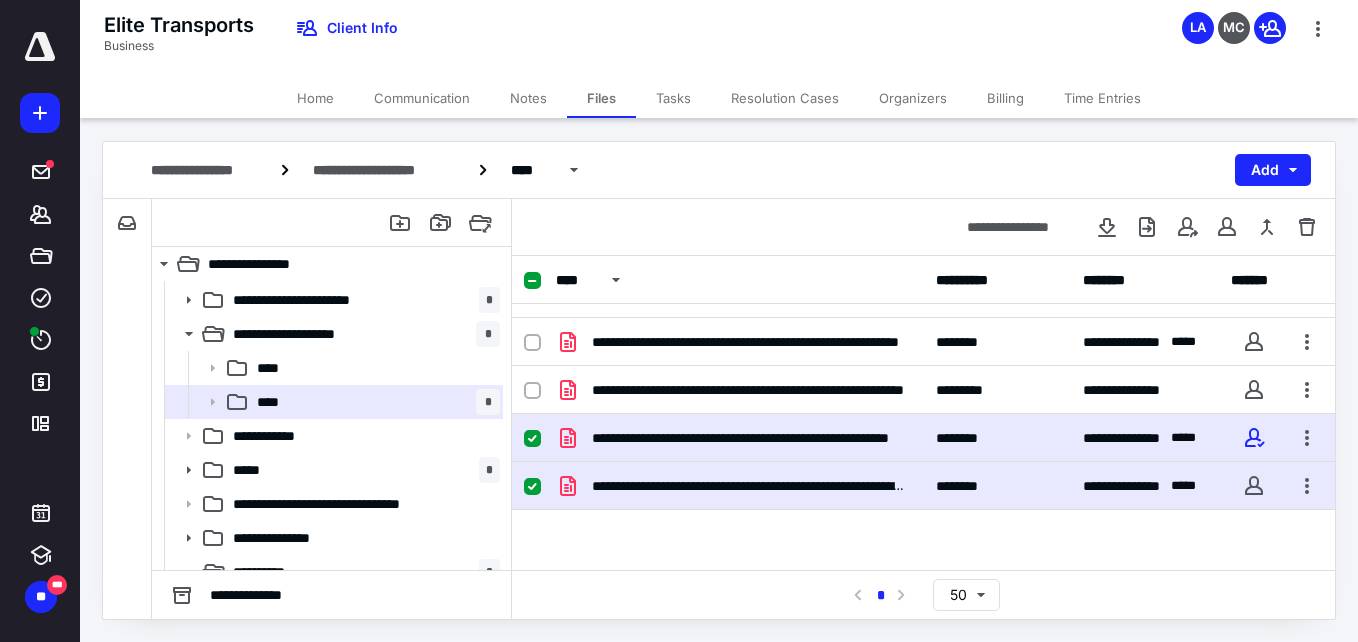 click at bounding box center (532, 439) 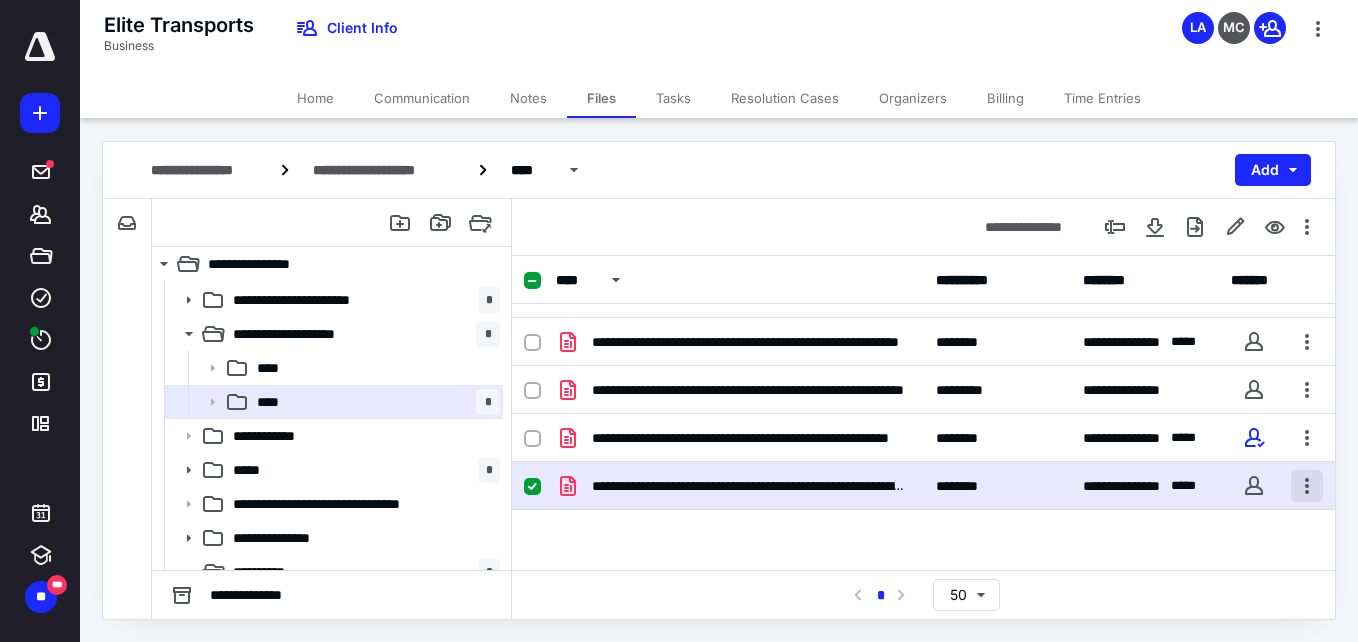 click at bounding box center [1307, 486] 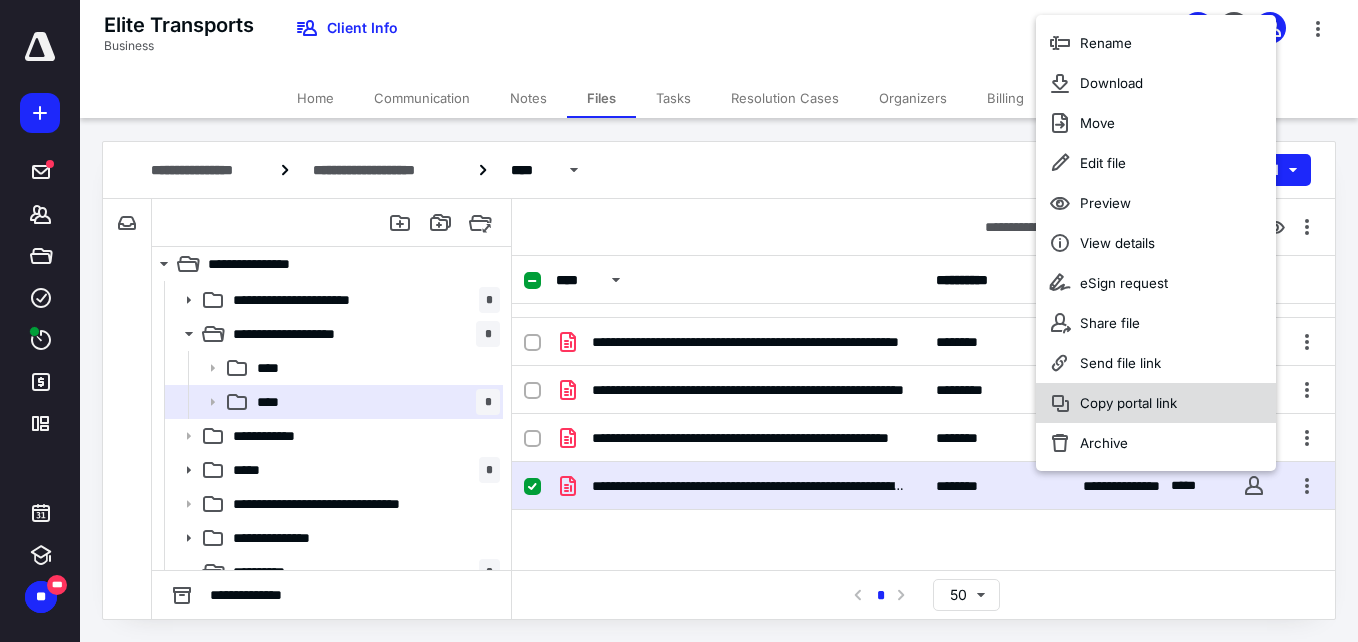 click on "Copy portal link" at bounding box center (1156, 403) 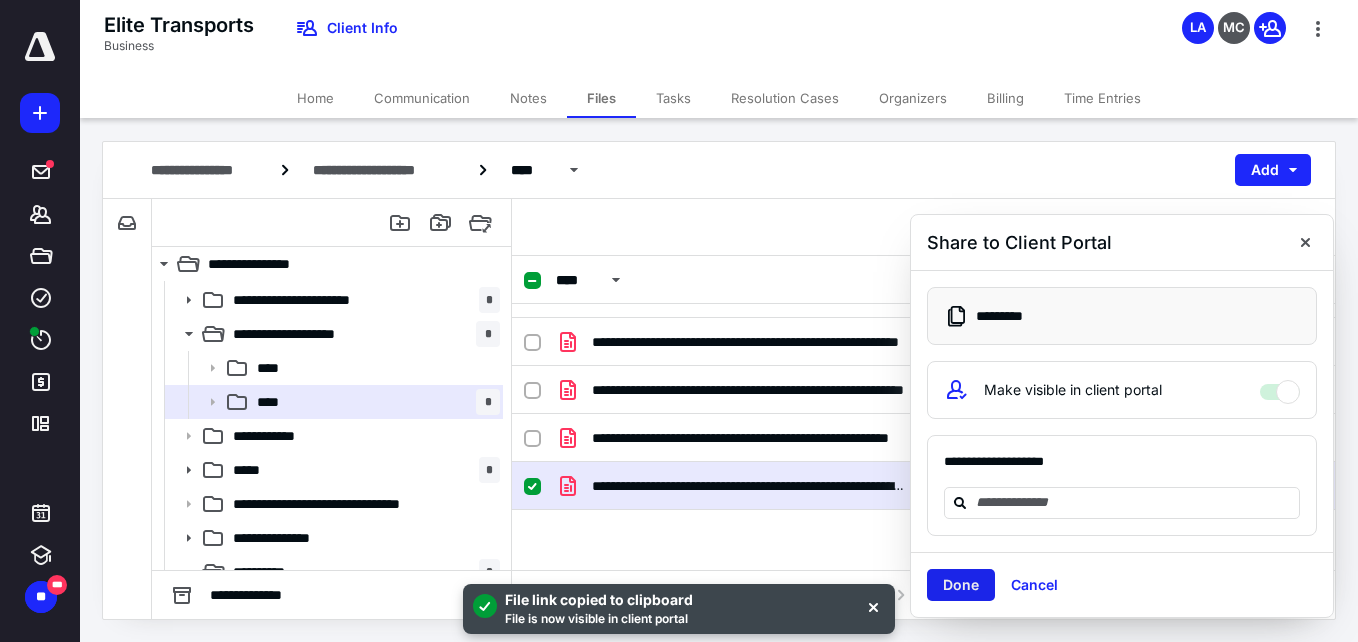 click on "Done" at bounding box center (961, 585) 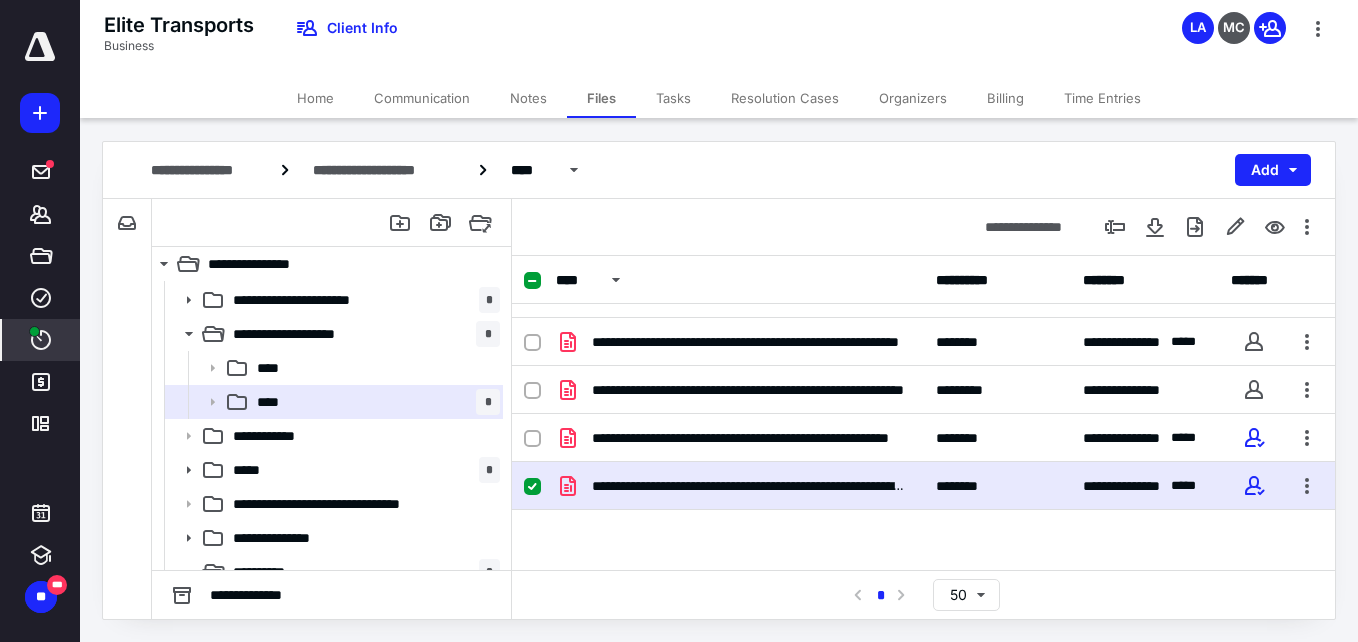click 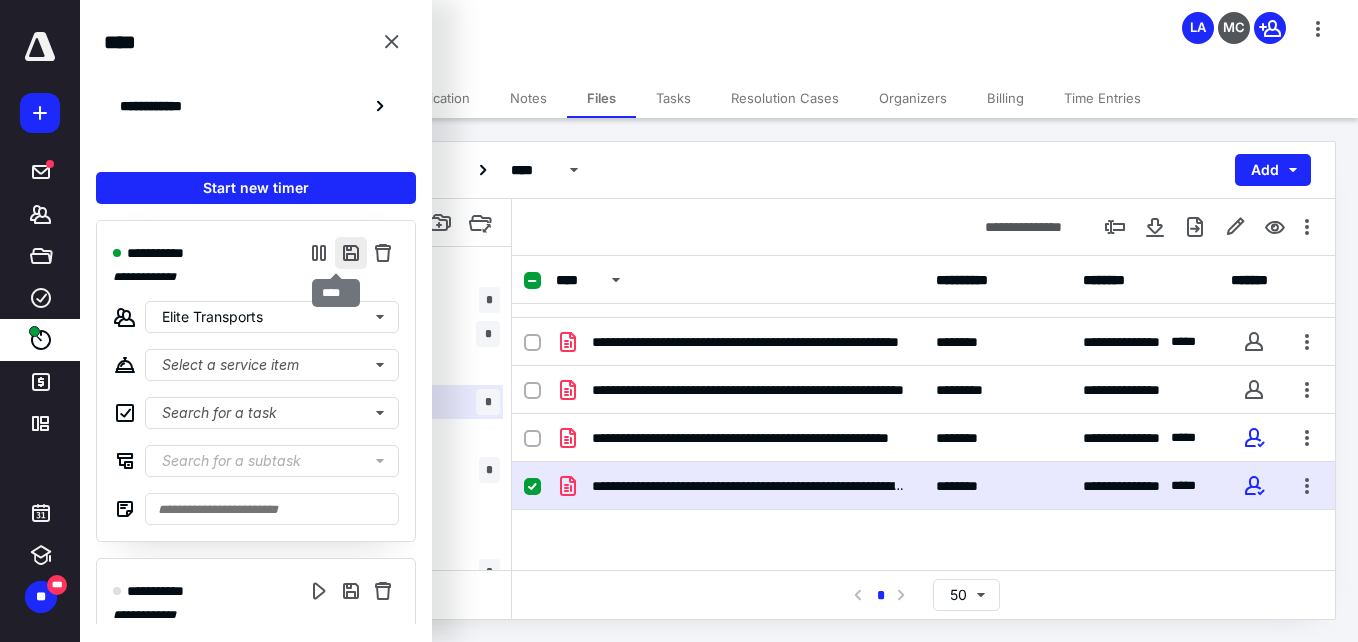 click at bounding box center (351, 253) 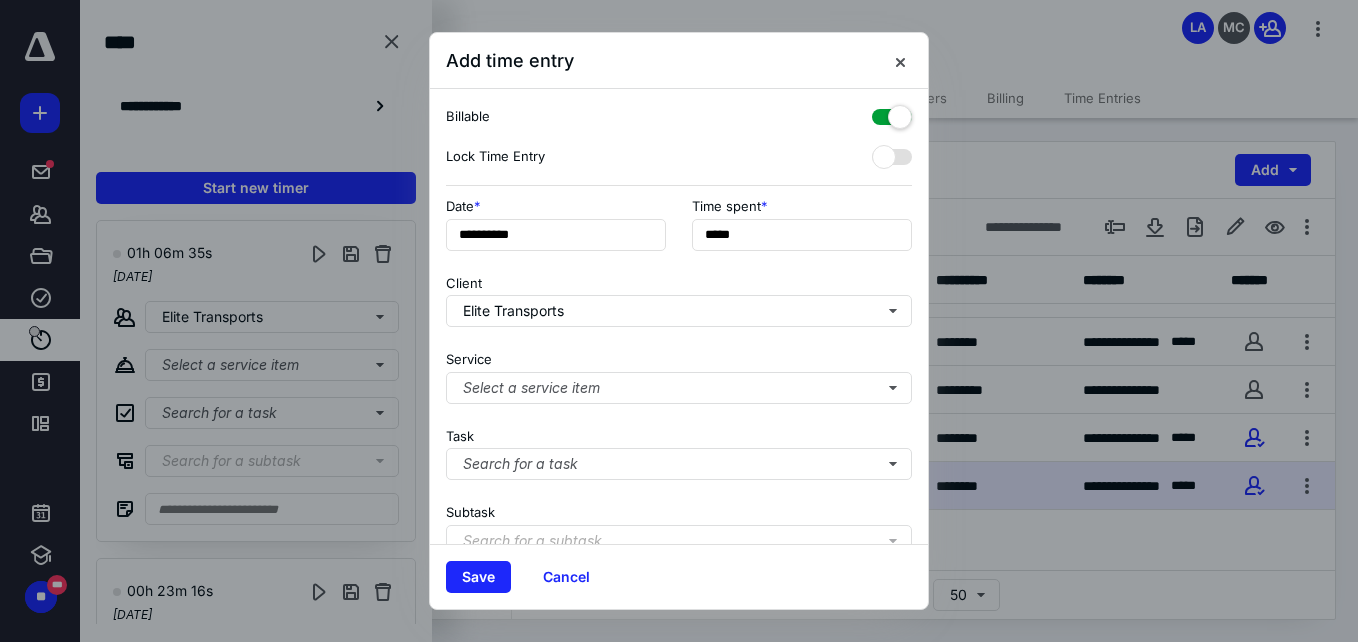 click at bounding box center (892, 113) 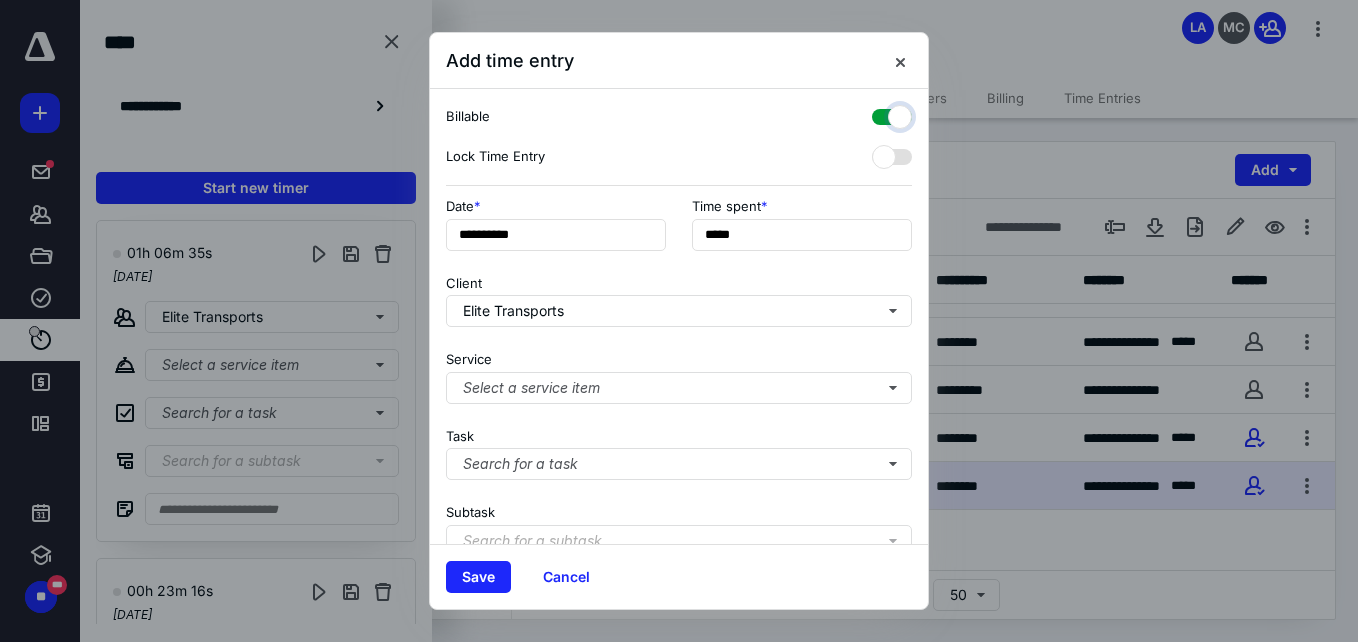 click at bounding box center [882, 114] 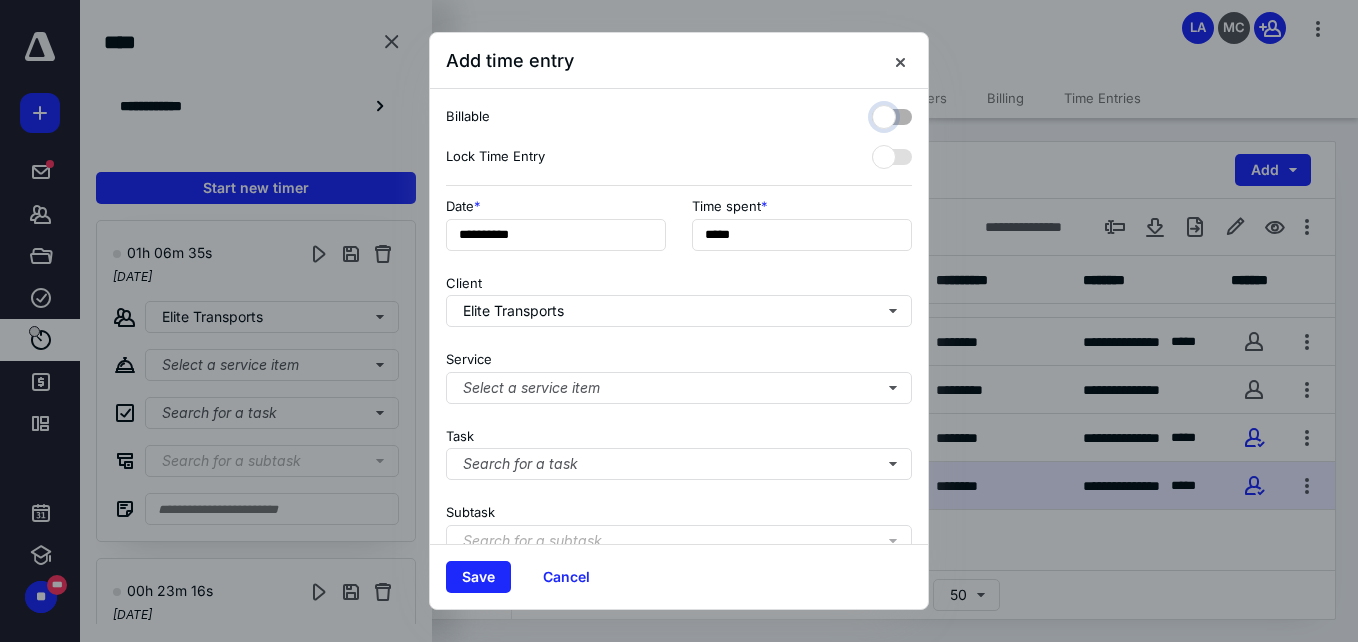 checkbox on "false" 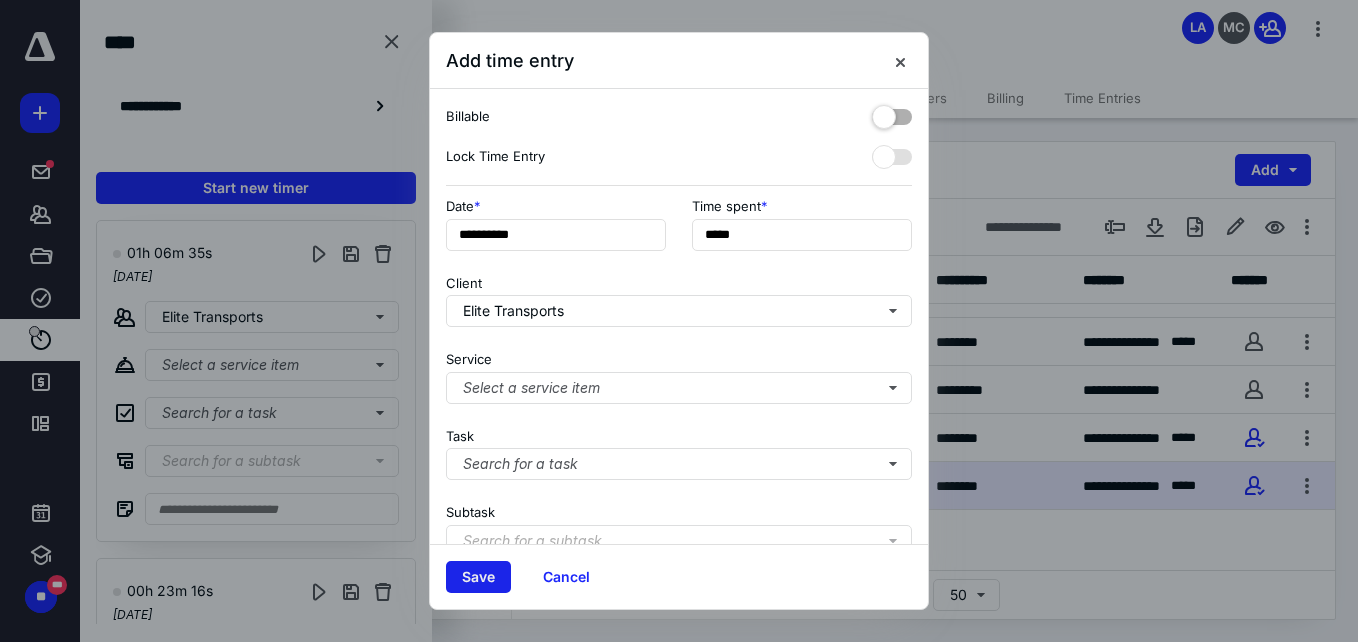 click on "Save" at bounding box center [478, 577] 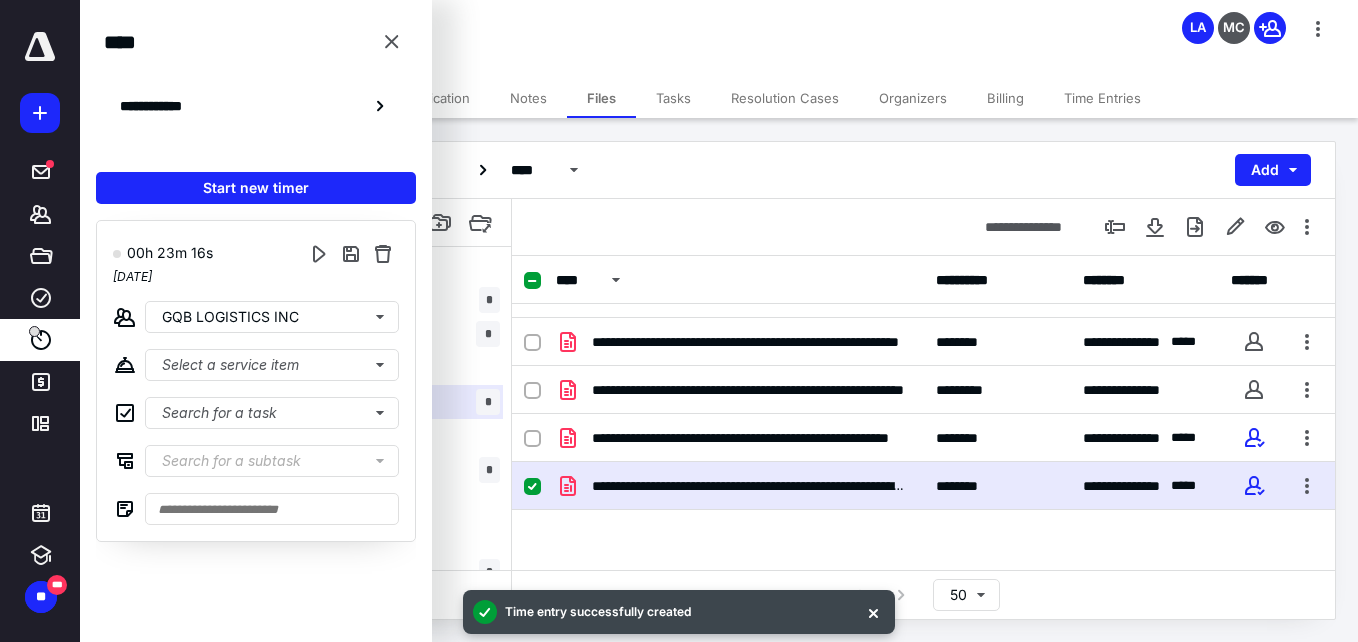 click on "Start new timer" at bounding box center (256, 188) 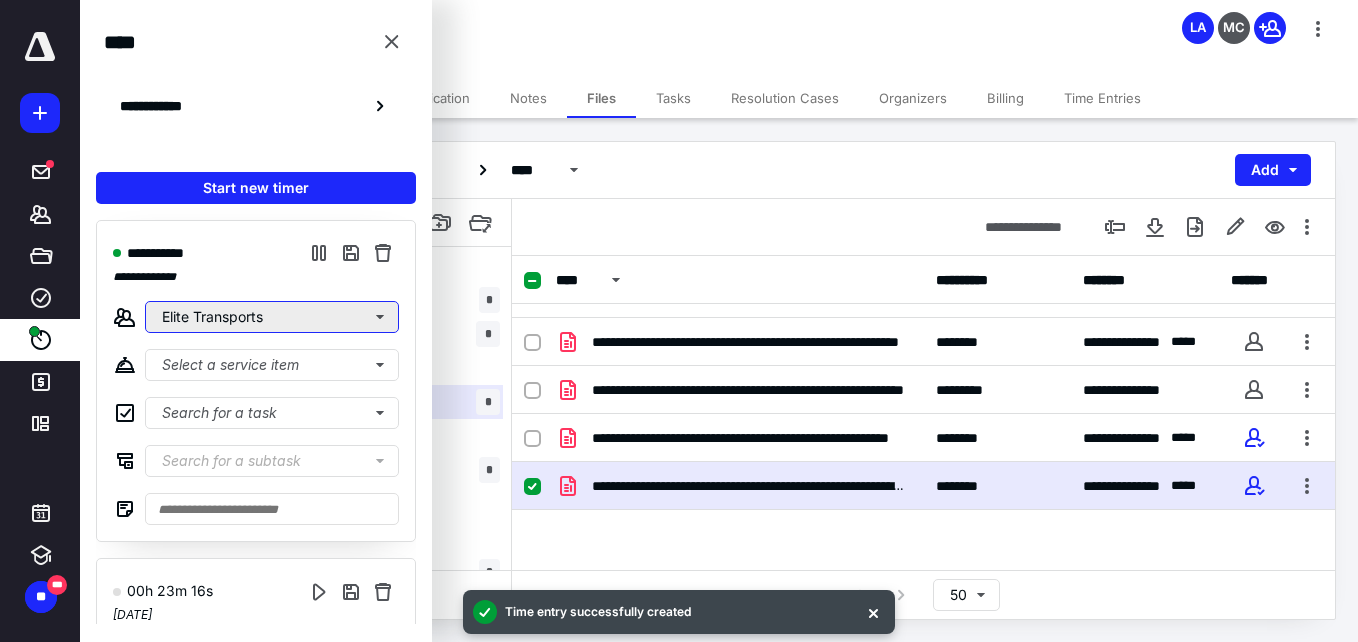 click on "Elite Transports" at bounding box center [272, 317] 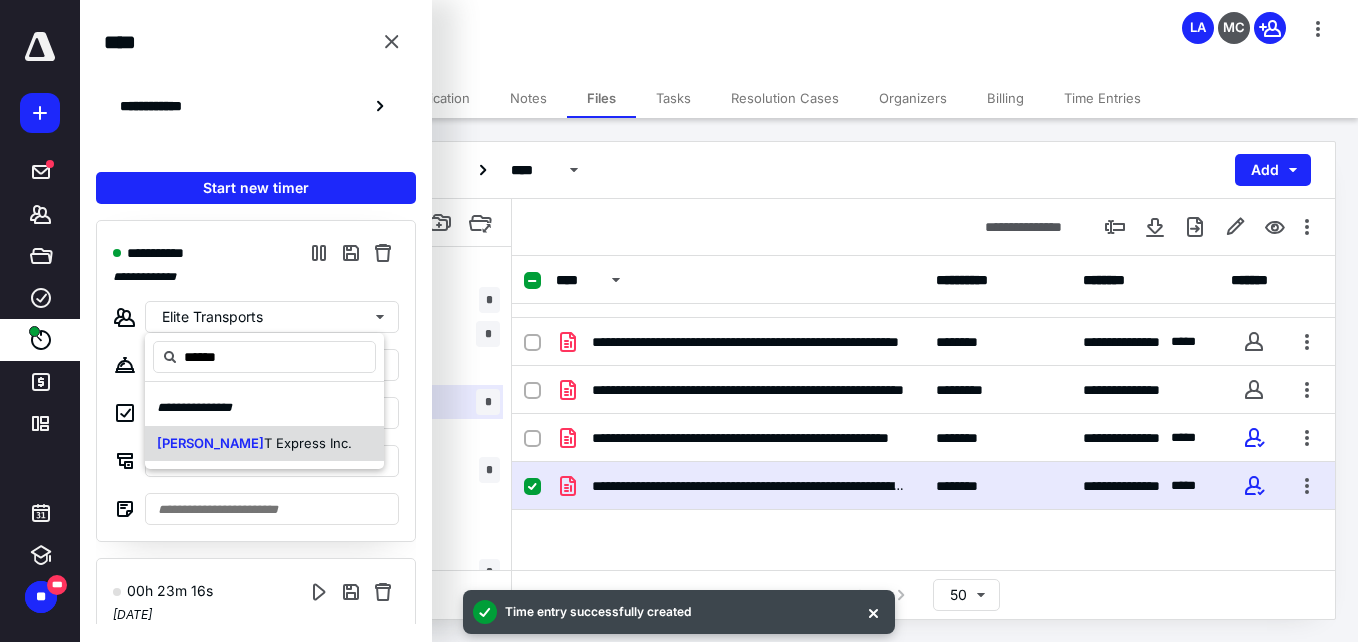 click on "T Express Inc." at bounding box center (308, 443) 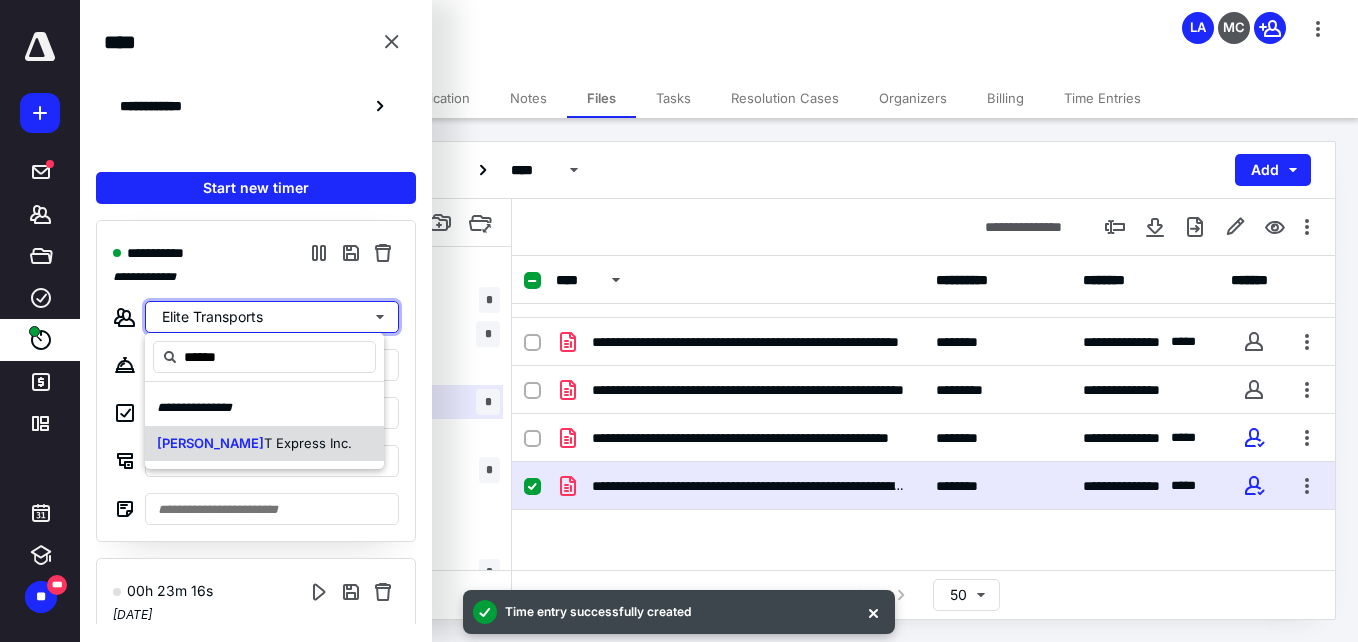type 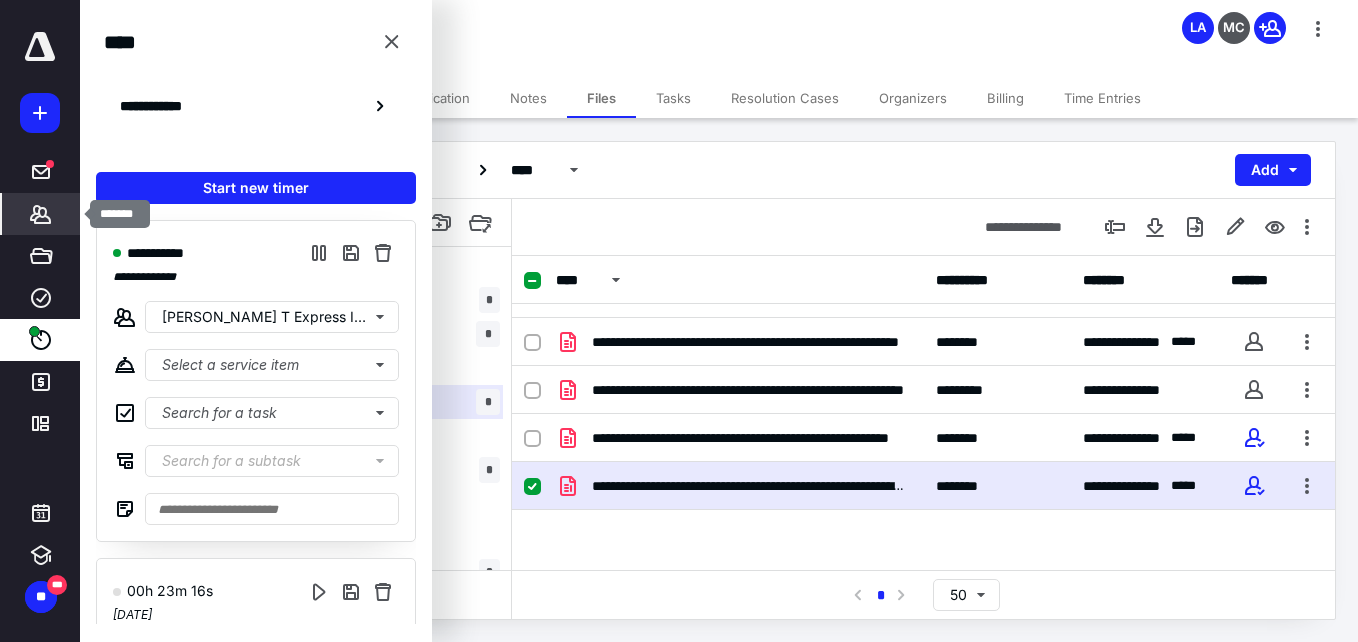 click on "*******" at bounding box center [41, 214] 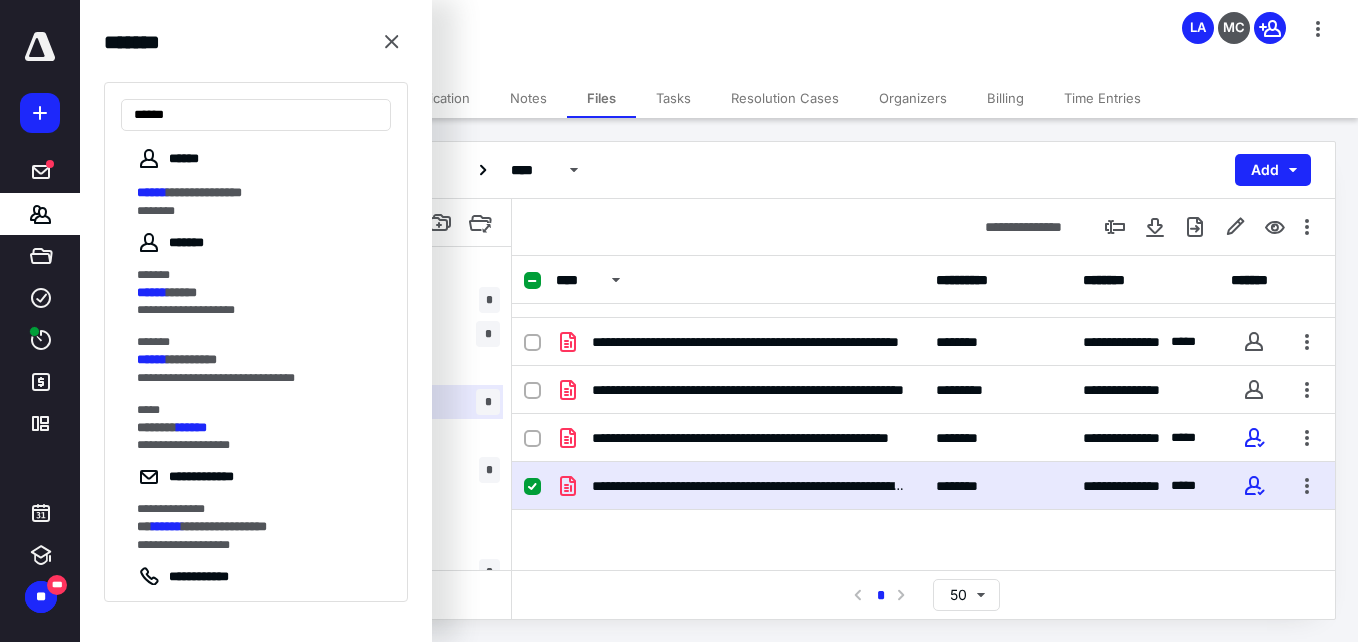 type on "******" 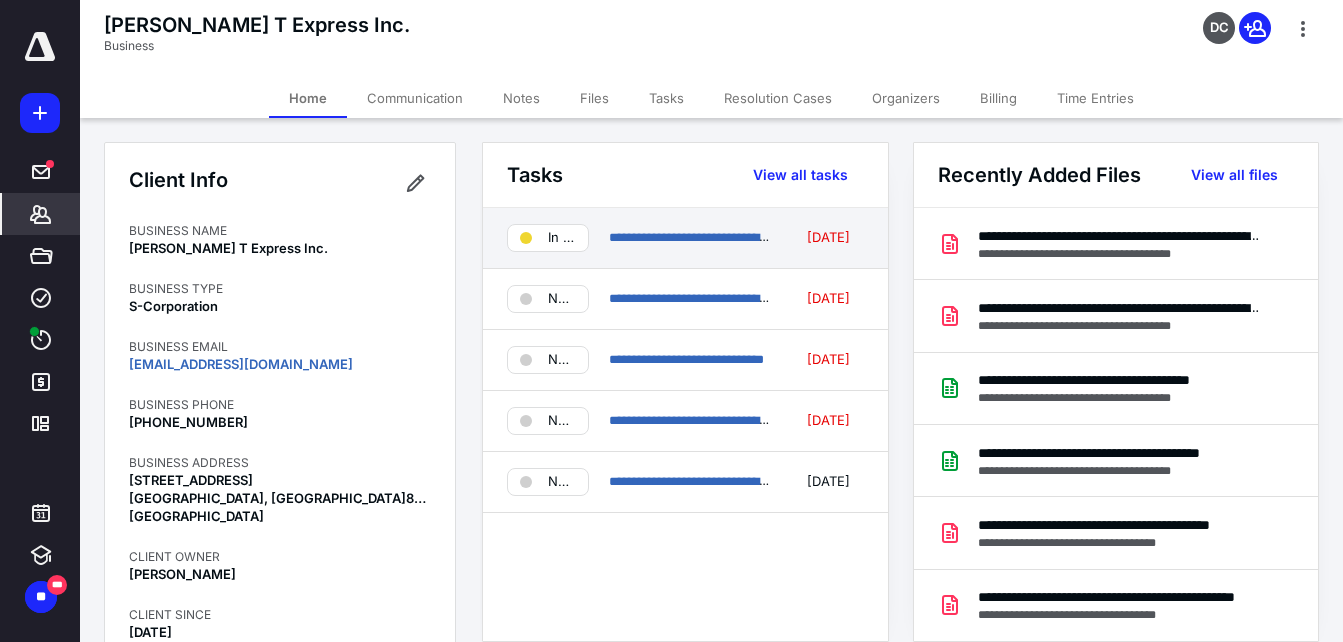 click on "In progress" at bounding box center [562, 238] 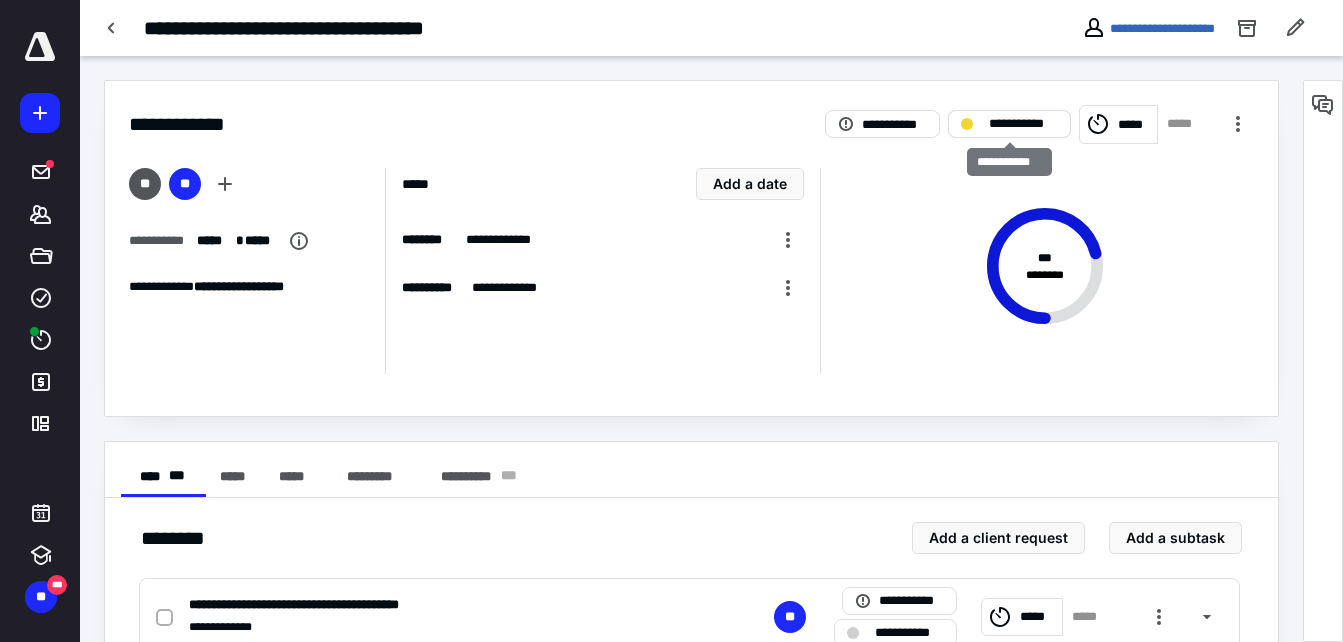 click on "**********" at bounding box center [1009, 124] 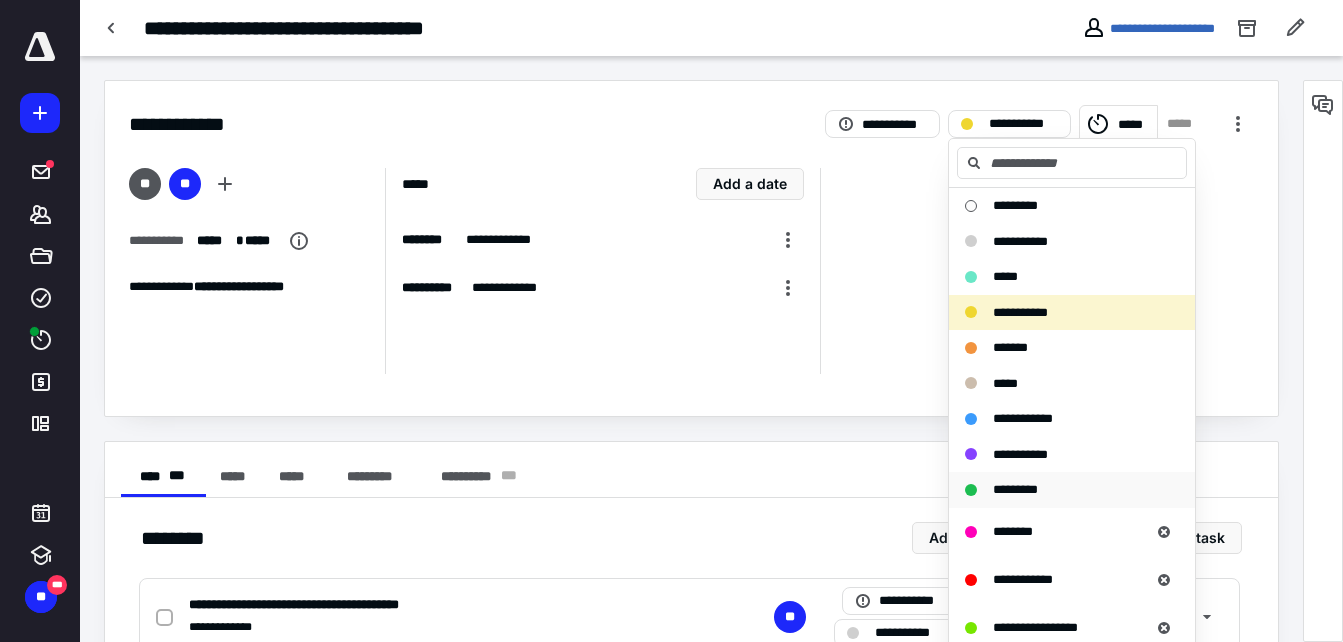 click on "*********" at bounding box center (1015, 489) 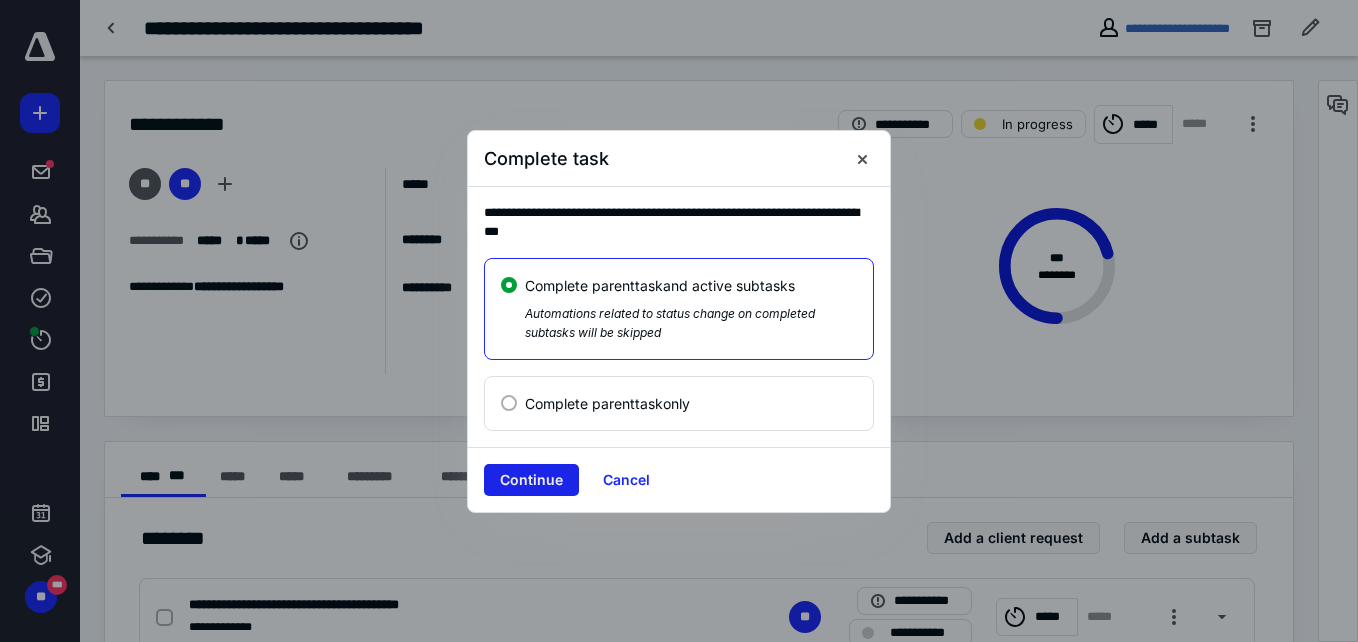 click on "Continue" at bounding box center [531, 480] 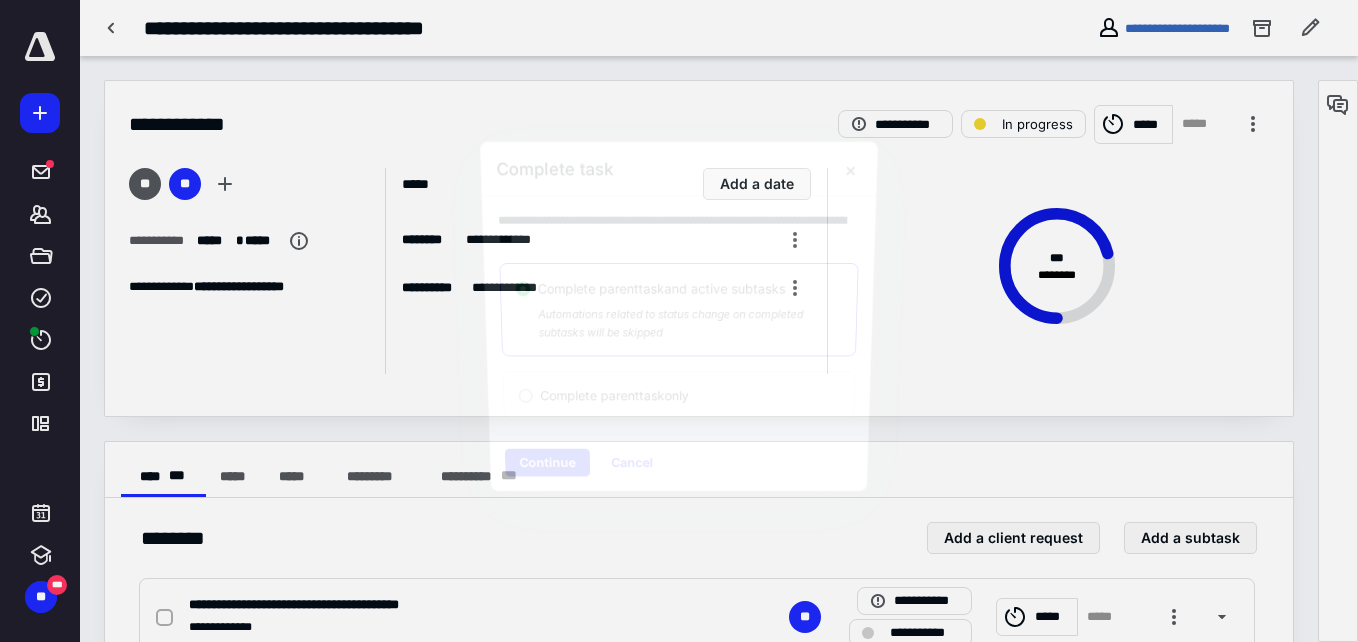 checkbox on "true" 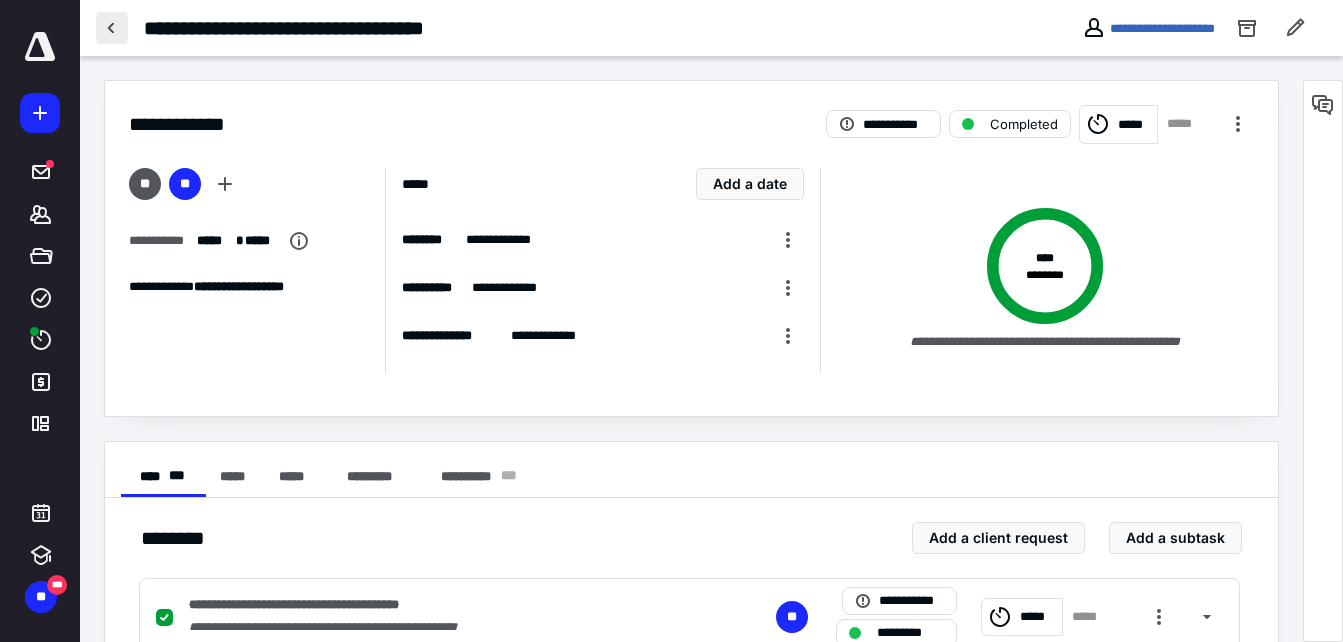 click at bounding box center [112, 28] 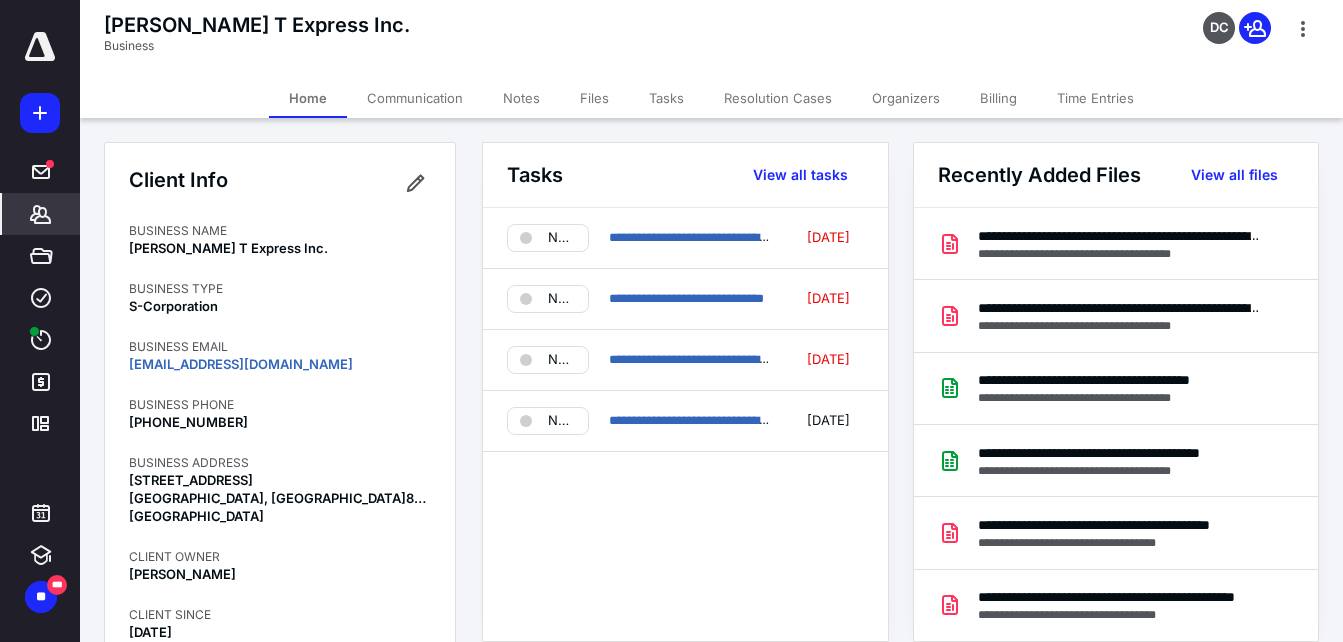 click on "Notes" at bounding box center [521, 98] 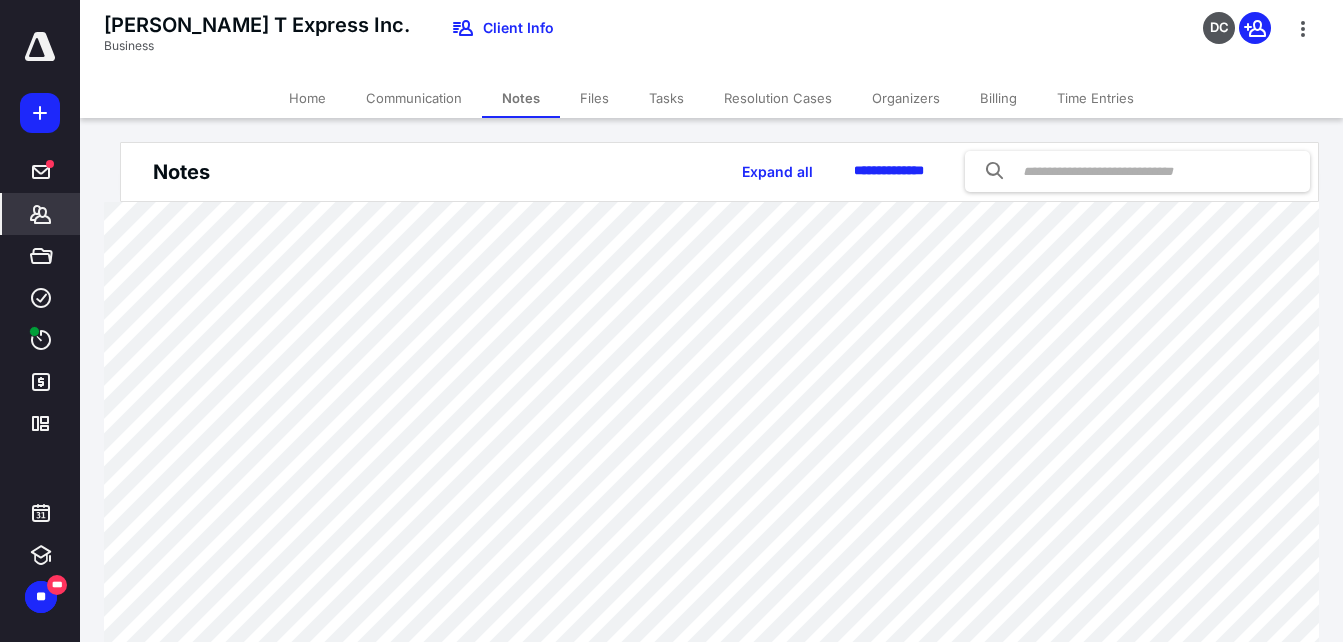 click on "Files" at bounding box center (594, 98) 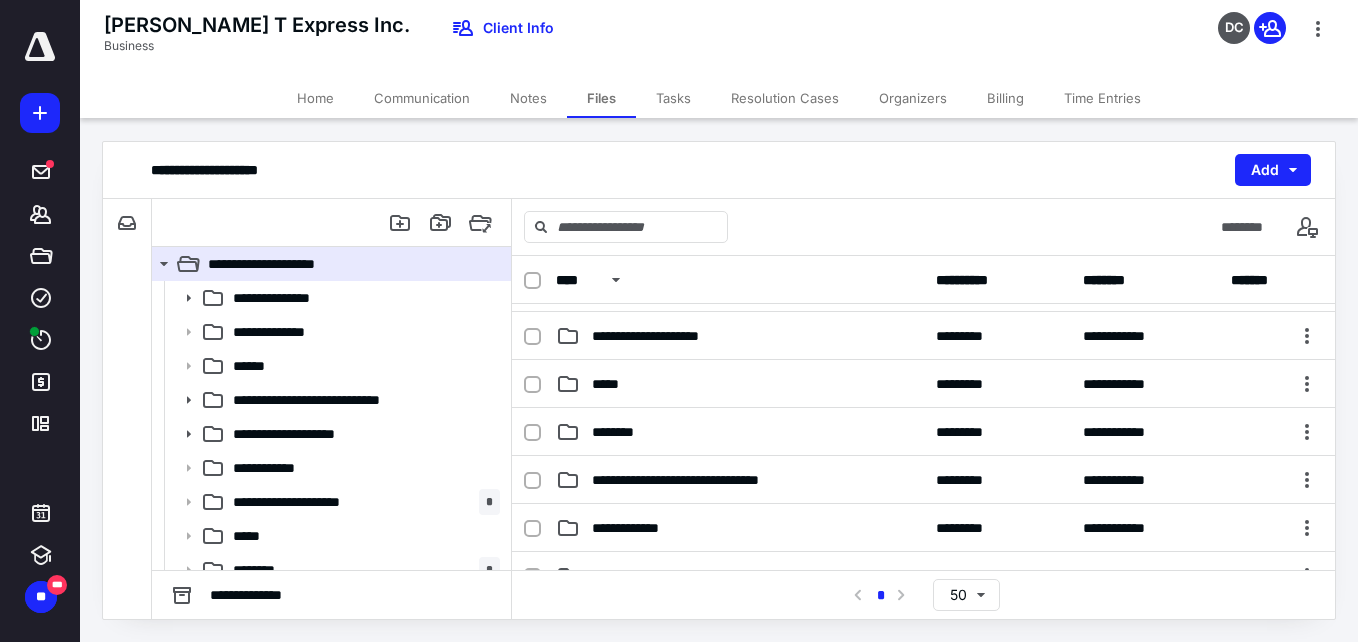 scroll, scrollTop: 500, scrollLeft: 0, axis: vertical 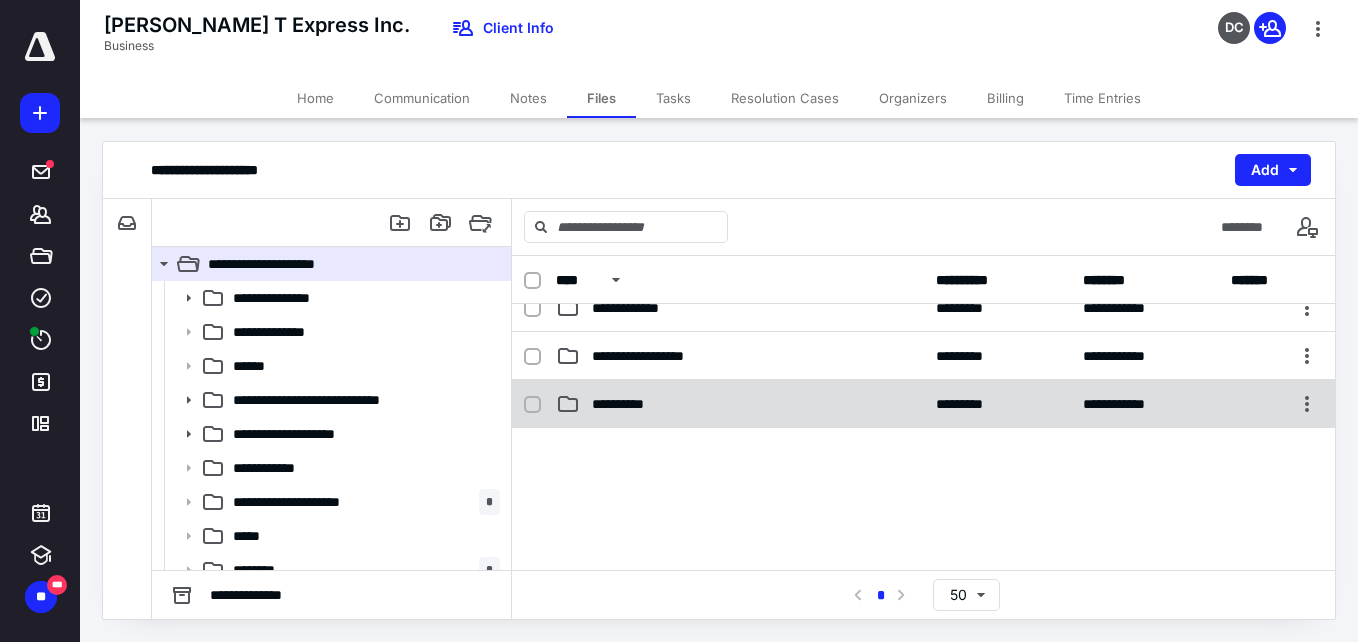 click on "**********" at bounding box center [740, 404] 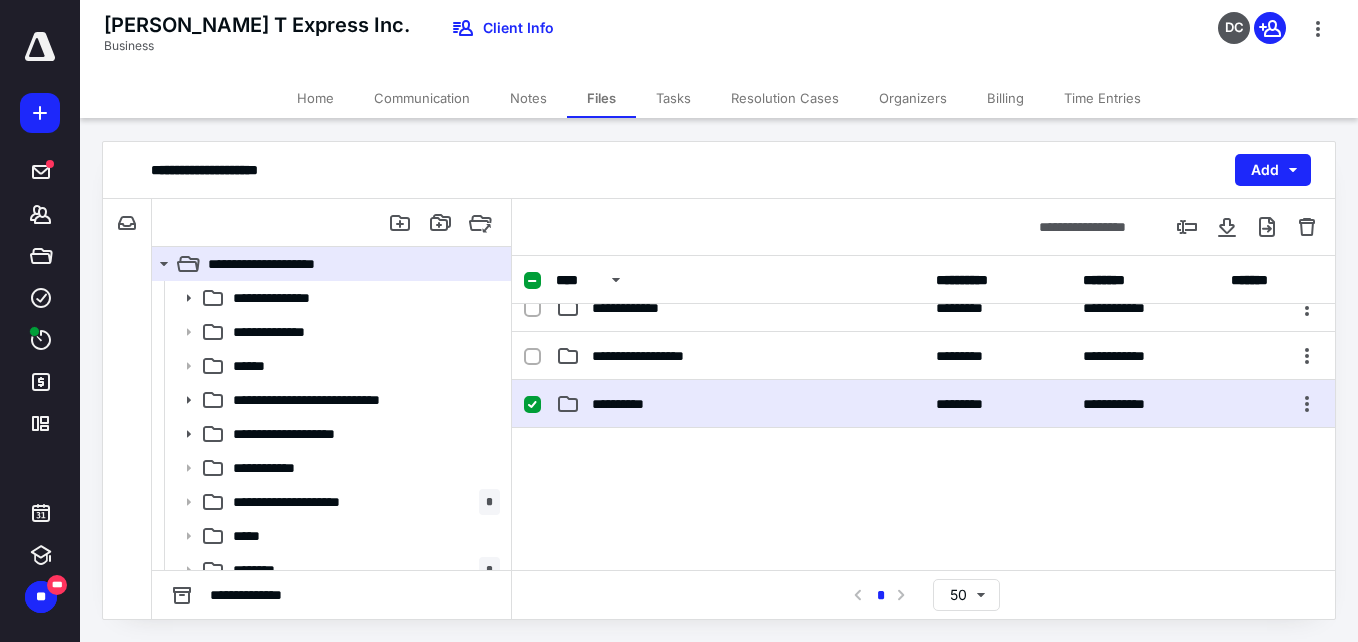 click on "**********" at bounding box center [740, 404] 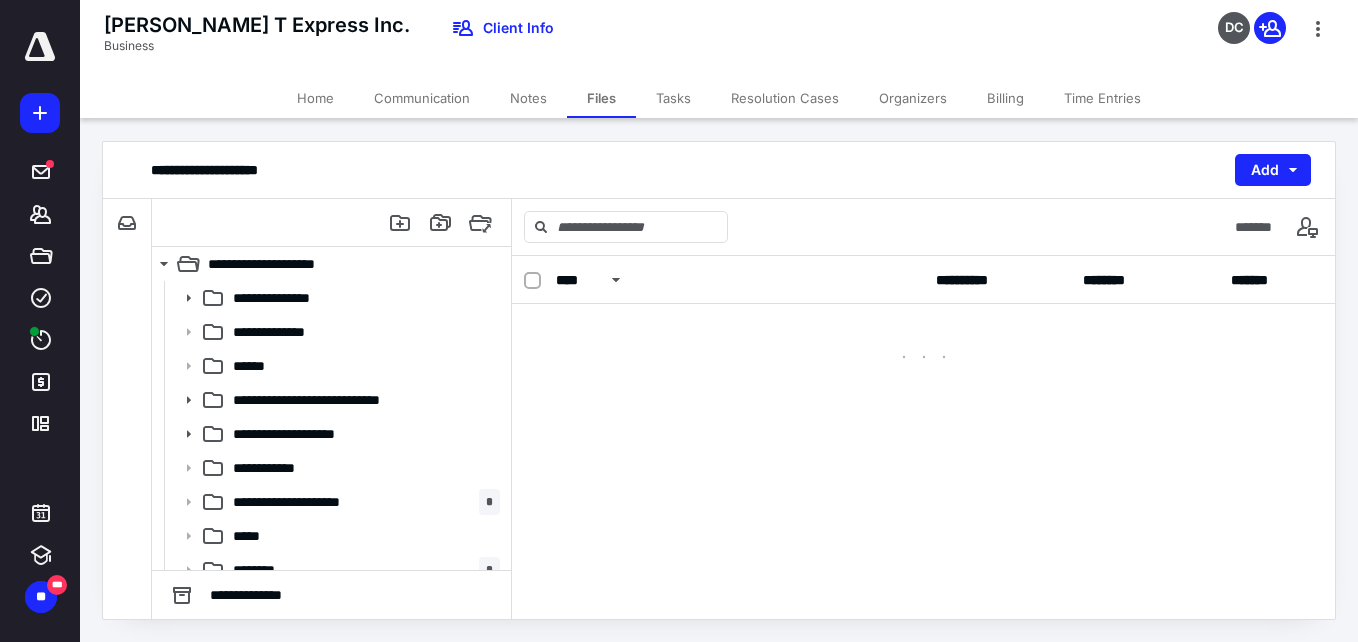 scroll, scrollTop: 0, scrollLeft: 0, axis: both 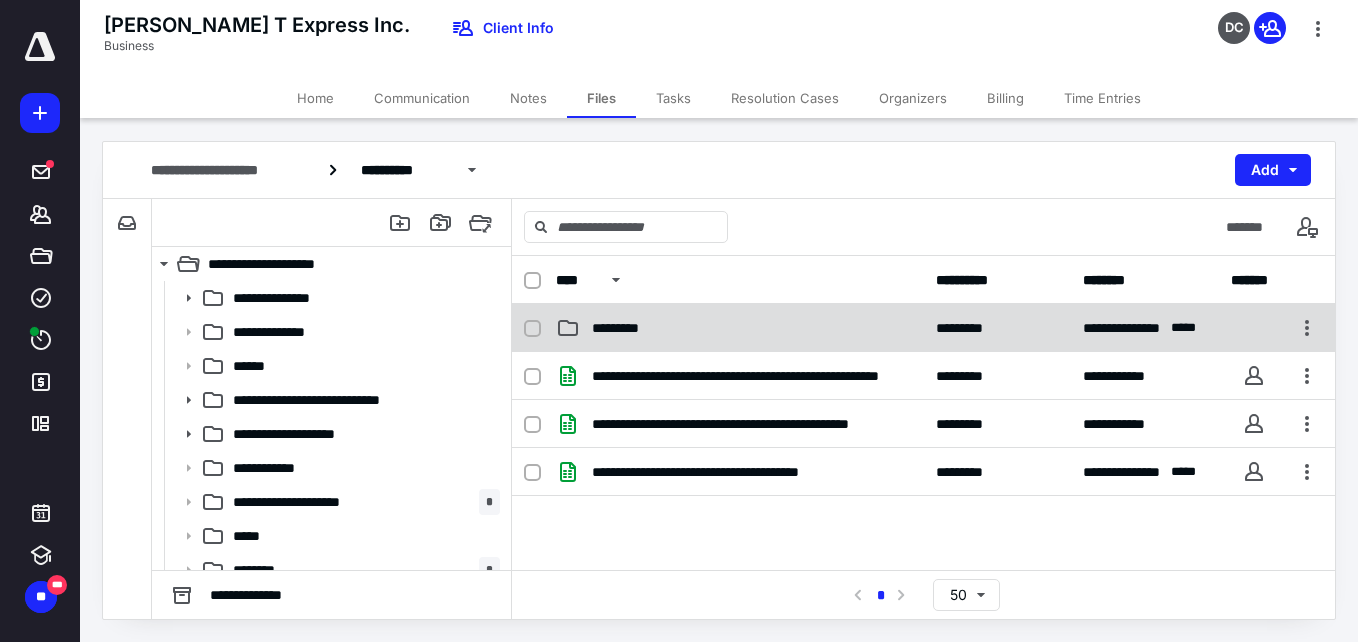 click on "**********" at bounding box center (923, 328) 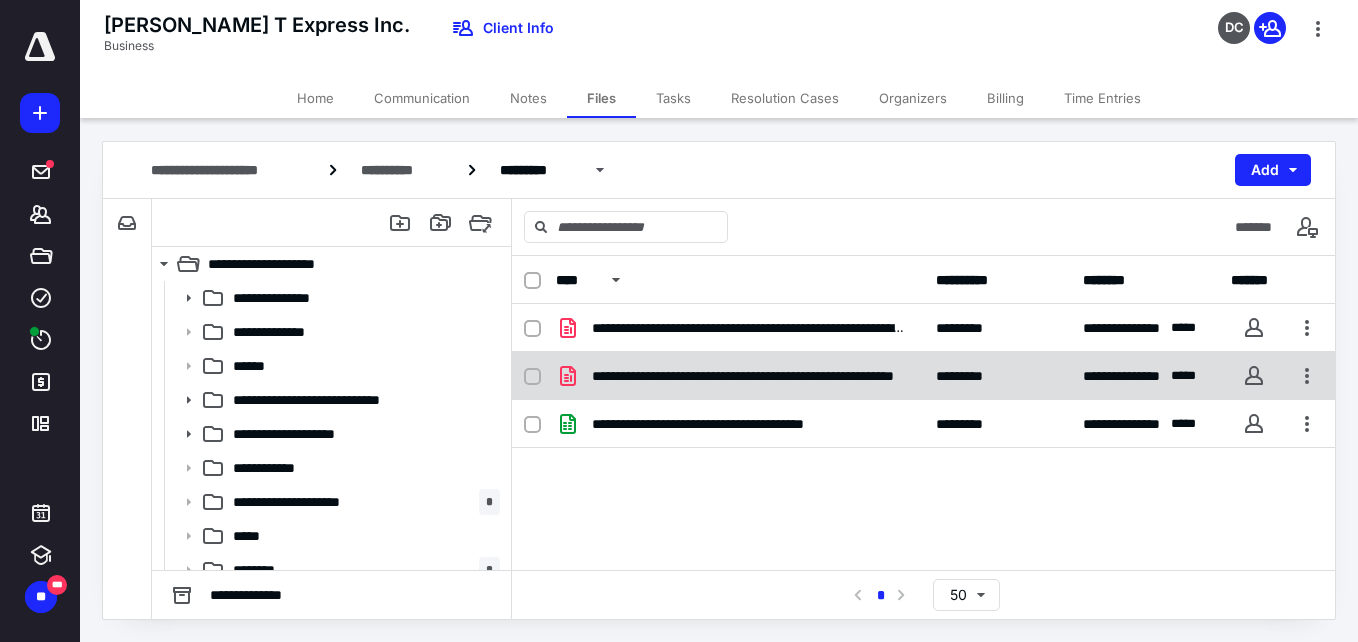 click at bounding box center [532, 377] 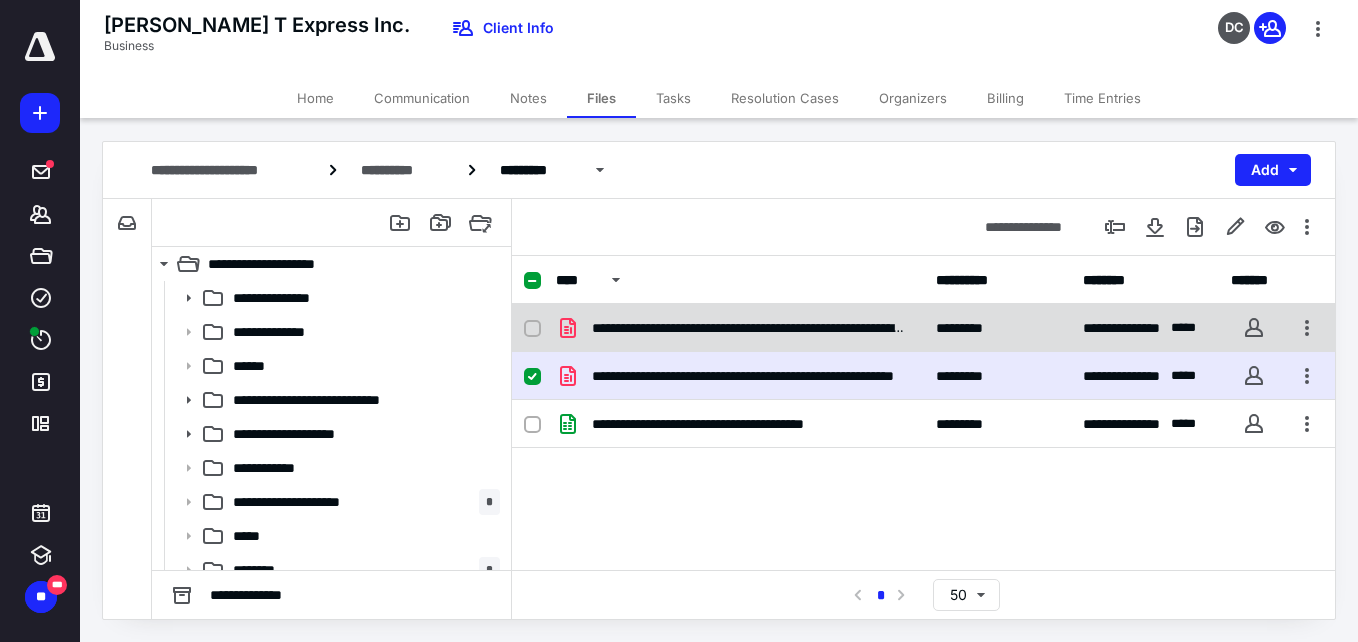 click at bounding box center (532, 329) 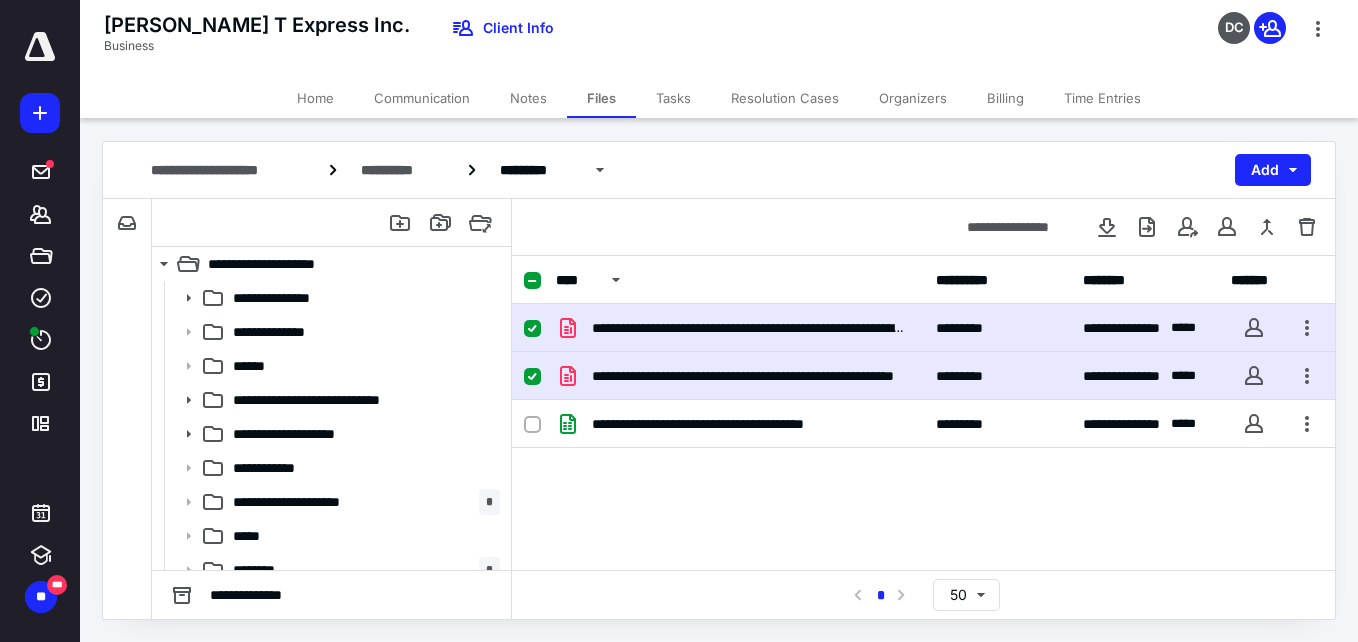 click at bounding box center (532, 329) 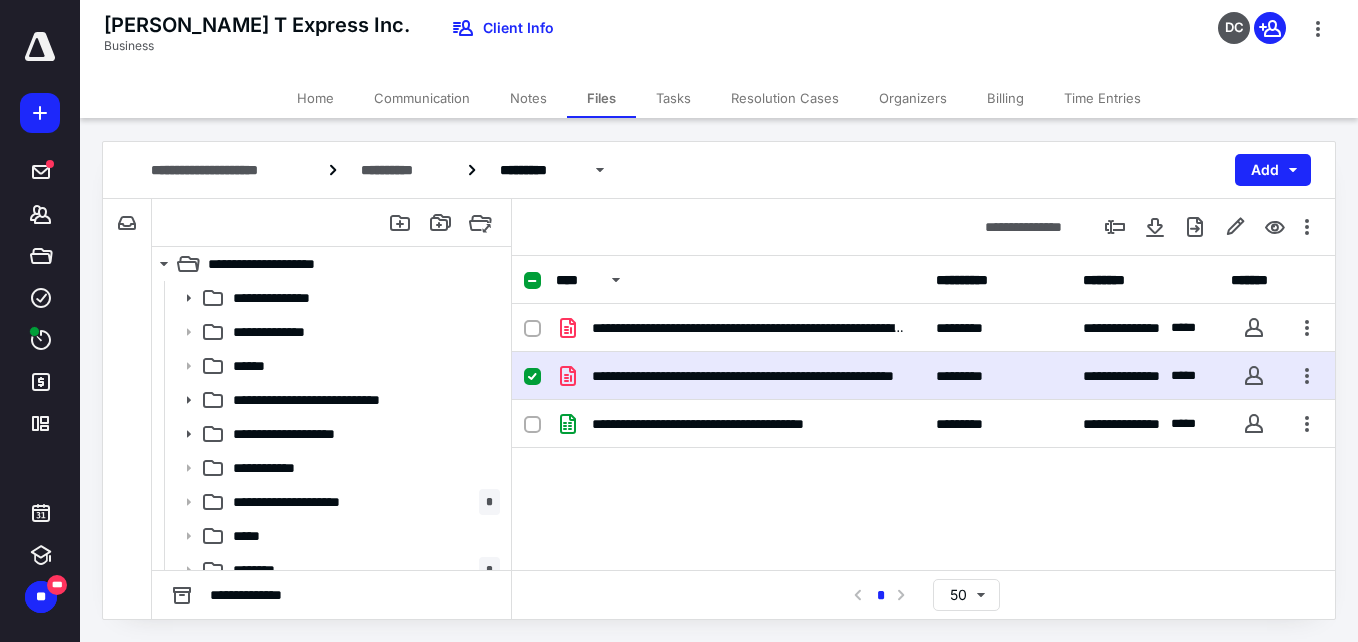 click on "**********" at bounding box center [923, 376] 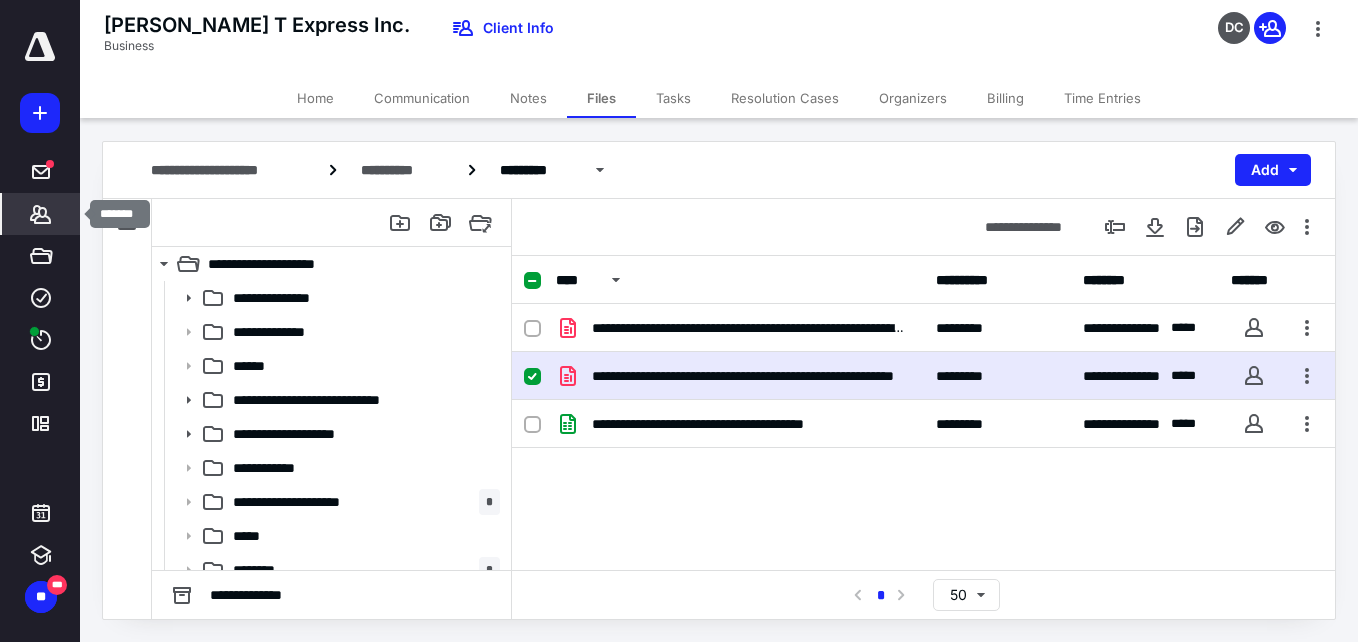 click on "*******" at bounding box center (41, 214) 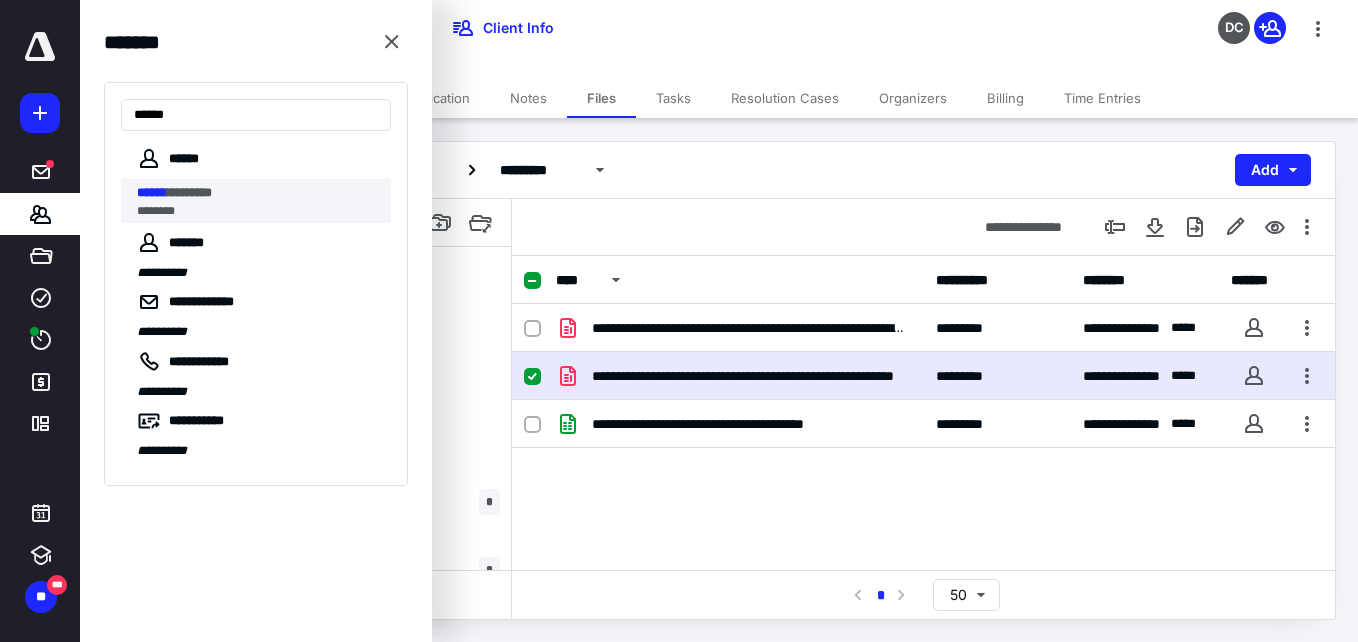 type on "******" 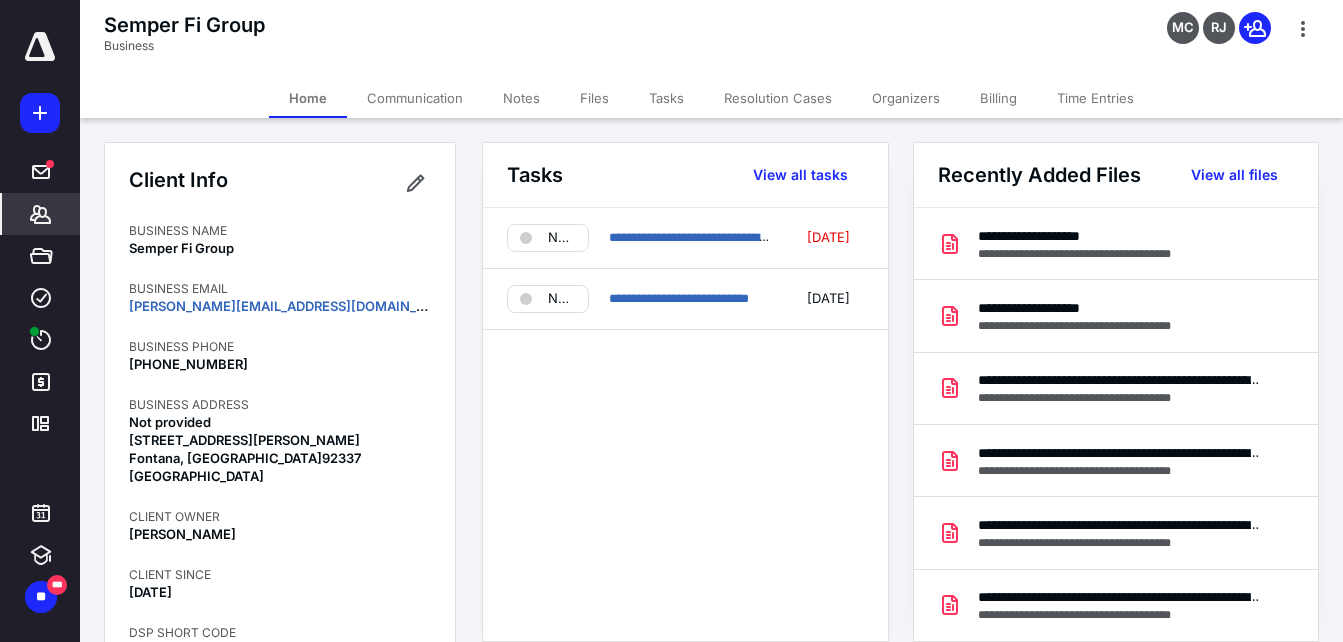 click on "Files" at bounding box center (594, 98) 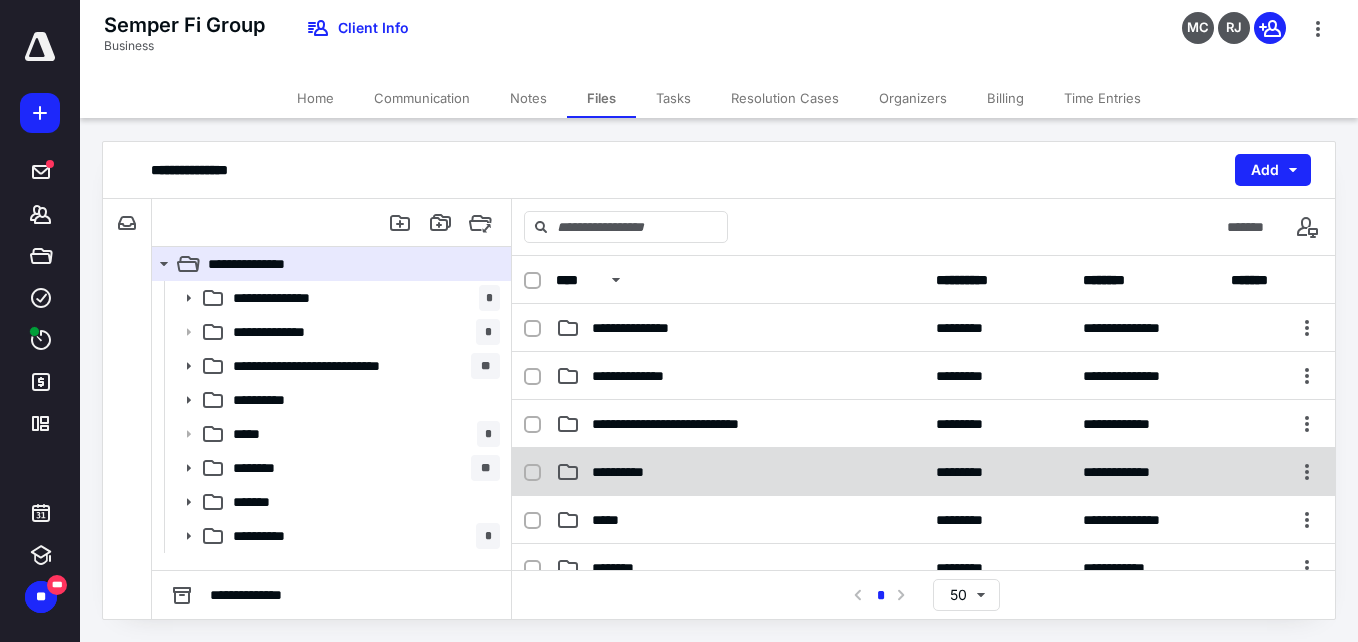 click on "**********" at bounding box center (625, 472) 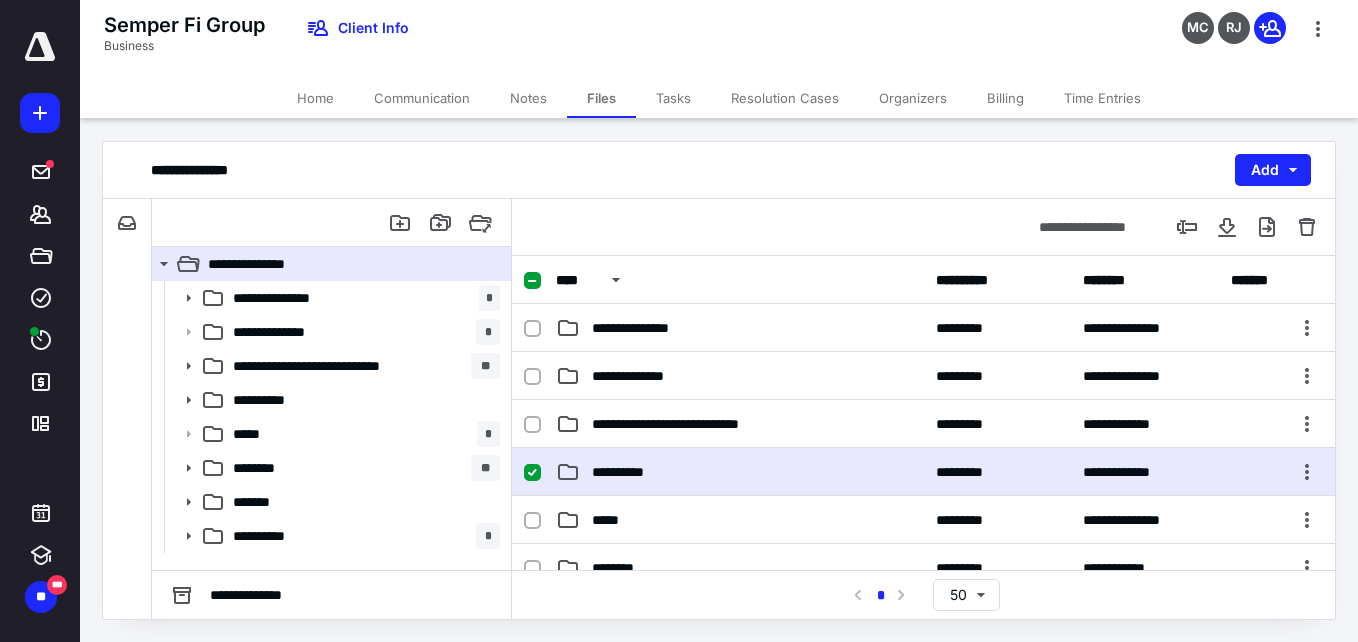 click on "**********" at bounding box center [625, 472] 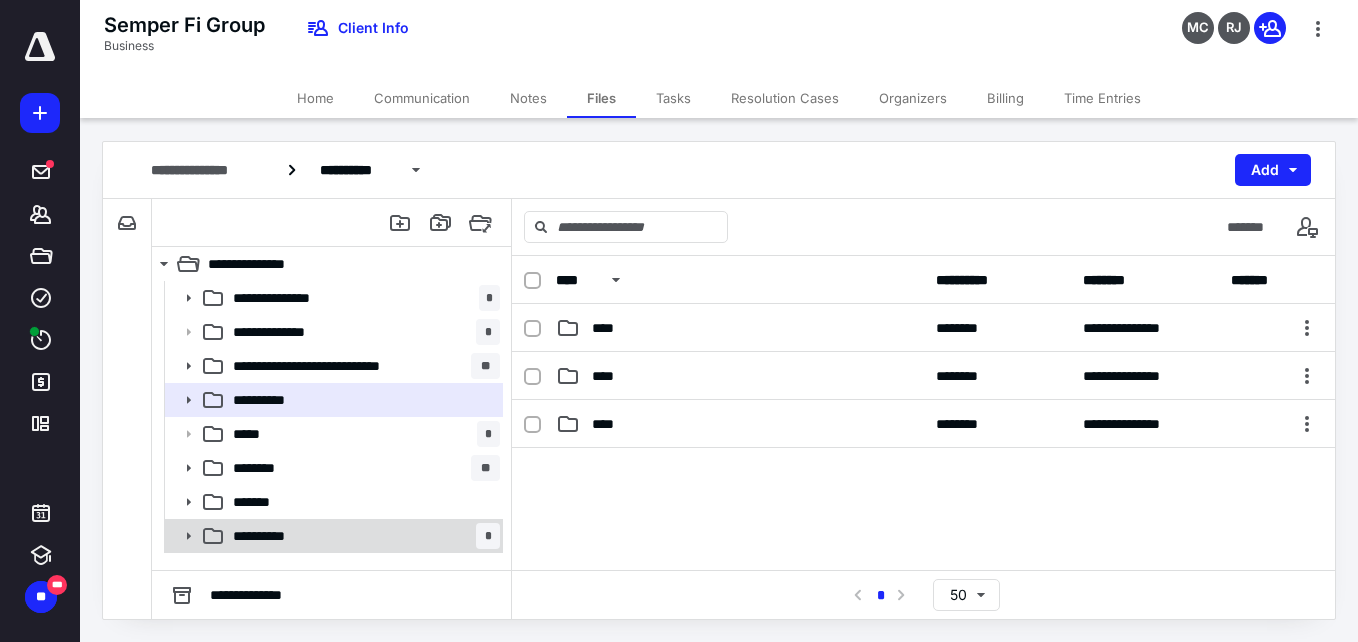 click on "**********" at bounding box center (362, 536) 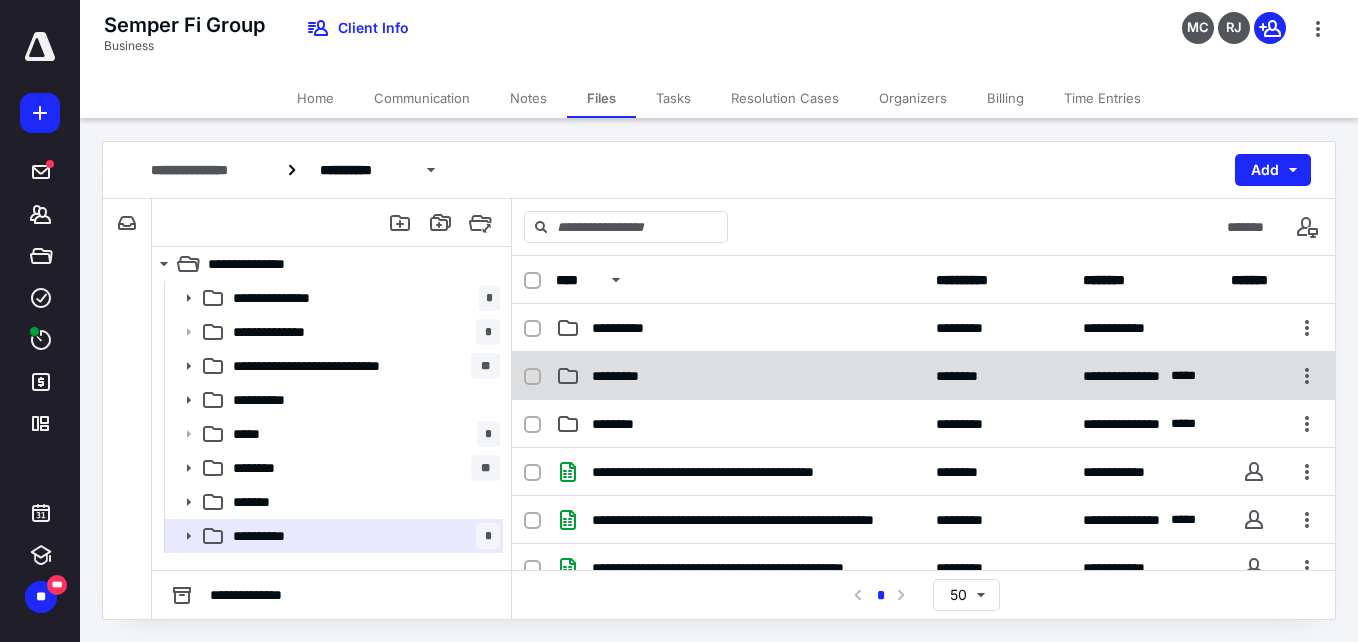 click on "*********" at bounding box center [740, 376] 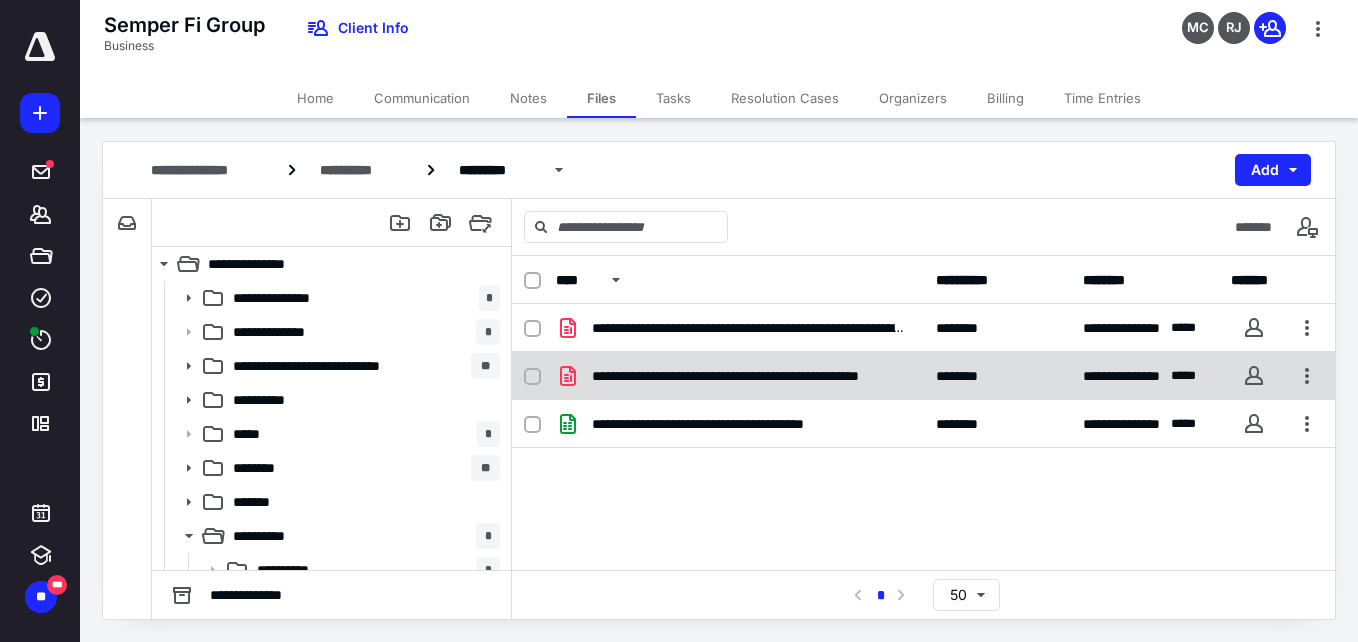 click 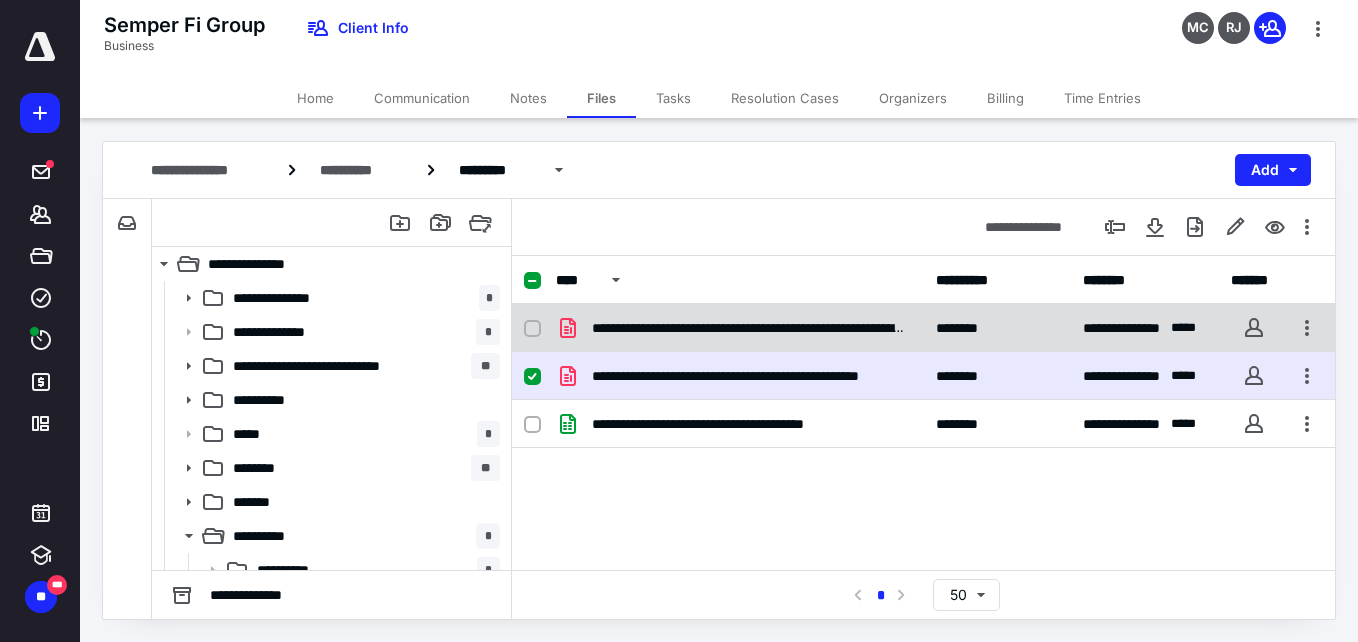 click 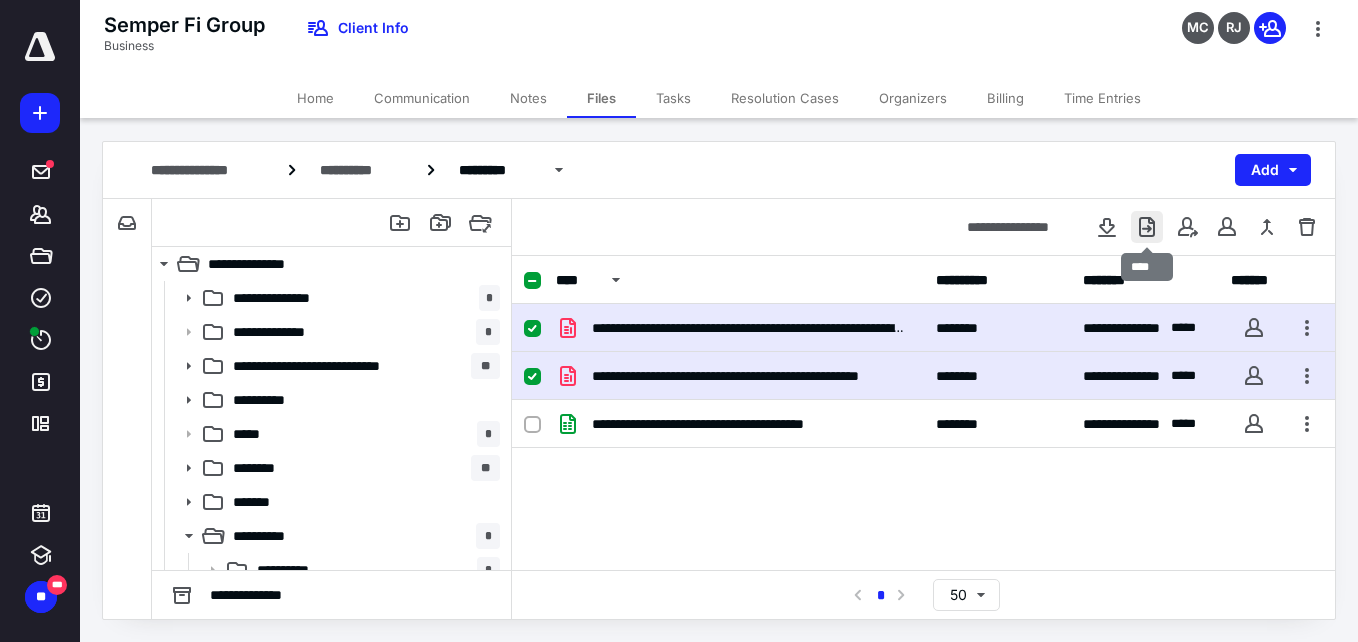 click at bounding box center [1147, 227] 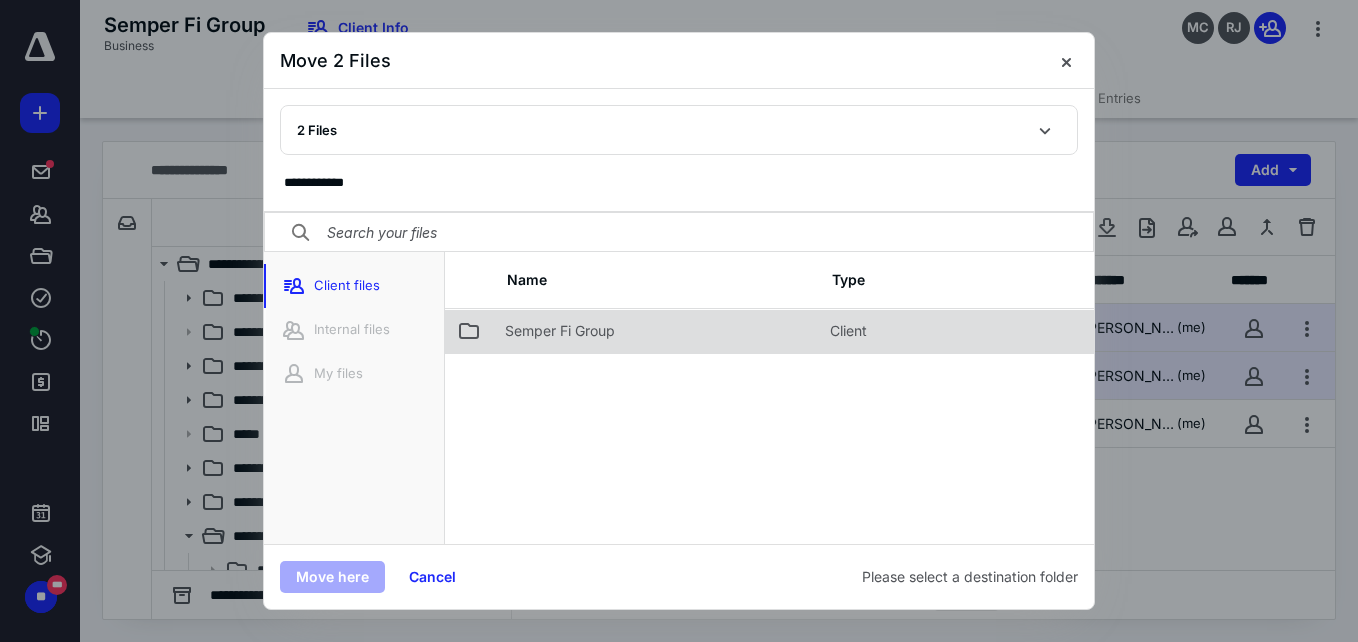 click on "Semper Fi Group" at bounding box center [655, 331] 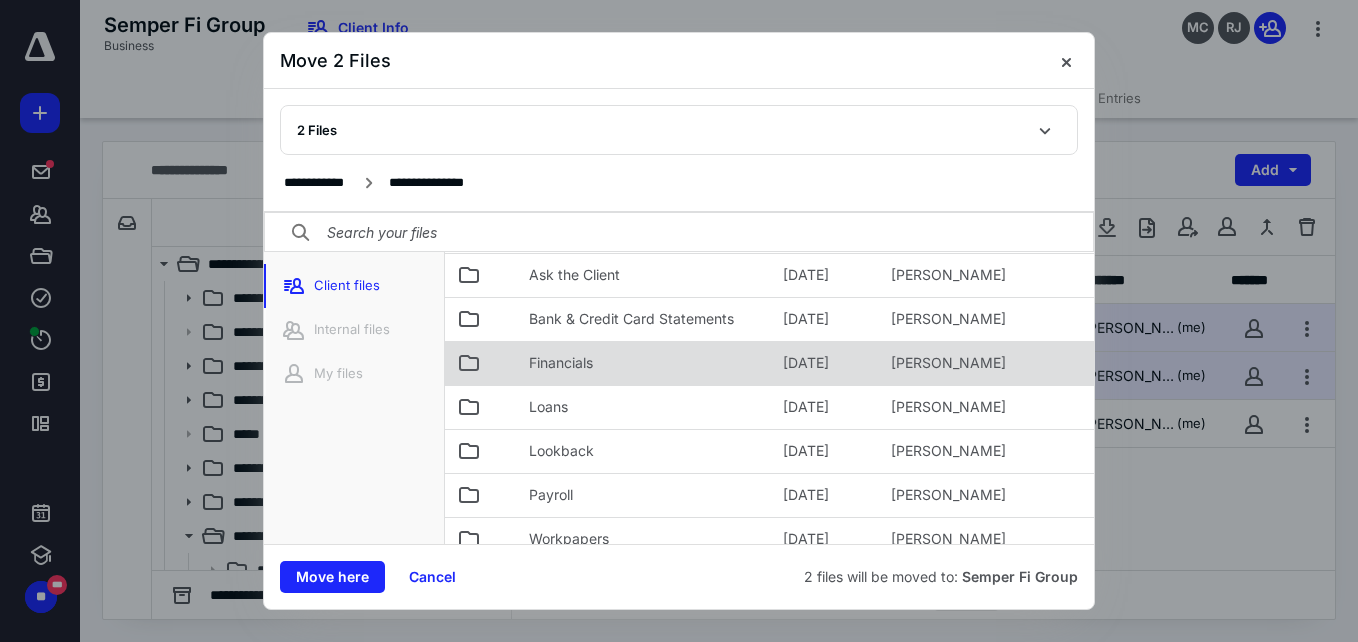 click on "Financials" at bounding box center [644, 363] 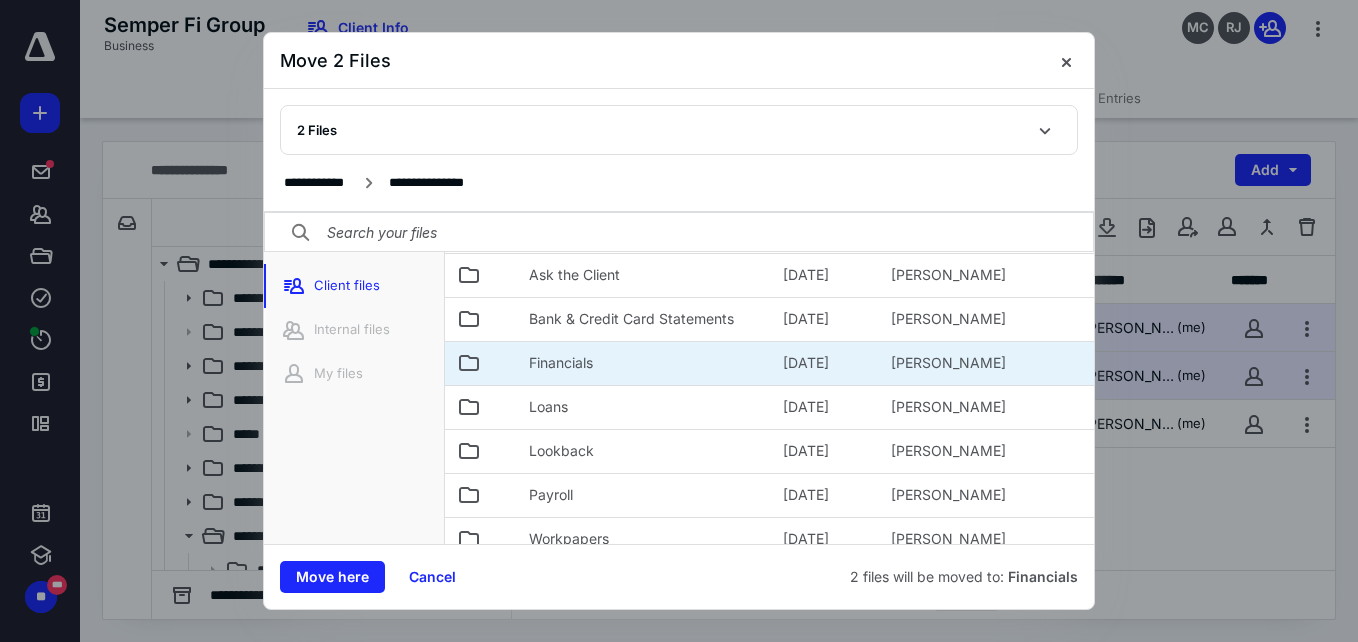 click on "Financials" at bounding box center (644, 363) 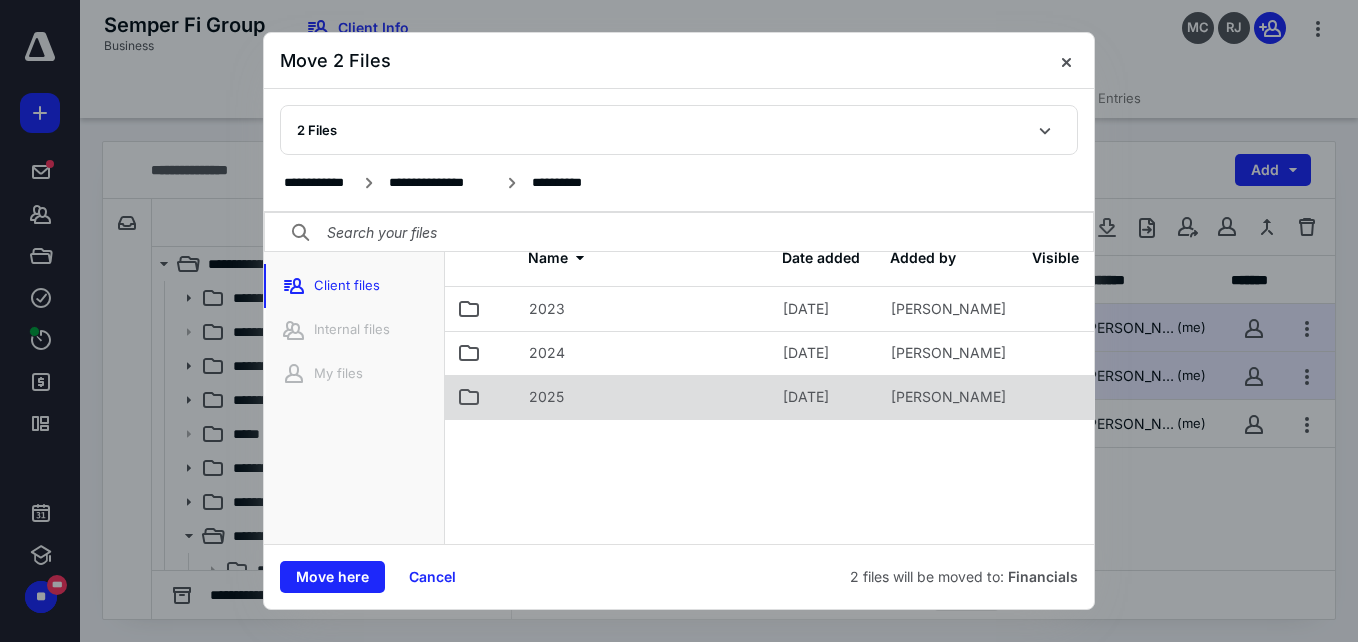 click on "2025" at bounding box center (644, 397) 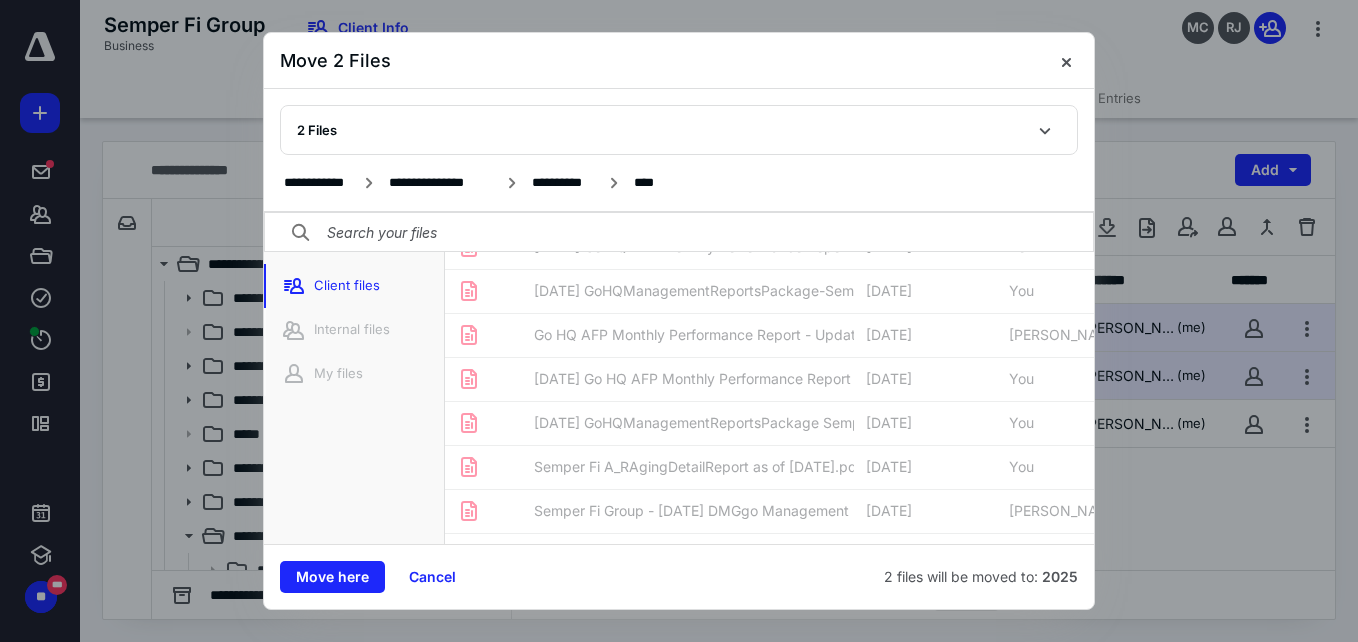 scroll, scrollTop: 0, scrollLeft: 0, axis: both 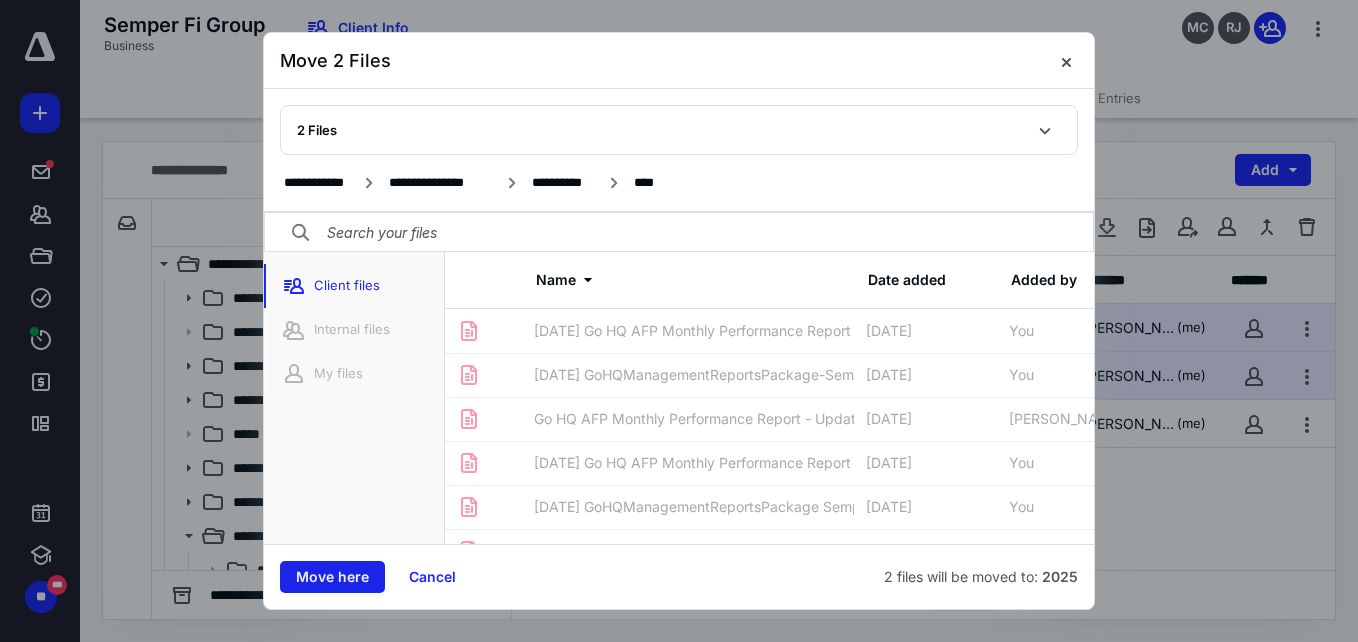 click on "Move here" at bounding box center (332, 577) 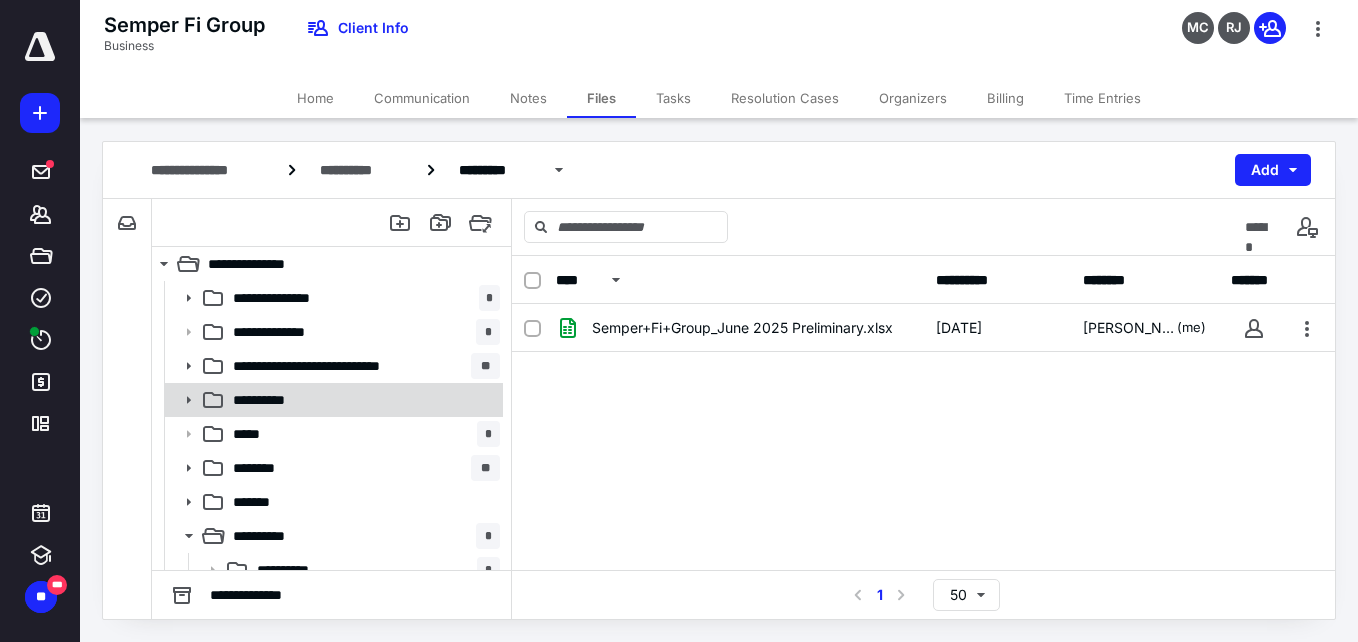 click on "**********" at bounding box center [362, 400] 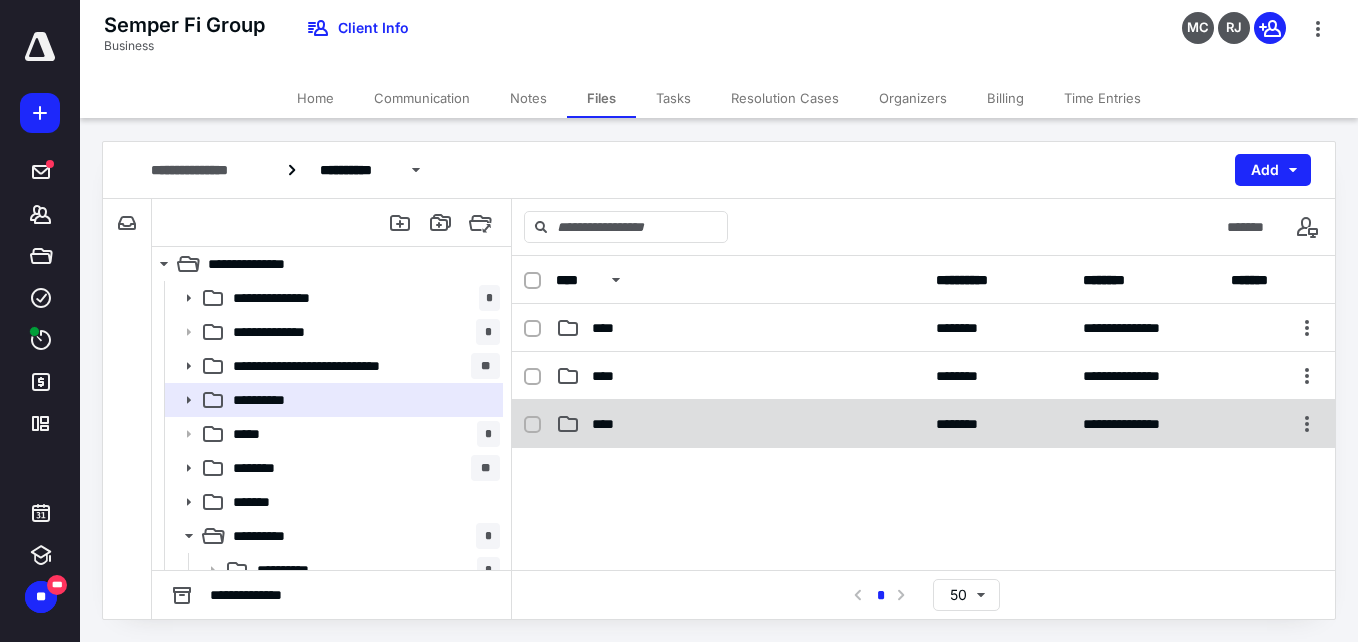 click on "****" at bounding box center [740, 424] 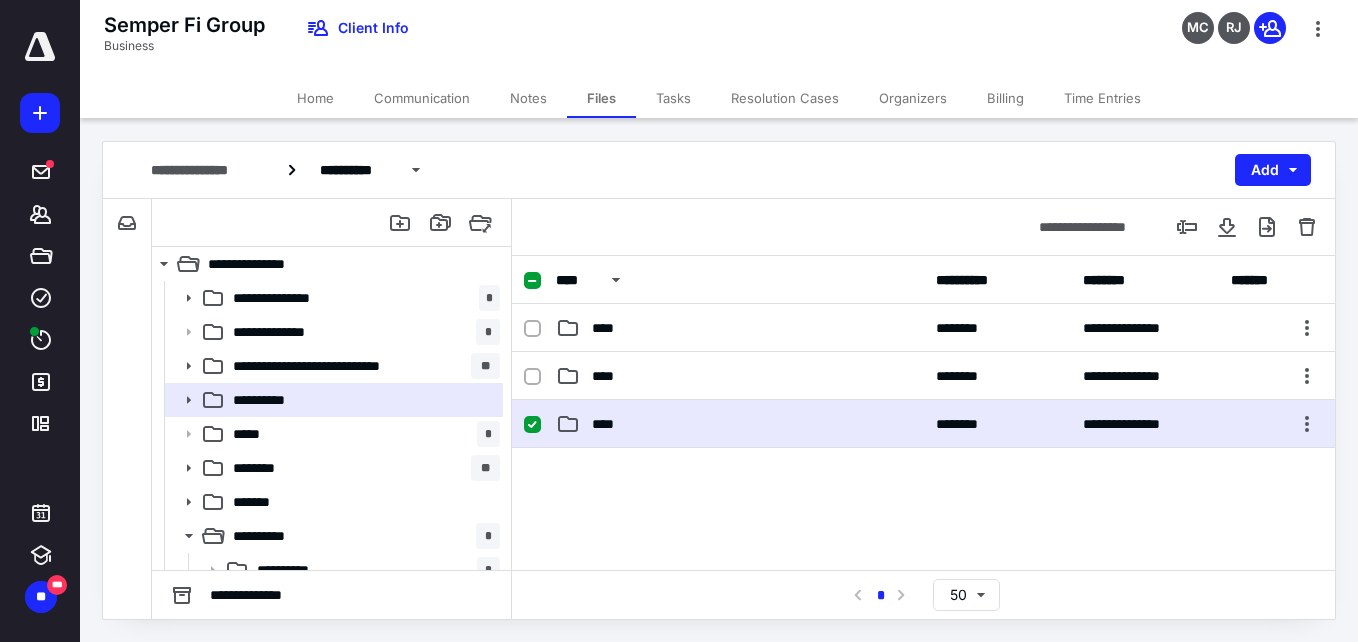click on "****" at bounding box center (740, 424) 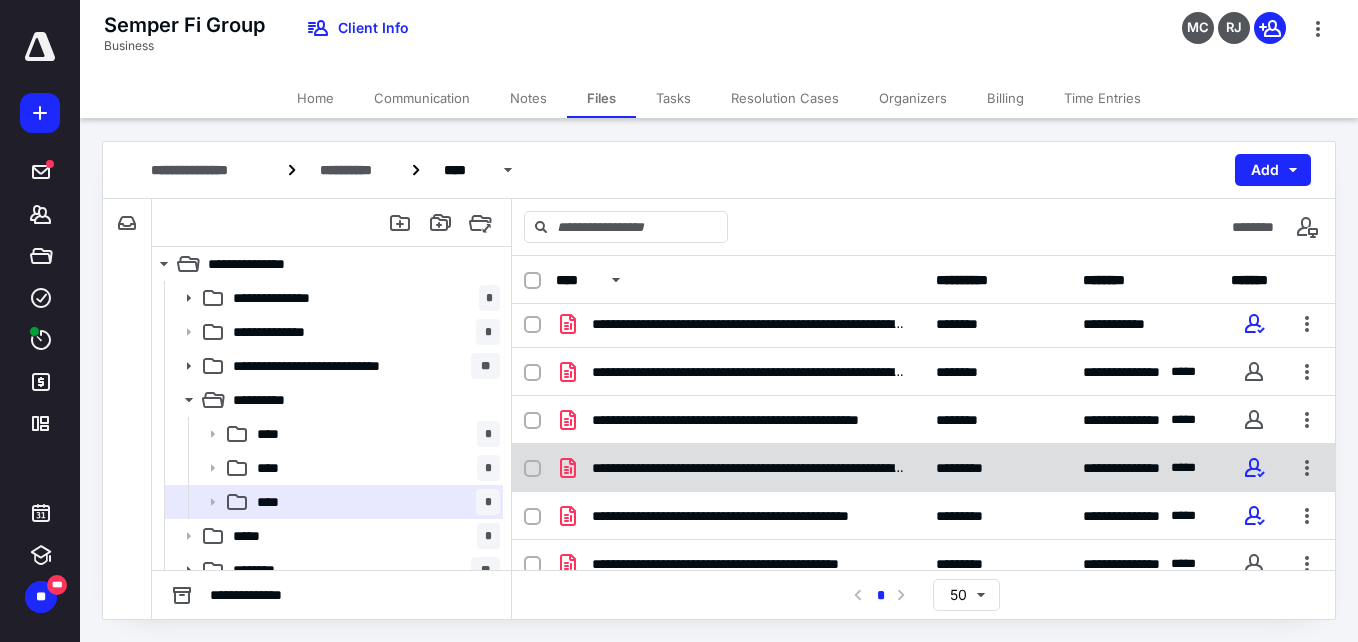 scroll, scrollTop: 0, scrollLeft: 0, axis: both 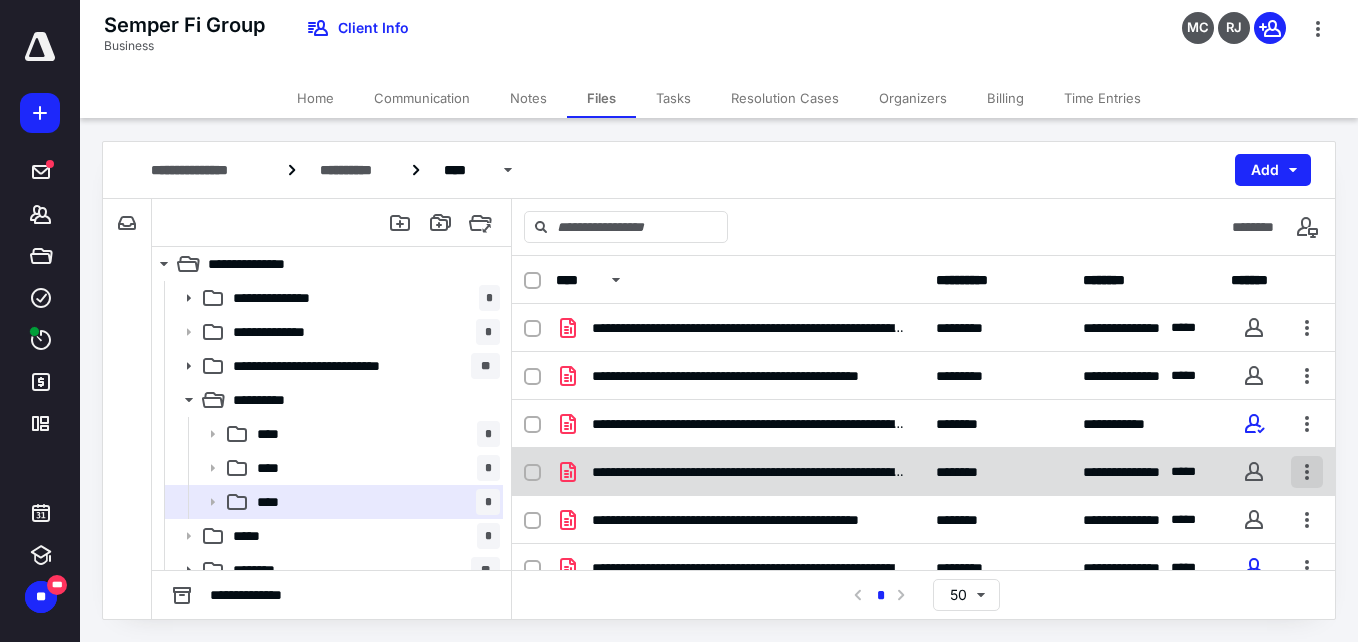 click at bounding box center [1307, 472] 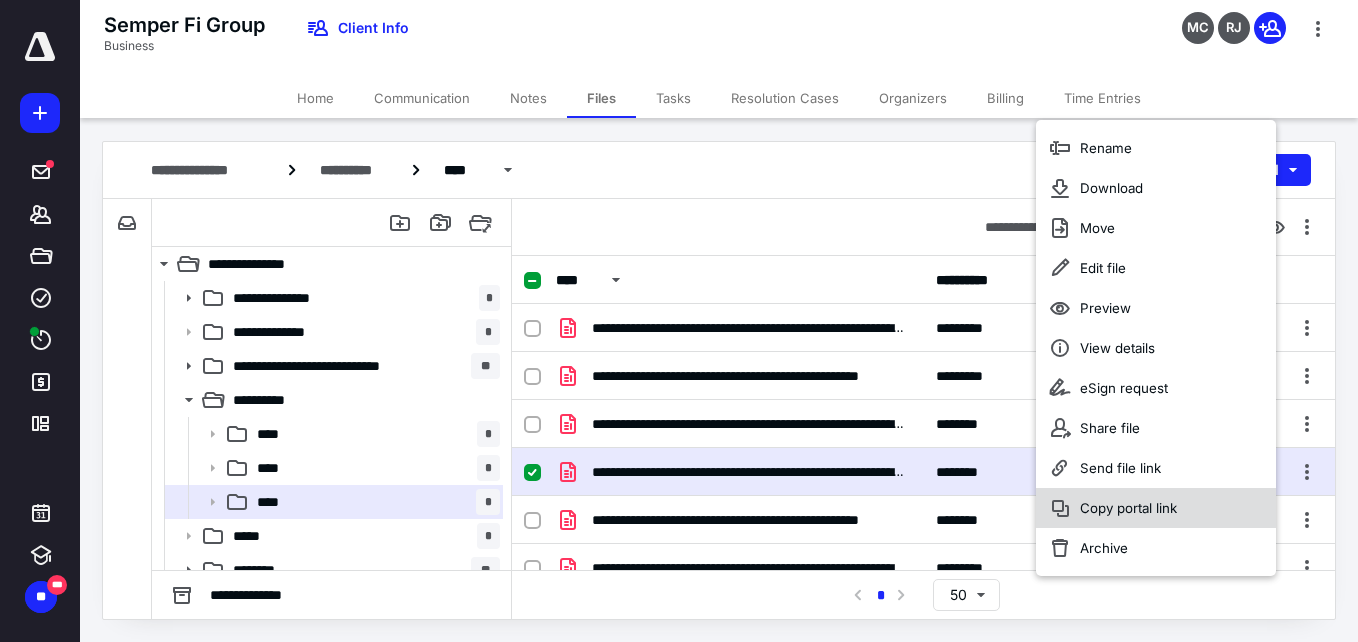 click on "Copy portal link" at bounding box center (1156, 508) 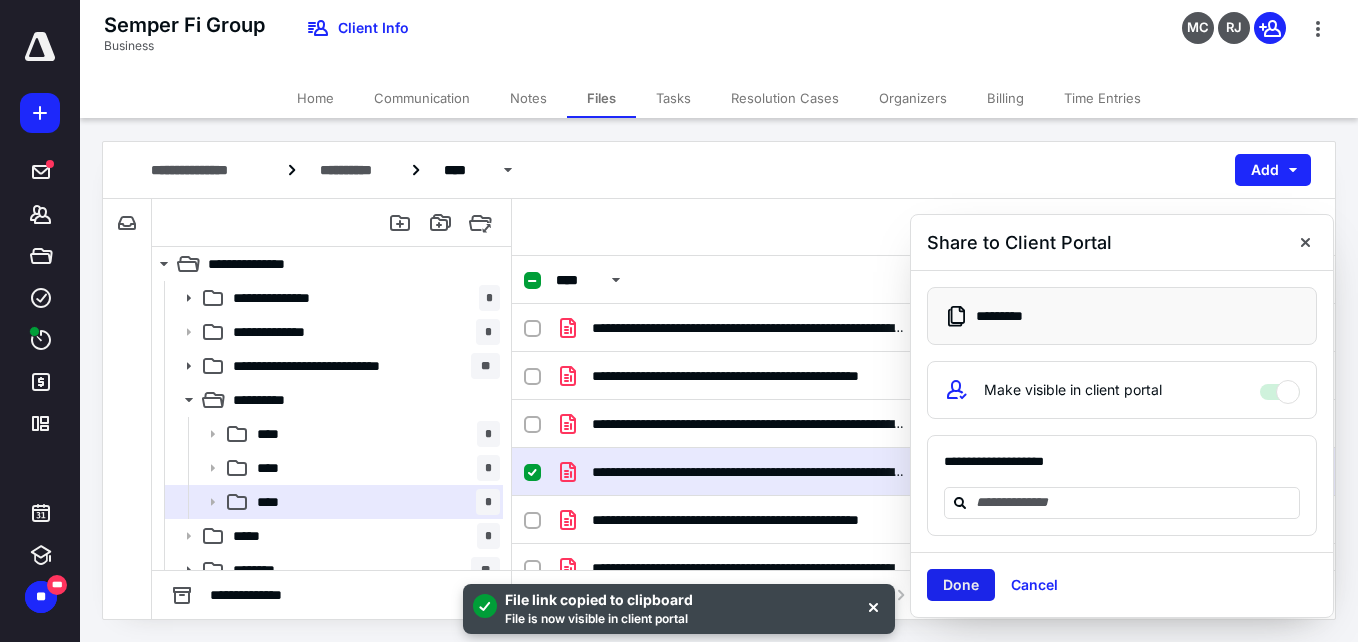 click on "Done" at bounding box center (961, 585) 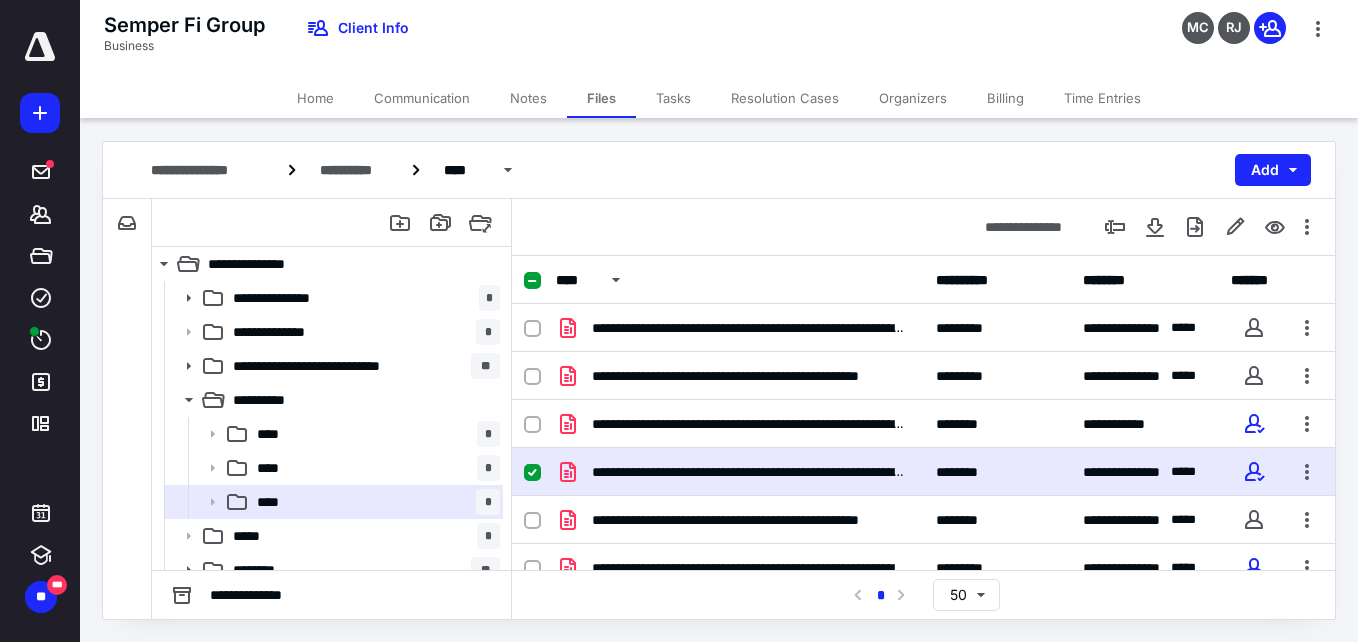 click on "**********" at bounding box center (719, 170) 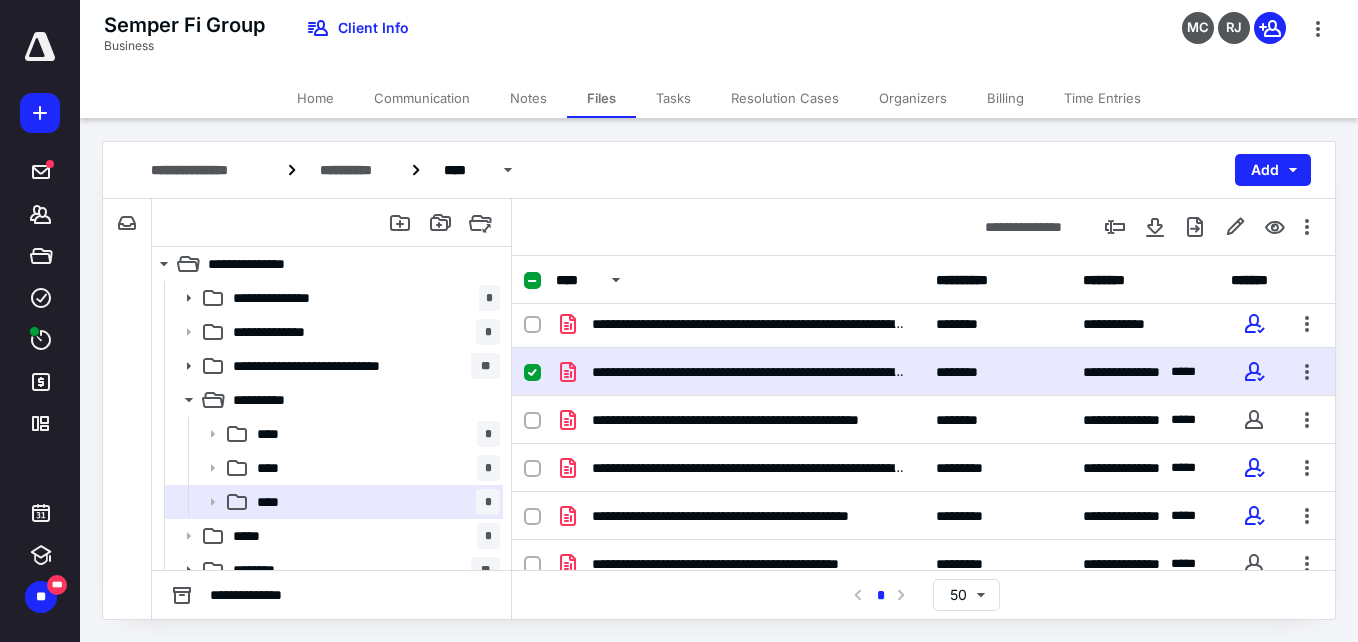 click at bounding box center (532, 373) 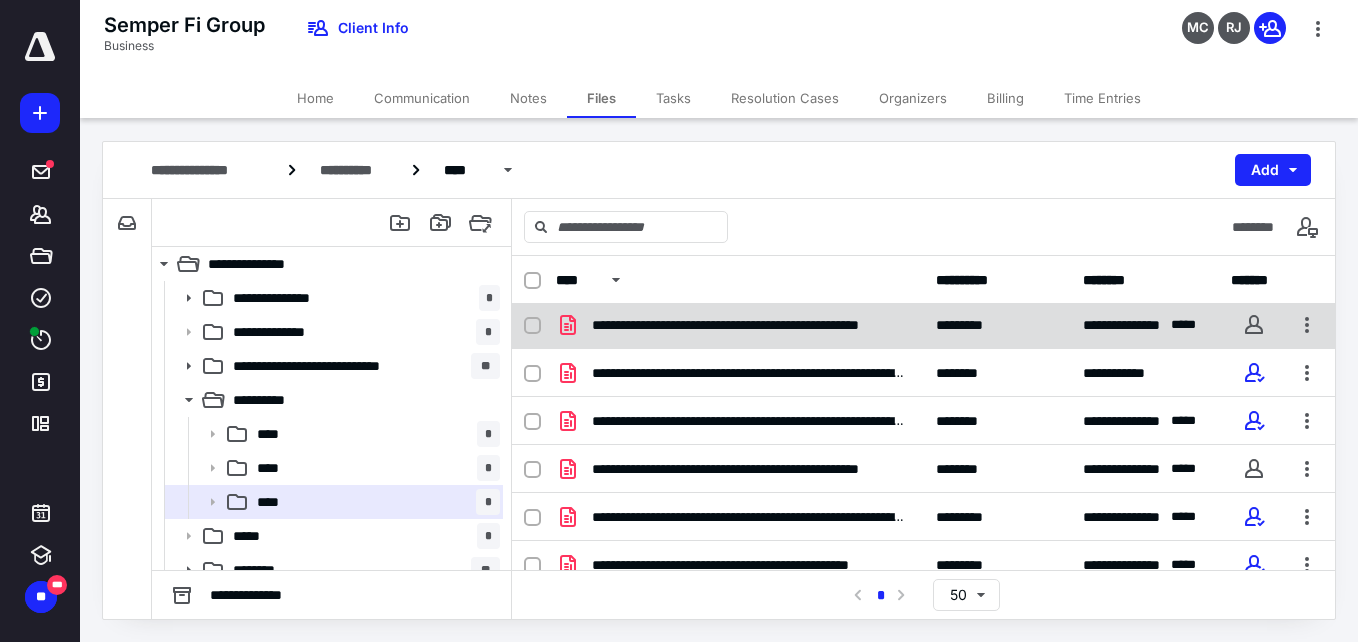 scroll, scrollTop: 100, scrollLeft: 0, axis: vertical 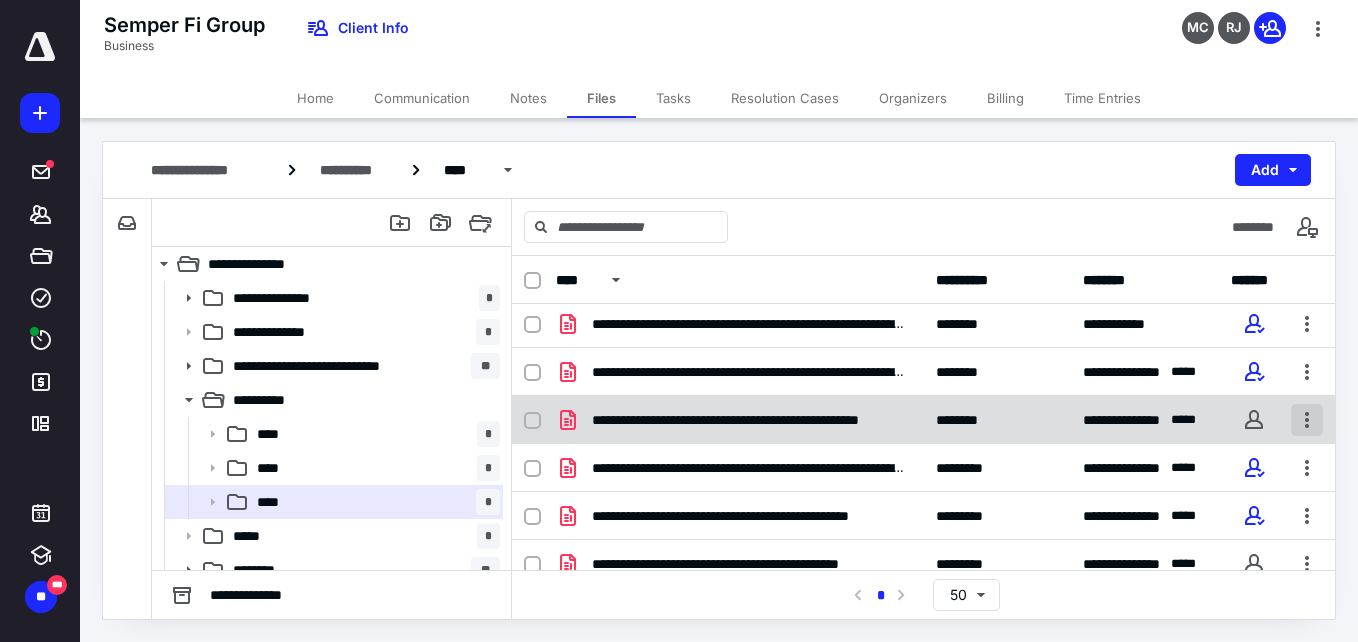 click at bounding box center (1307, 420) 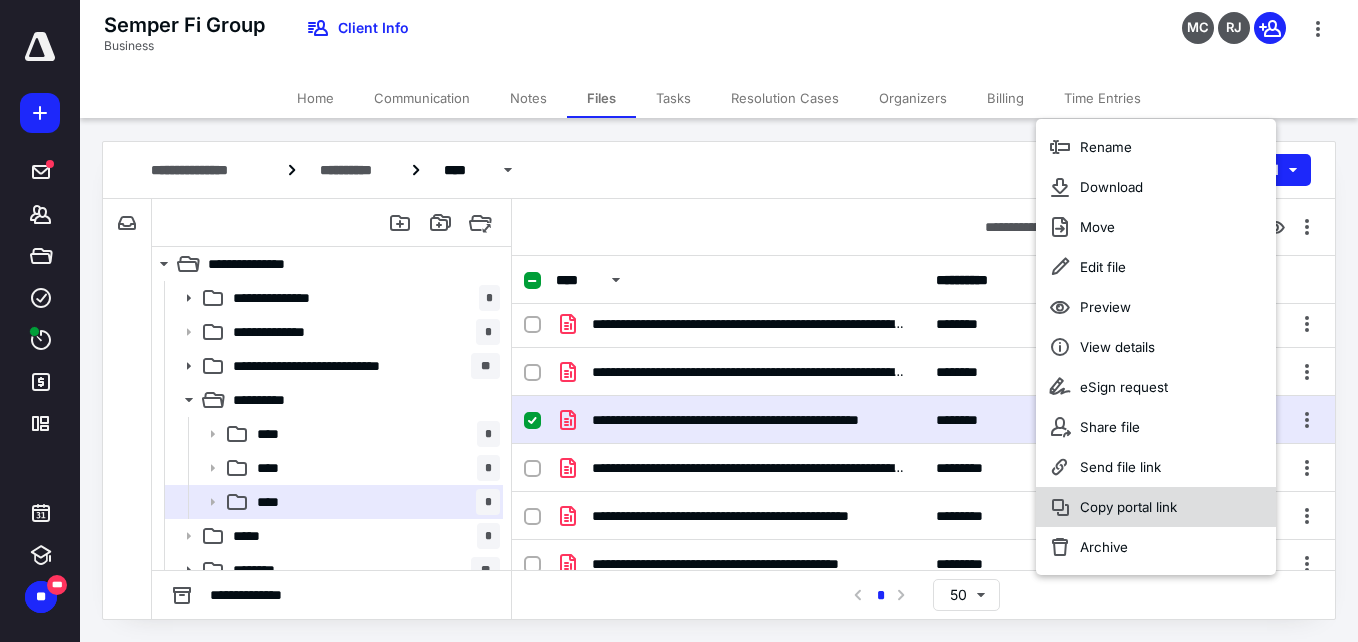 click on "Copy portal link" at bounding box center [1156, 507] 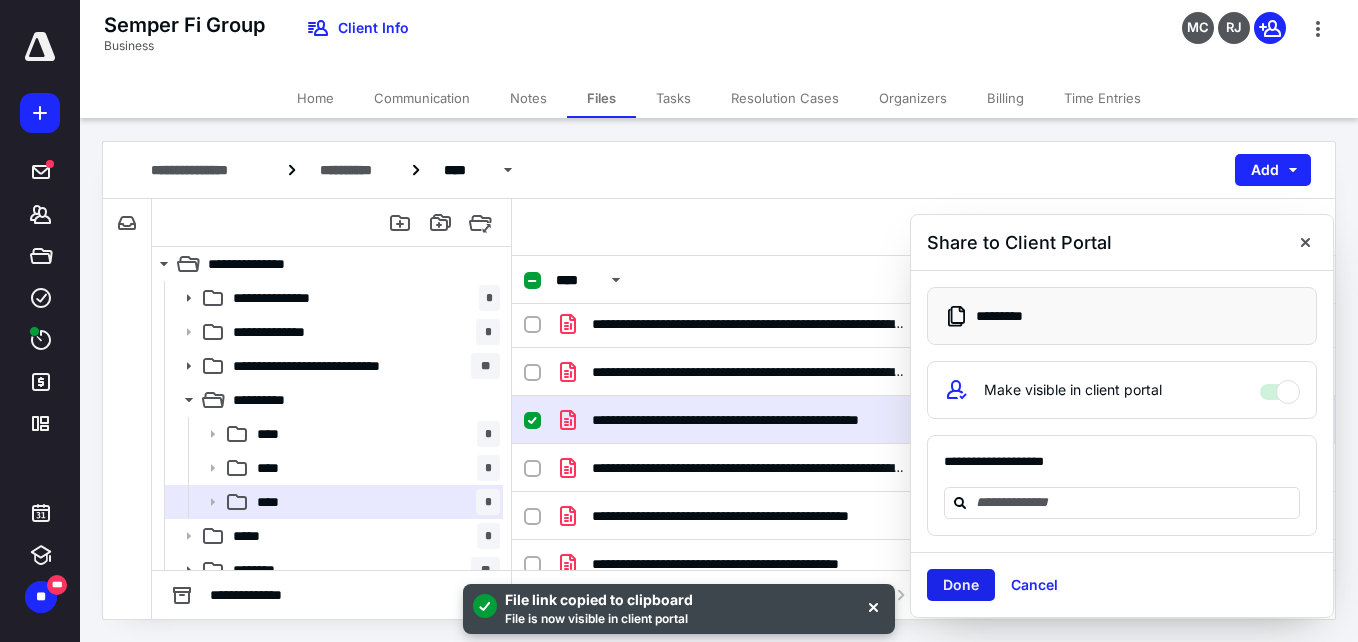 click on "Done" at bounding box center [961, 585] 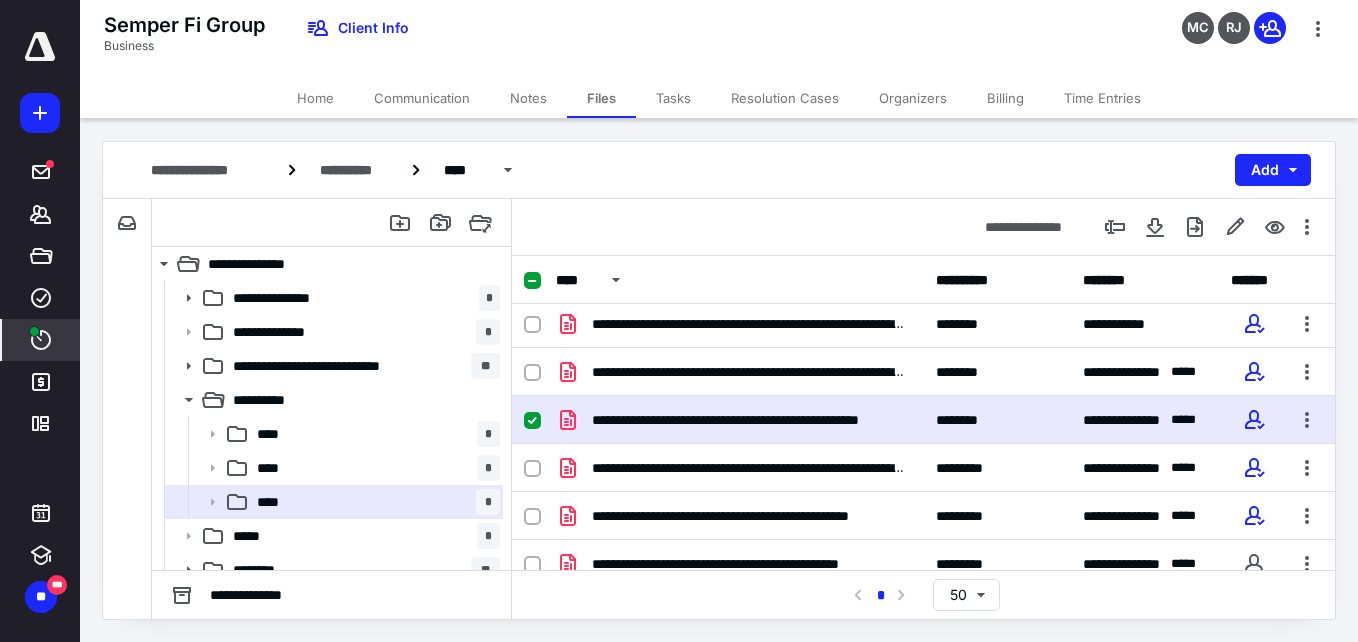 click on "****" at bounding box center [41, 340] 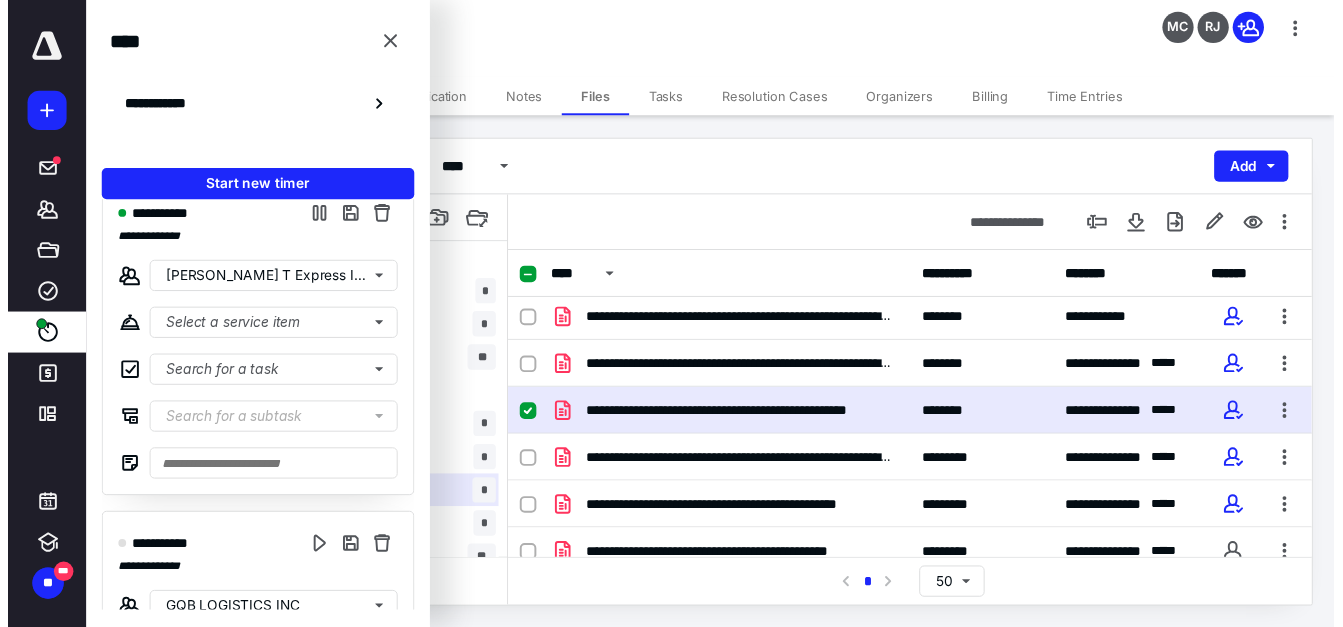 scroll, scrollTop: 0, scrollLeft: 0, axis: both 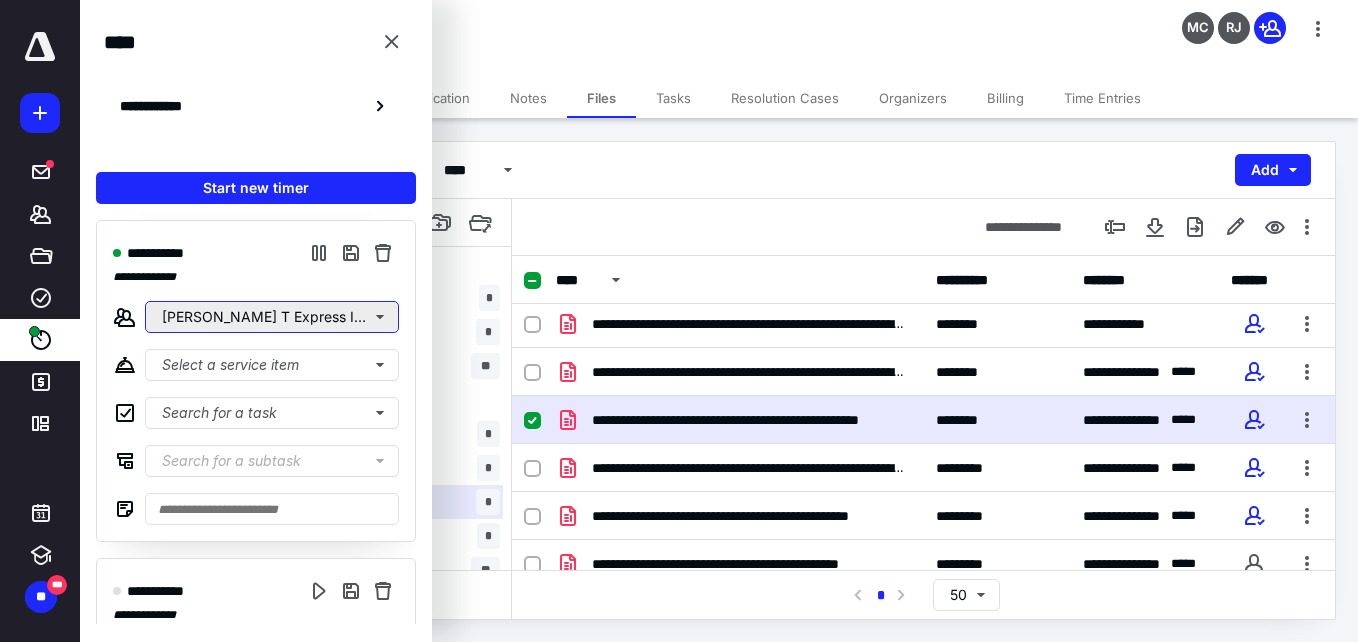 click on "[PERSON_NAME] T Express Inc." at bounding box center [272, 317] 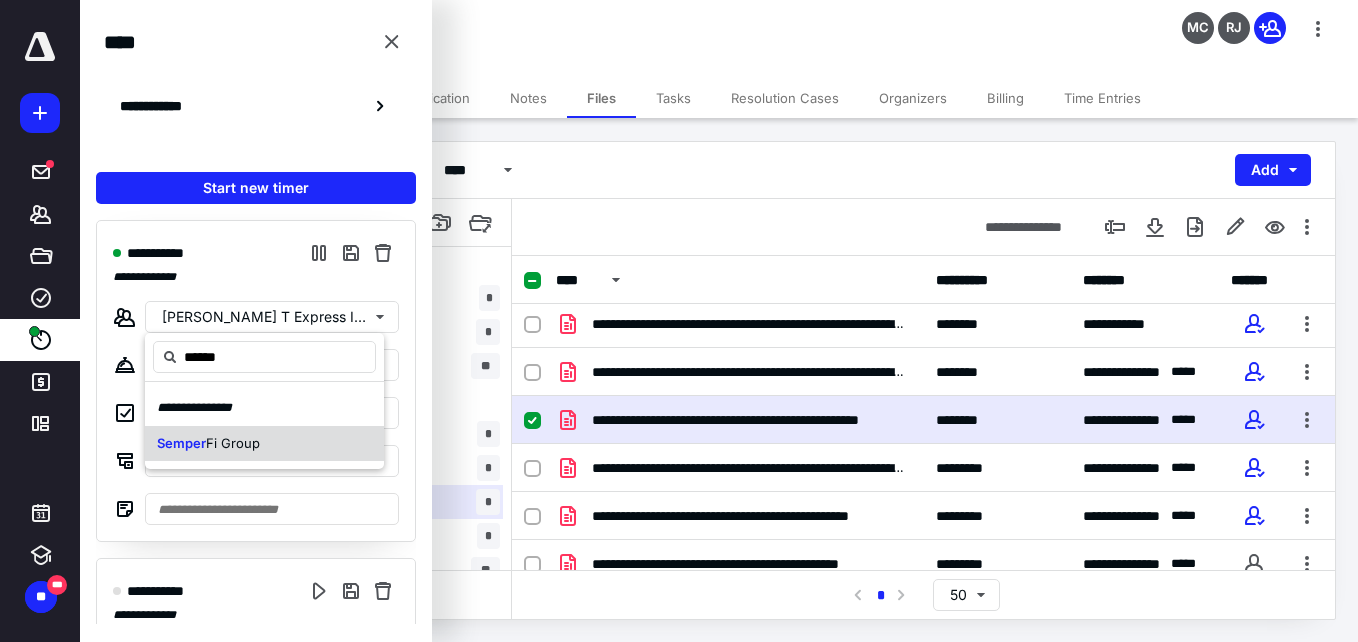 click on "Semper  Fi Group" at bounding box center (264, 444) 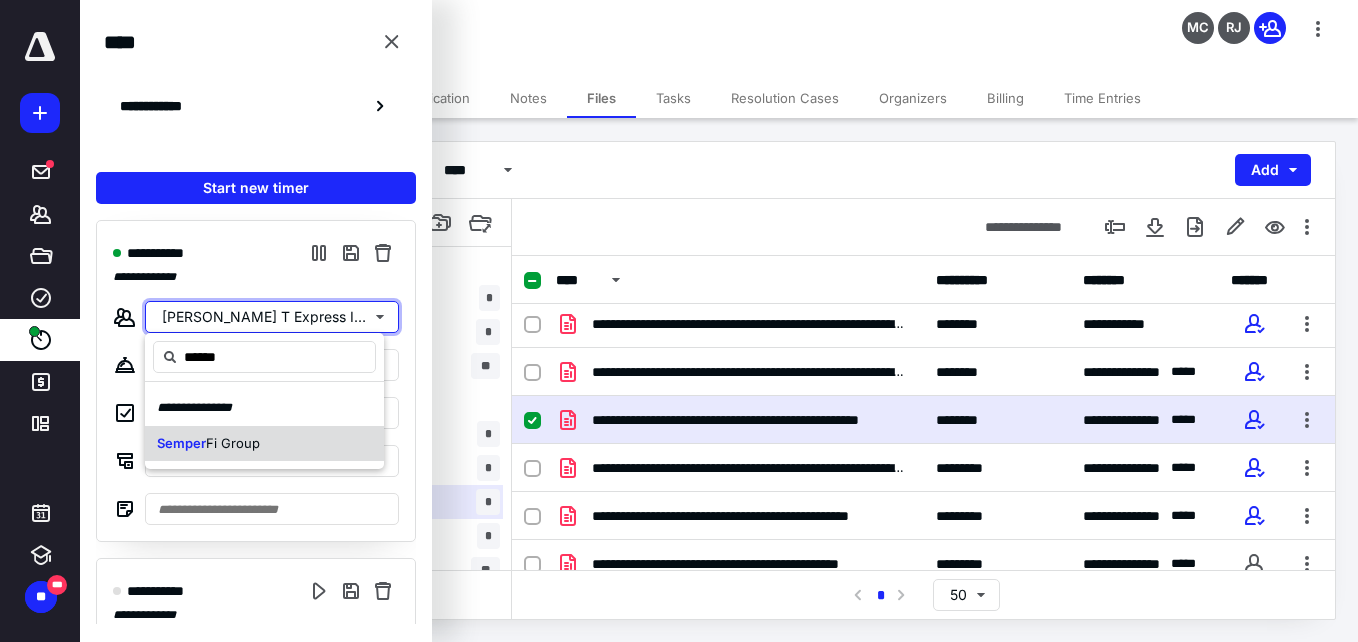 type 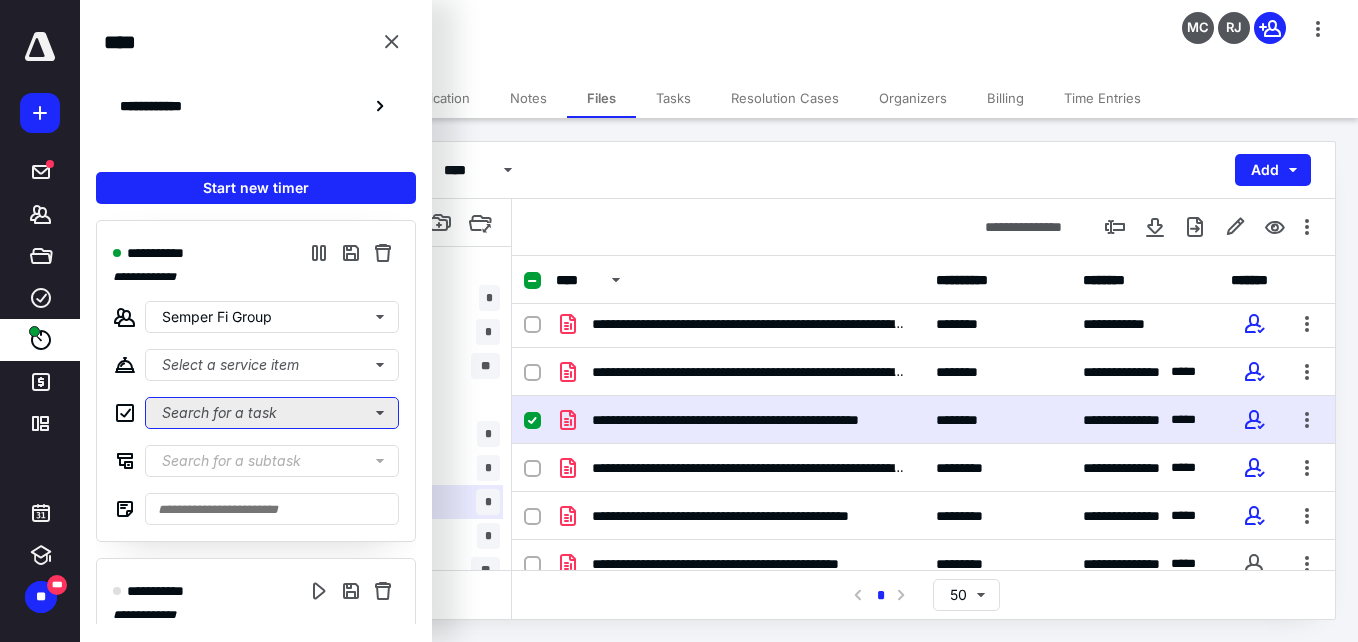 click on "Search for a task" at bounding box center (272, 413) 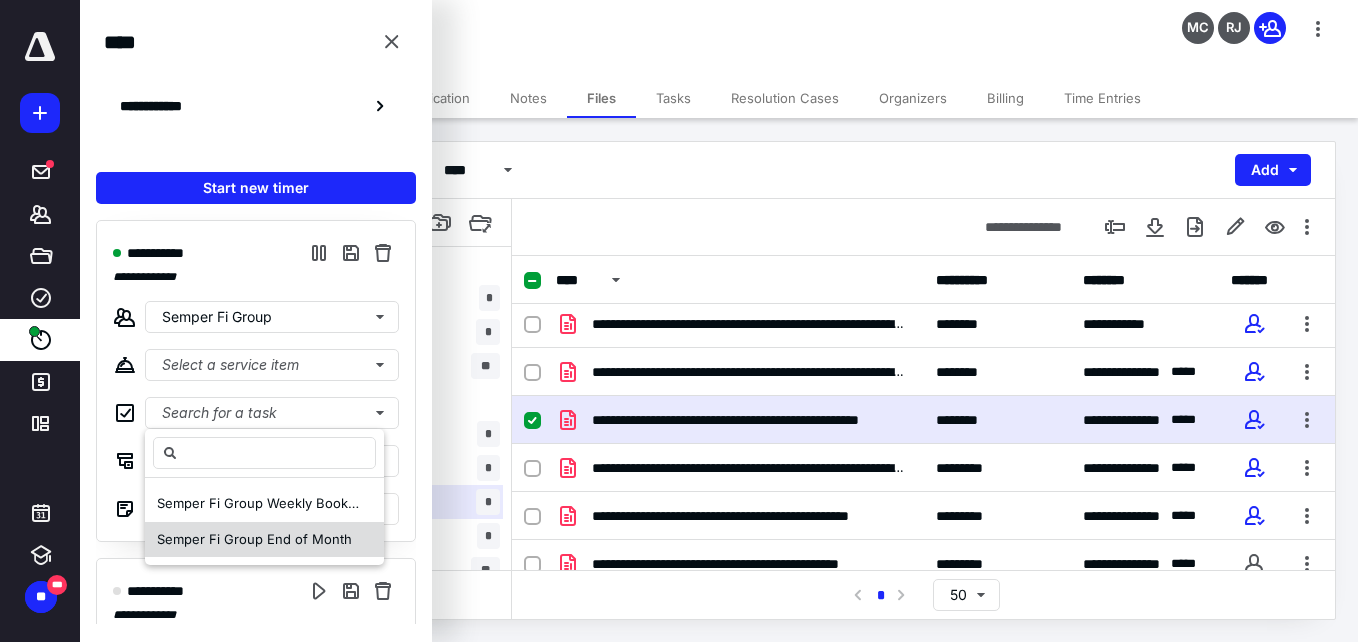 click on "Semper Fi Group End of Month" at bounding box center (254, 539) 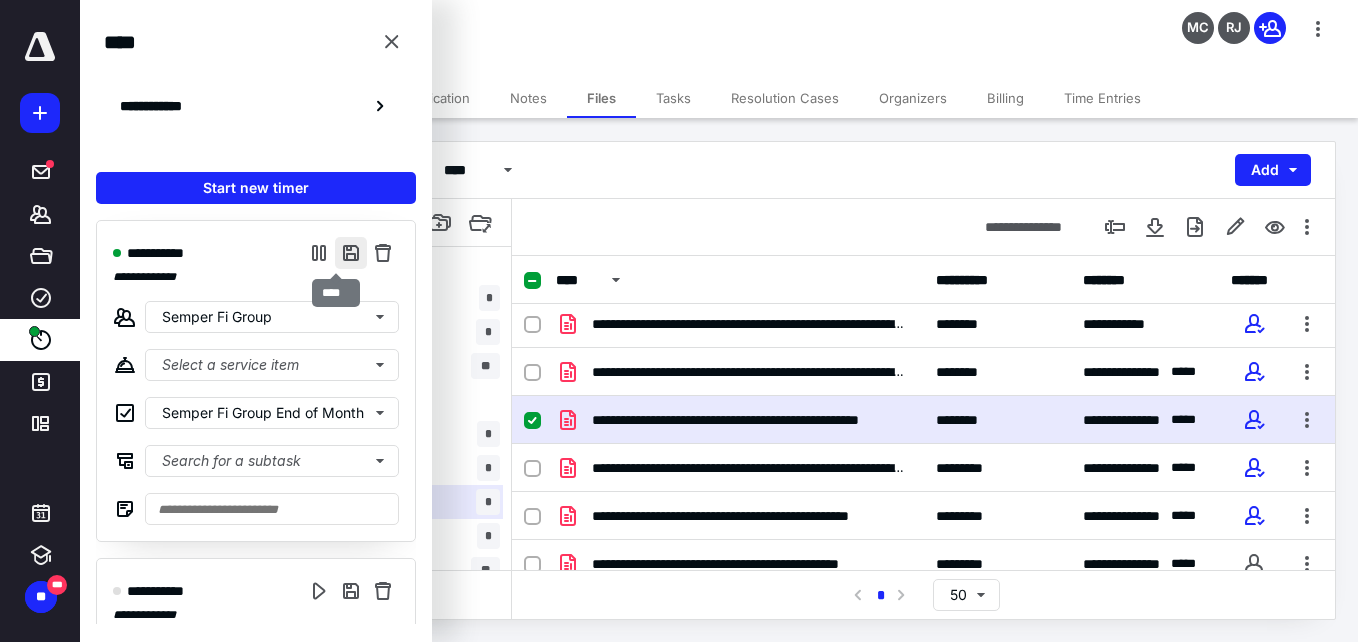 click at bounding box center [351, 253] 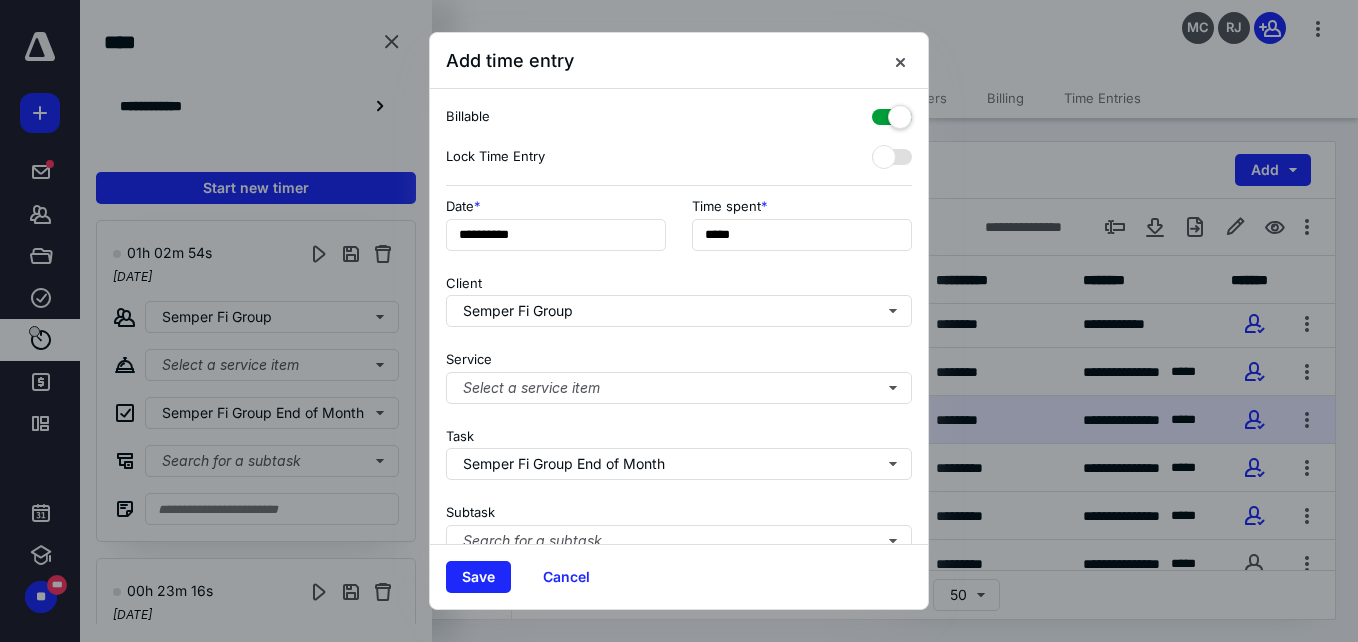 click at bounding box center [892, 113] 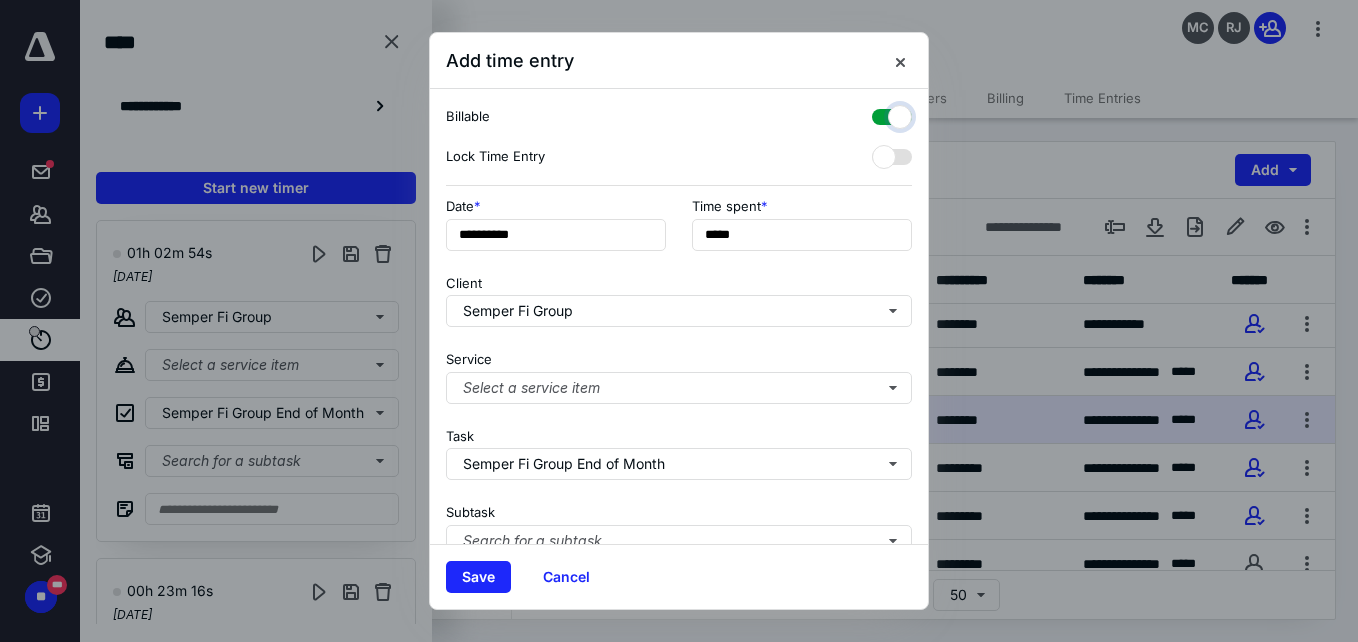 click at bounding box center [882, 114] 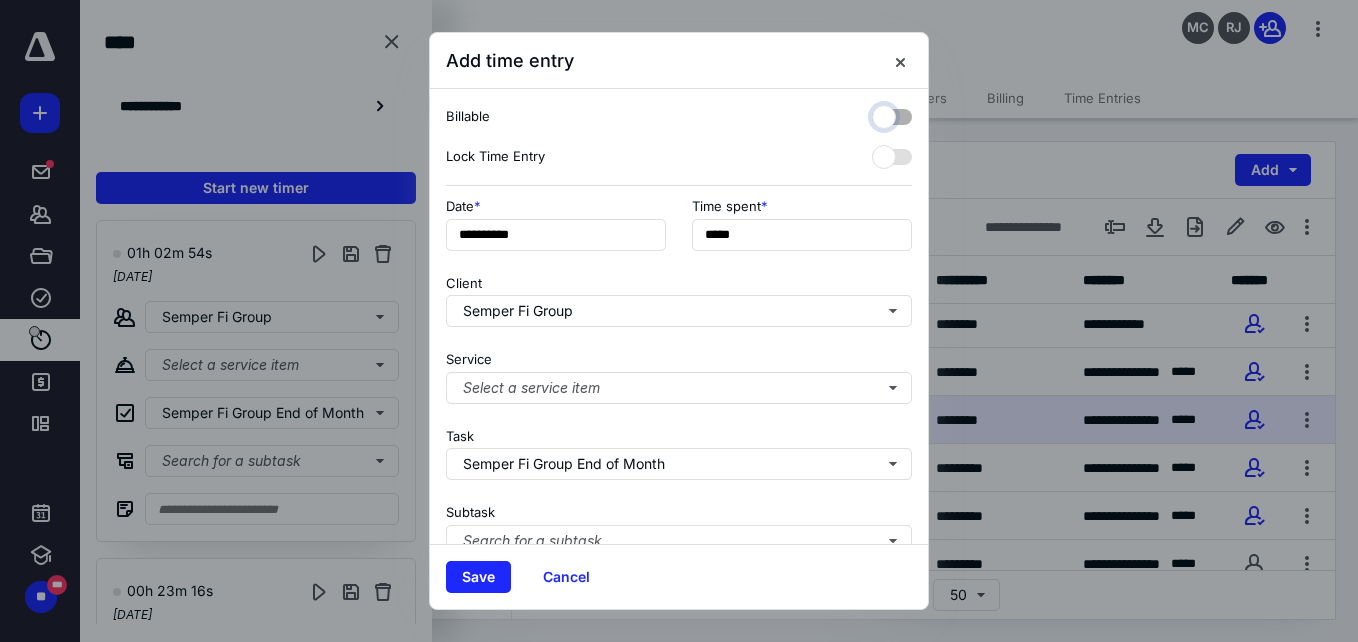 checkbox on "false" 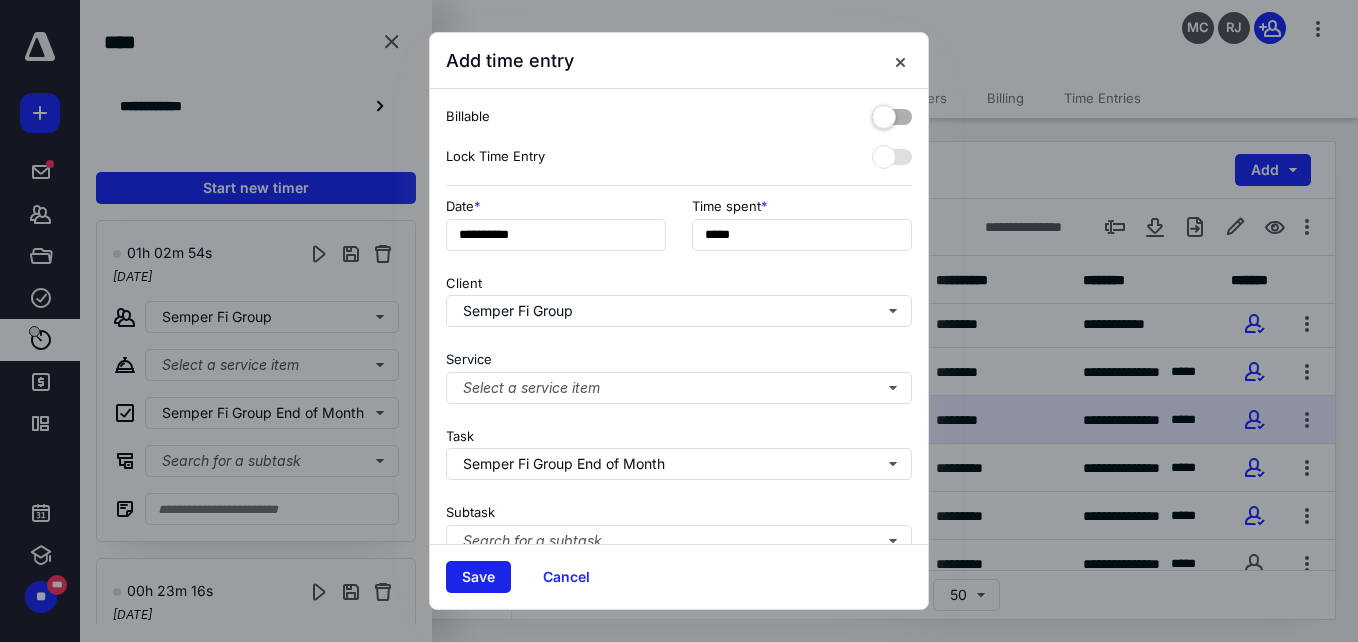 click on "Save" at bounding box center (478, 577) 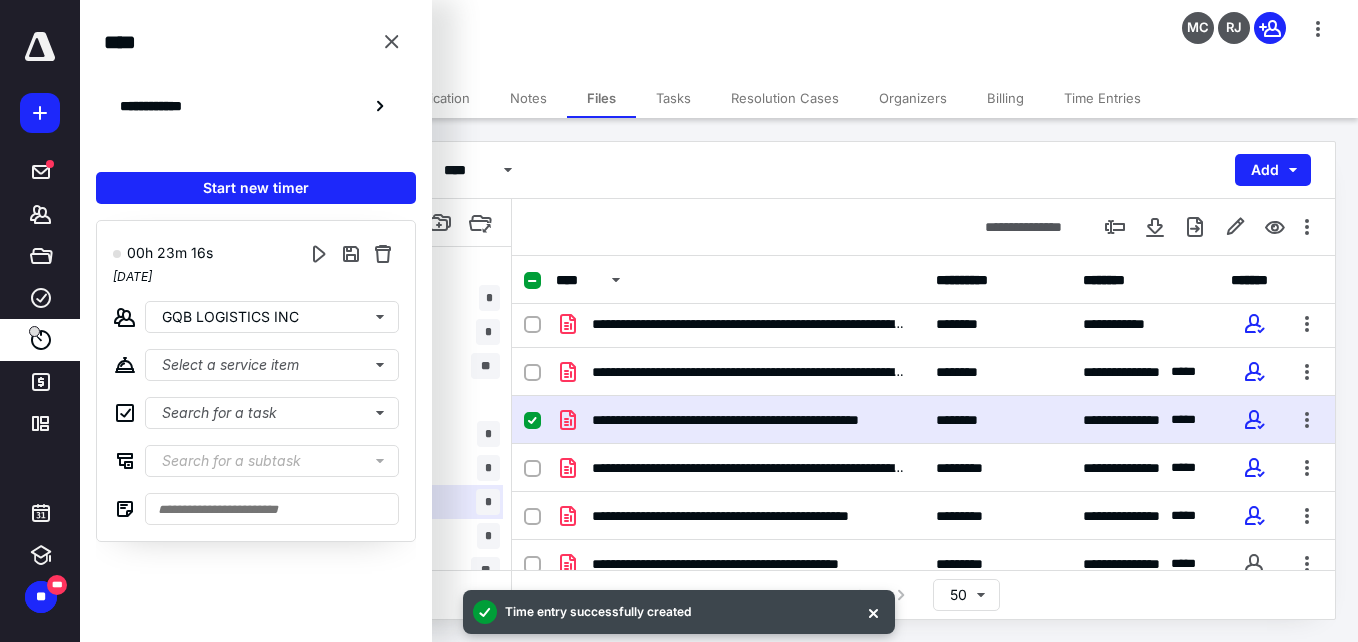 click at bounding box center (40, 47) 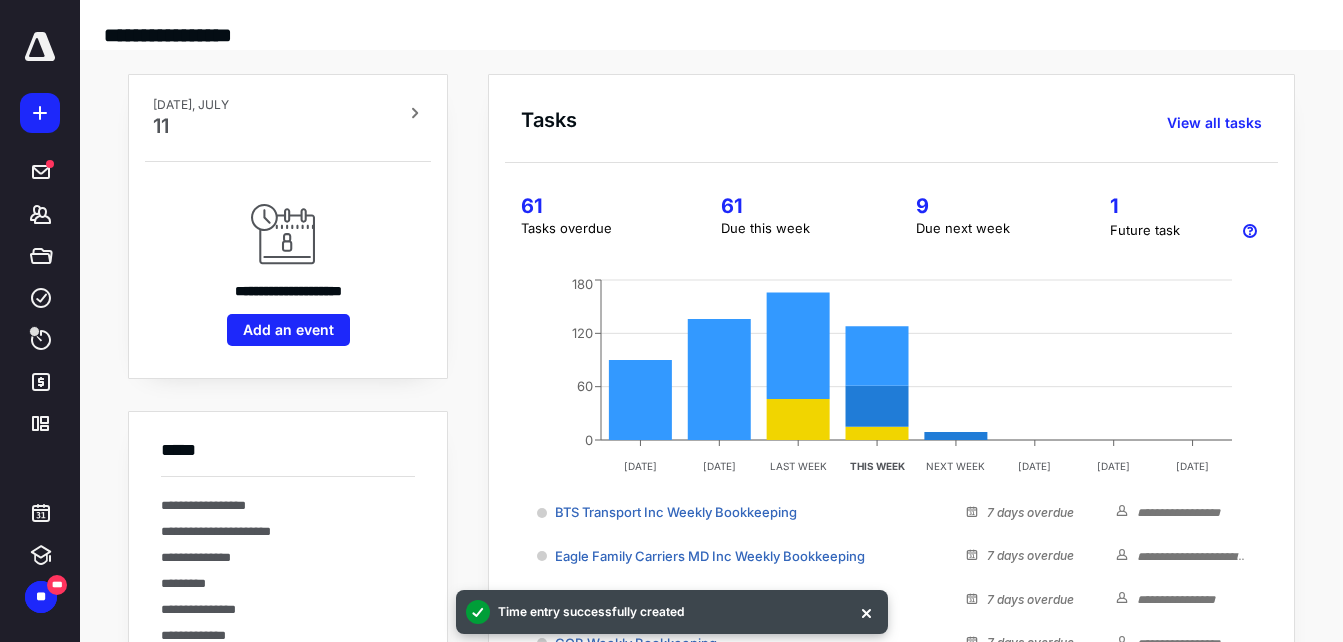 click on "61" at bounding box center [597, 206] 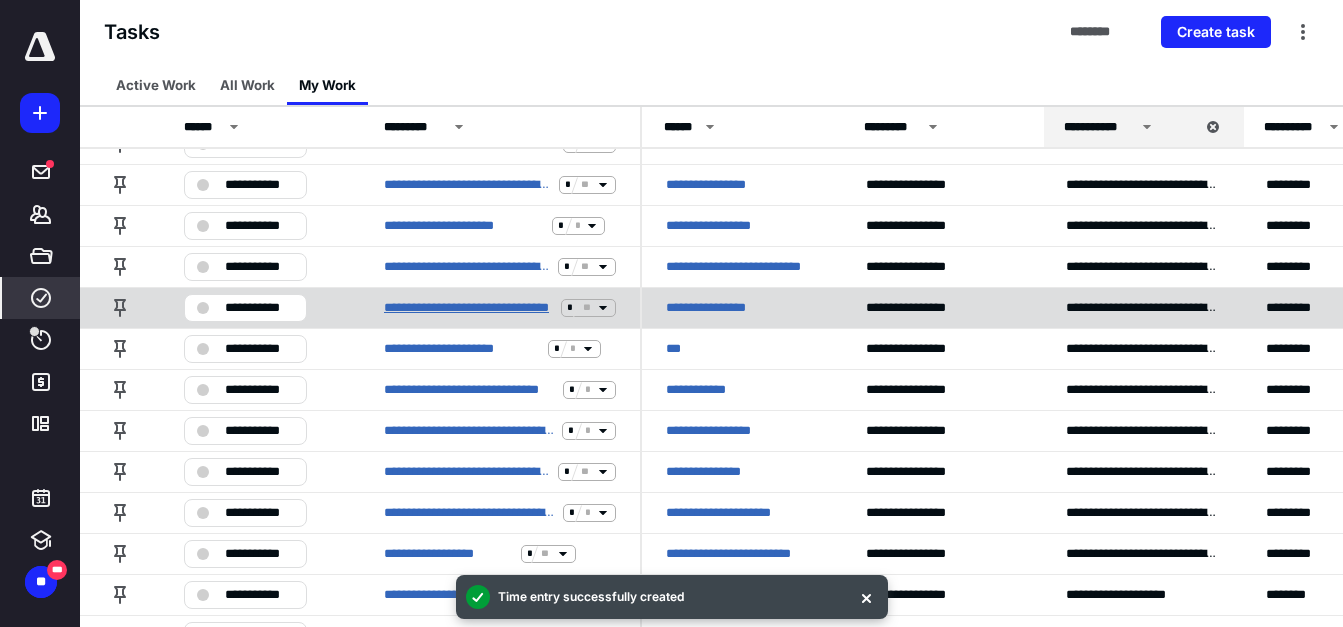 scroll, scrollTop: 213, scrollLeft: 0, axis: vertical 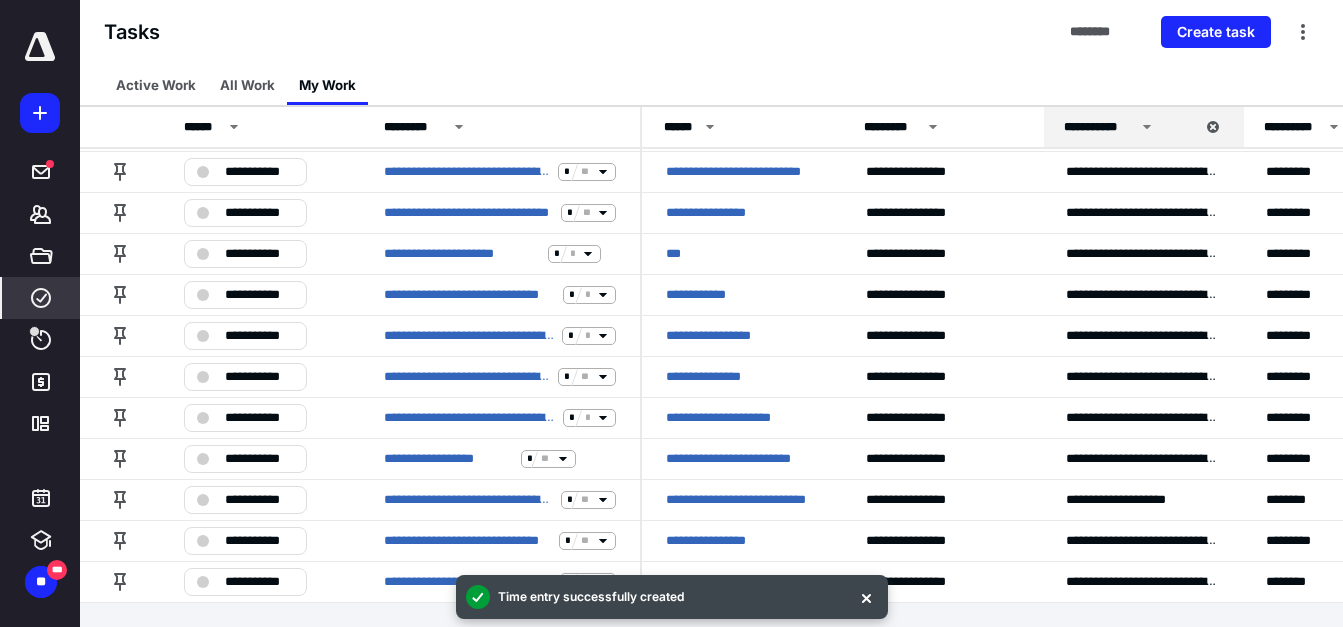 click at bounding box center (40, 47) 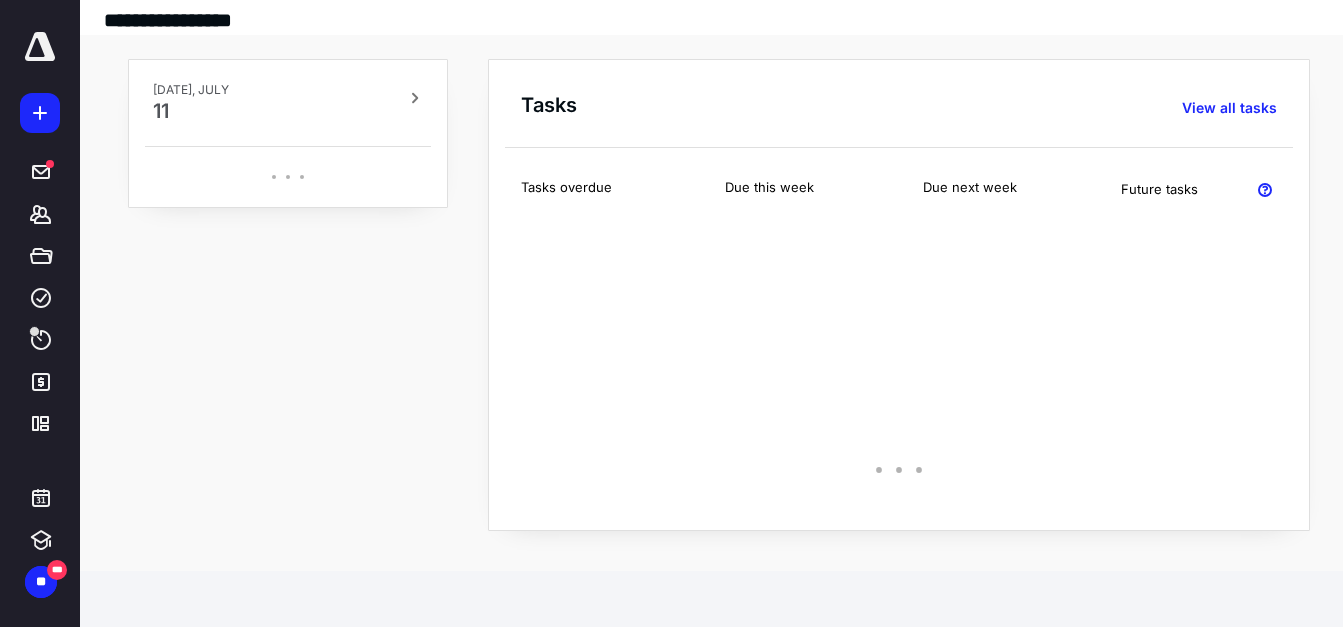 scroll, scrollTop: 0, scrollLeft: 0, axis: both 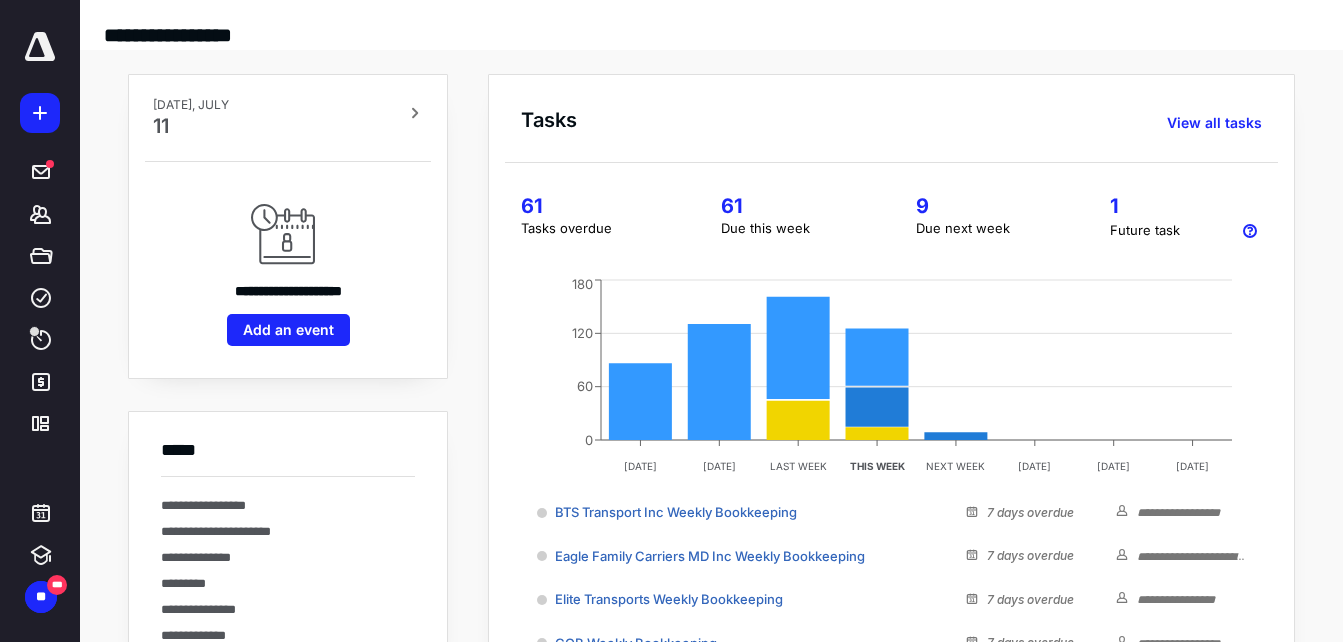 click on "61 Due this week" at bounding box center (794, 218) 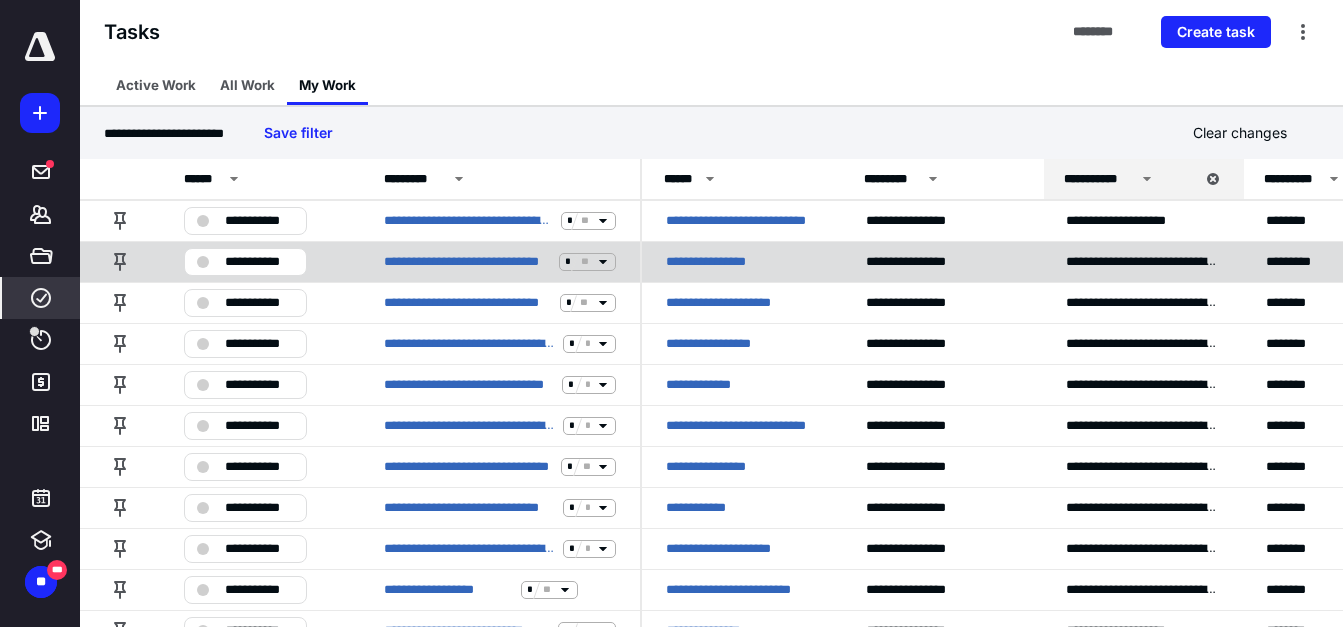 click on "**********" at bounding box center [259, 262] 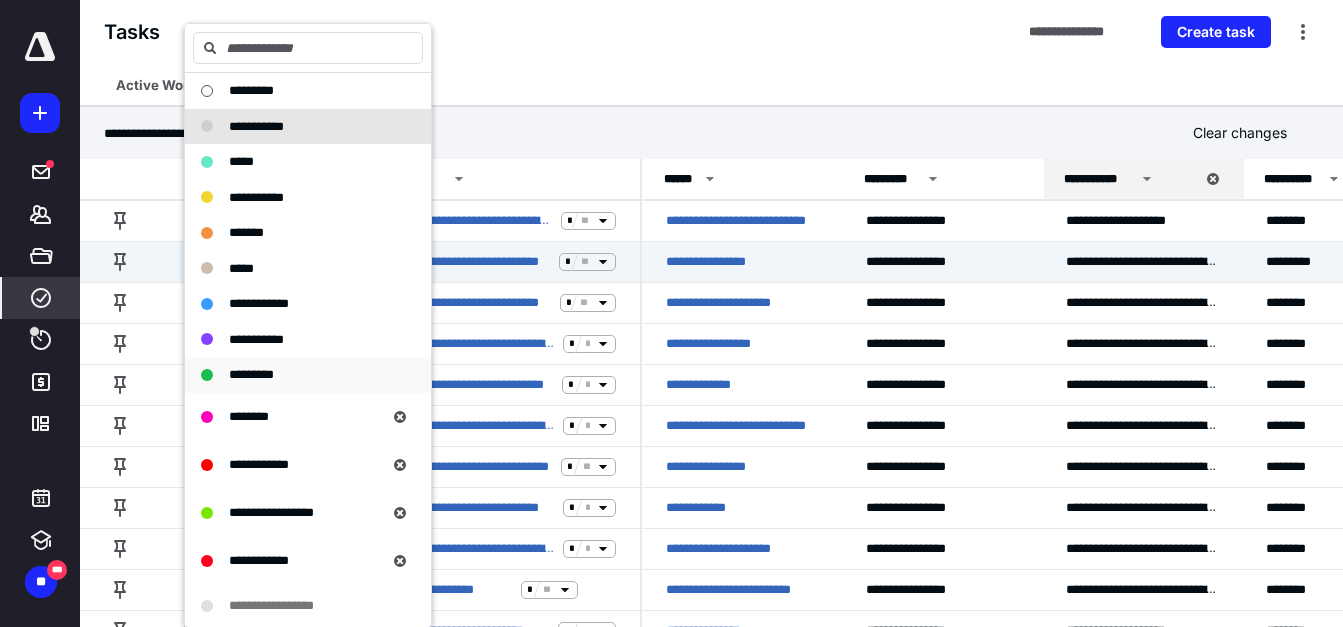 click on "*********" at bounding box center (296, 375) 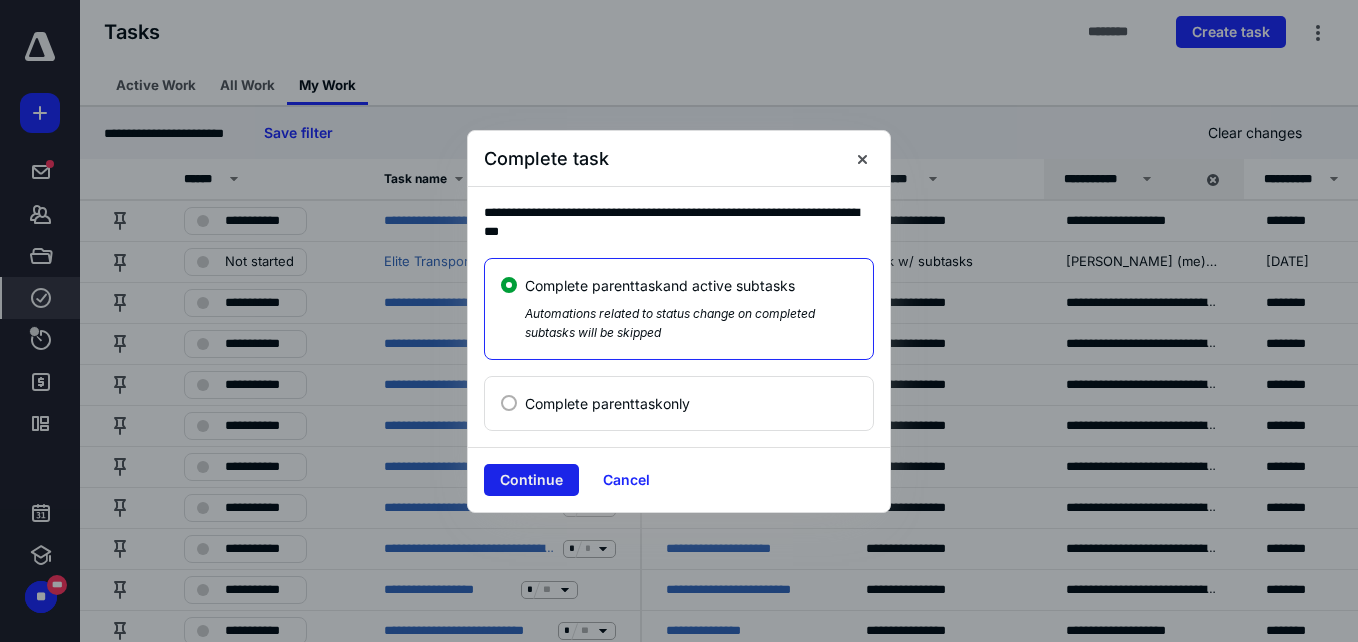 click on "Continue" at bounding box center [531, 480] 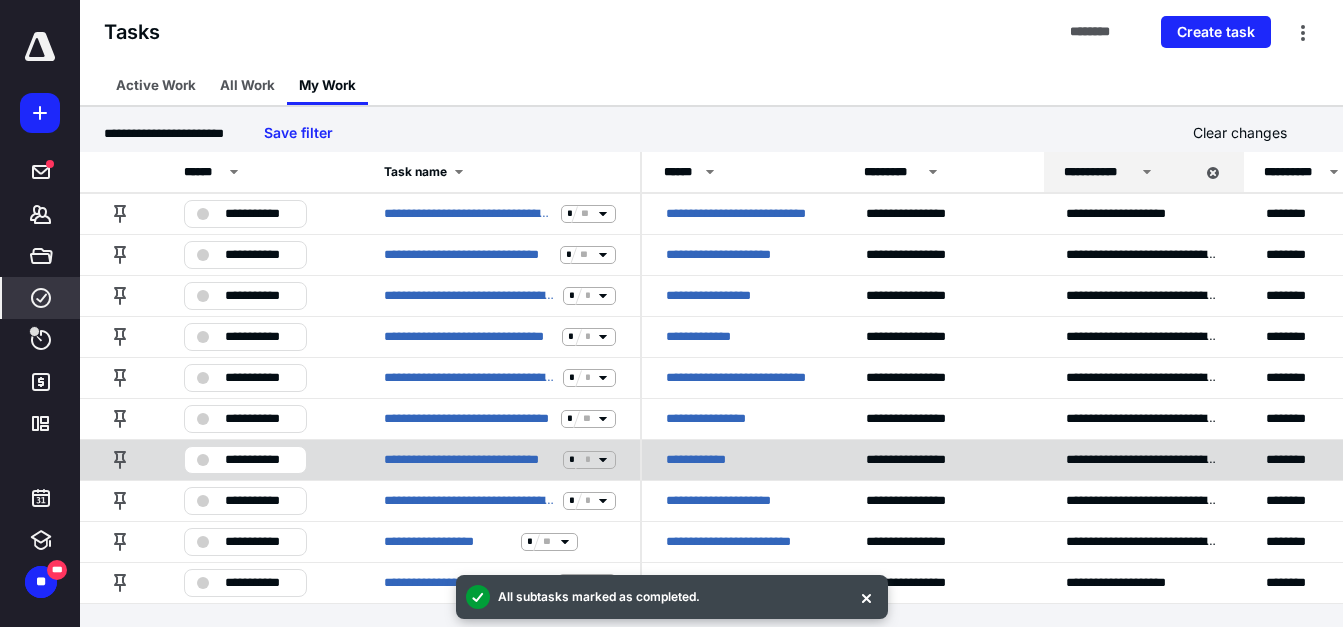 scroll, scrollTop: 8, scrollLeft: 0, axis: vertical 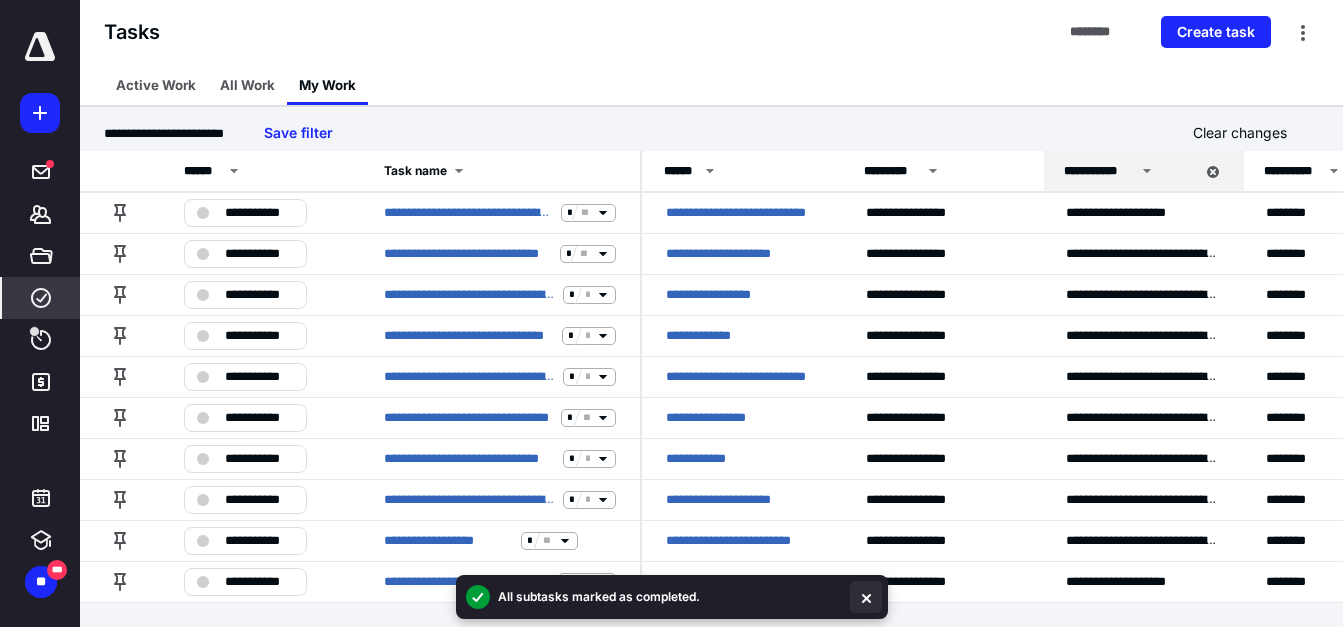click at bounding box center [866, 597] 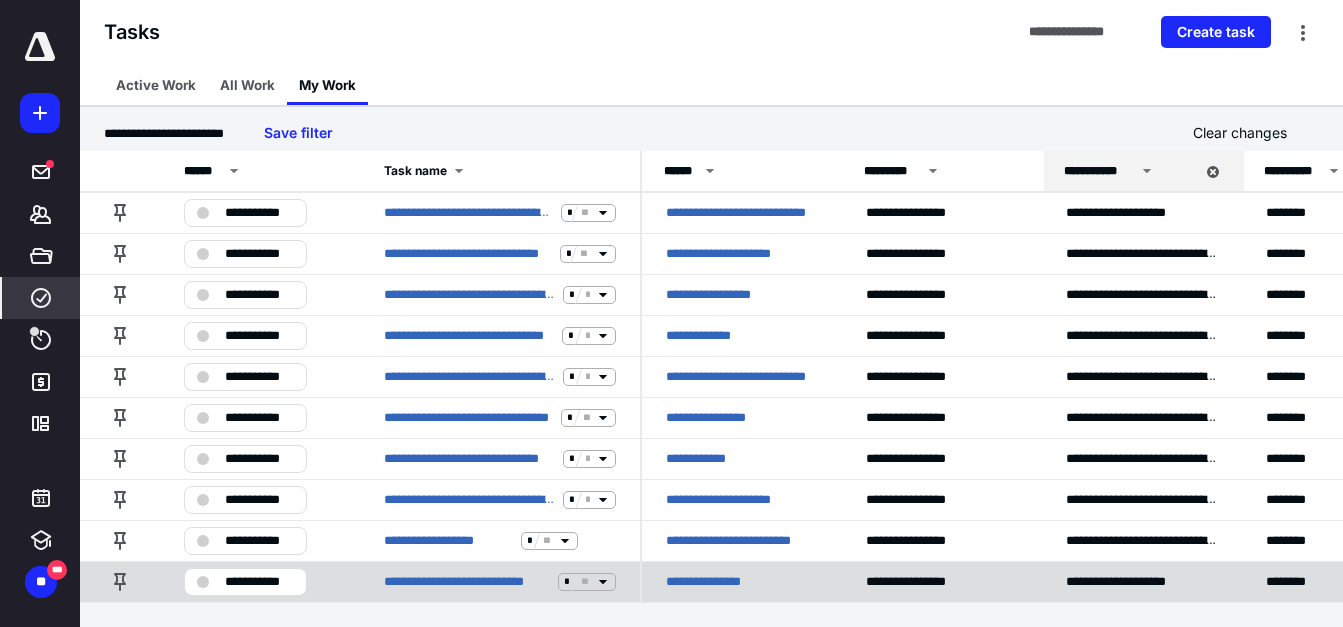 click on "**********" at bounding box center [259, 582] 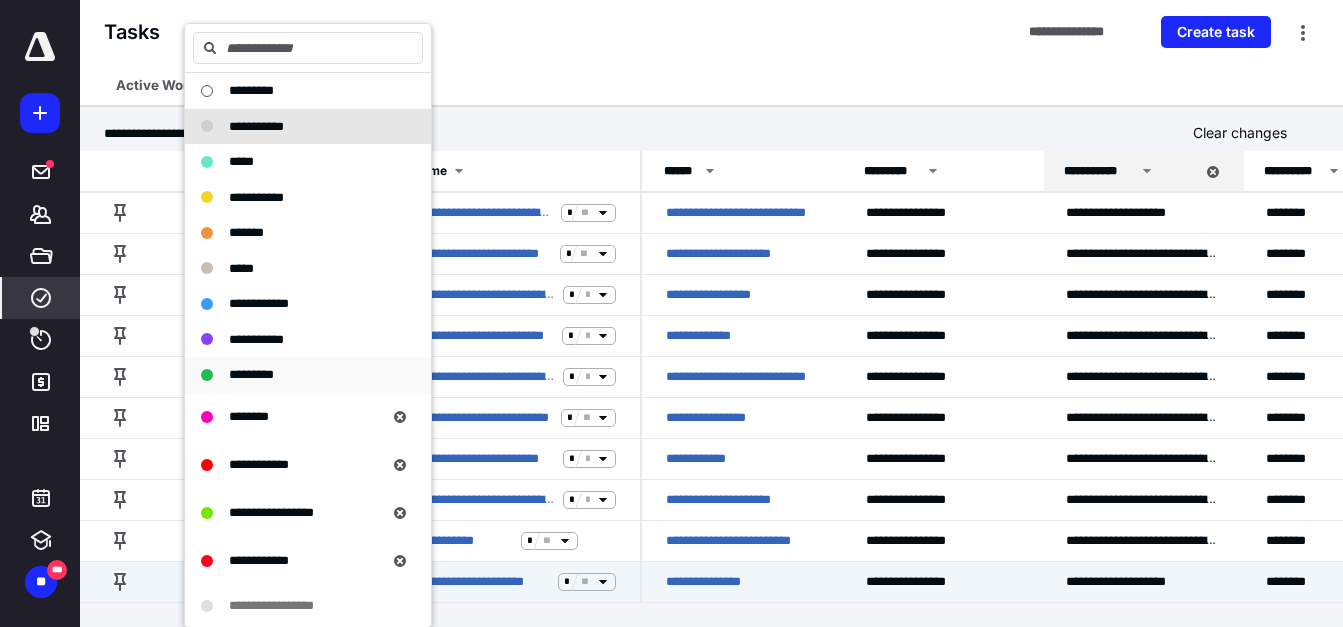 click on "*********" at bounding box center (251, 374) 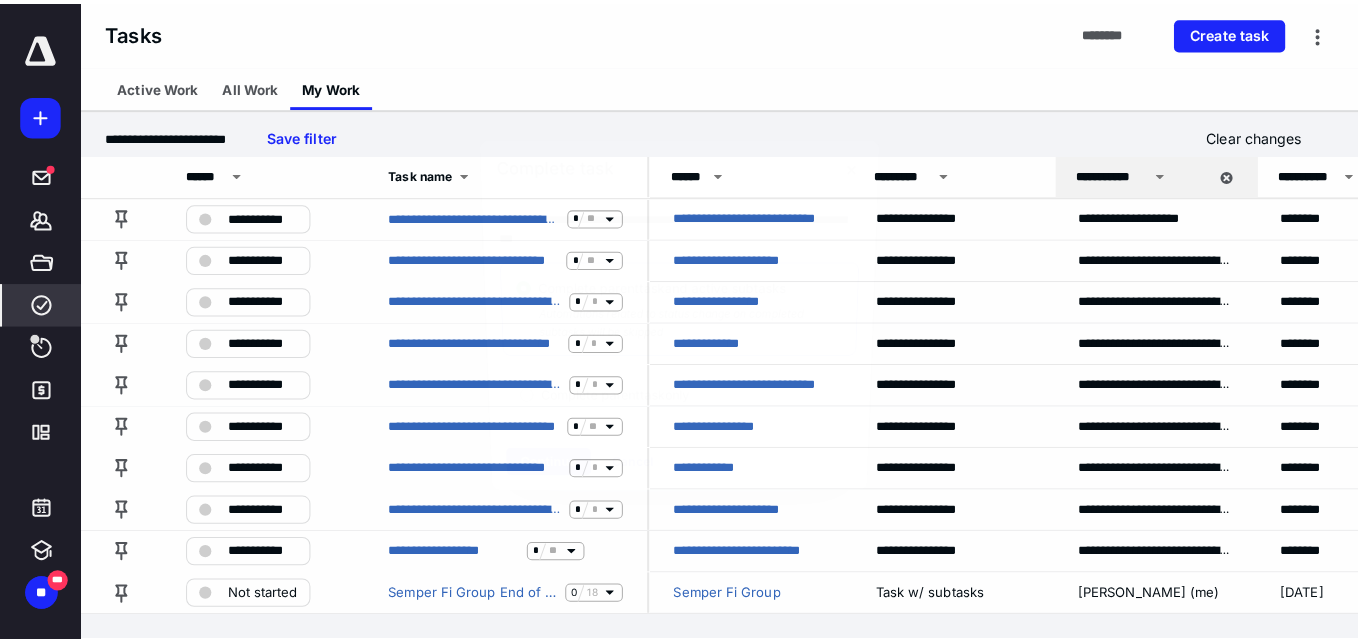 scroll, scrollTop: 0, scrollLeft: 0, axis: both 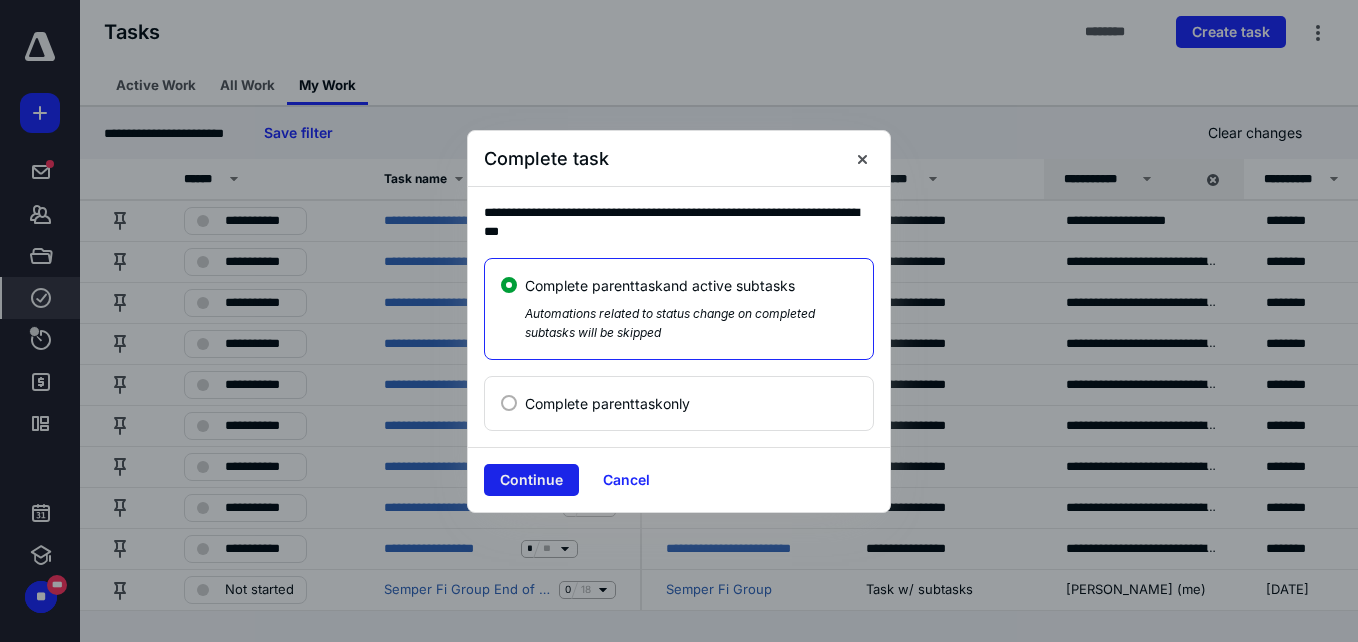 click on "Continue" at bounding box center [531, 480] 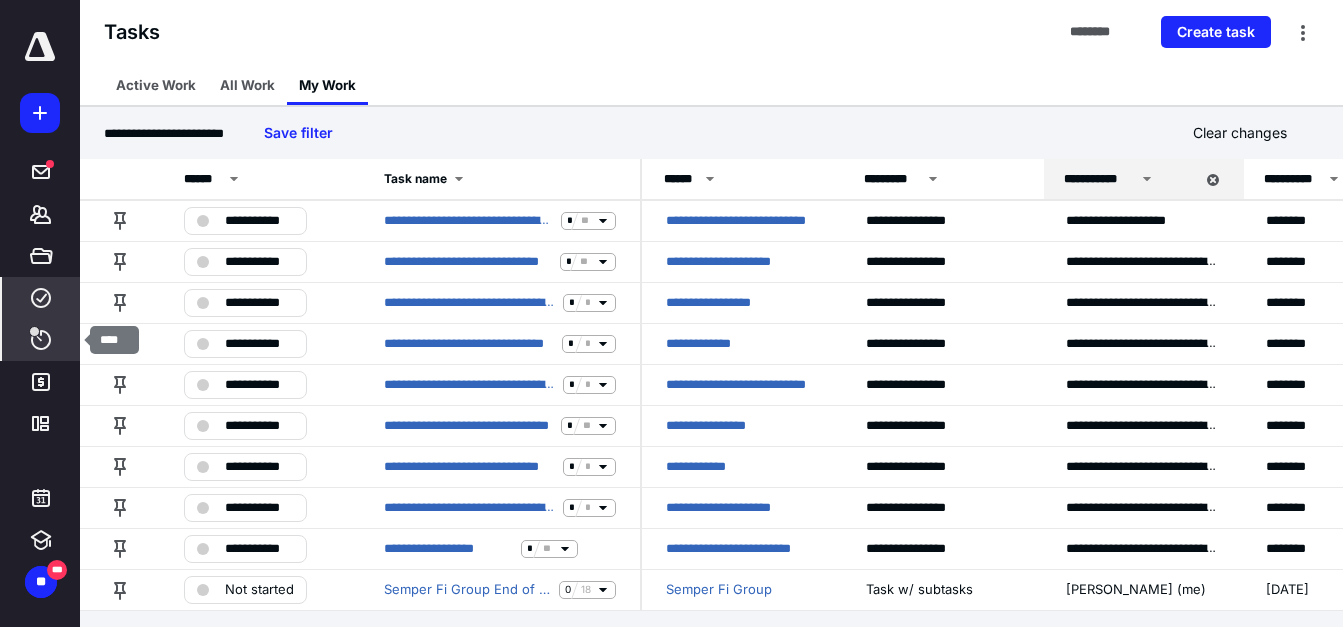 click 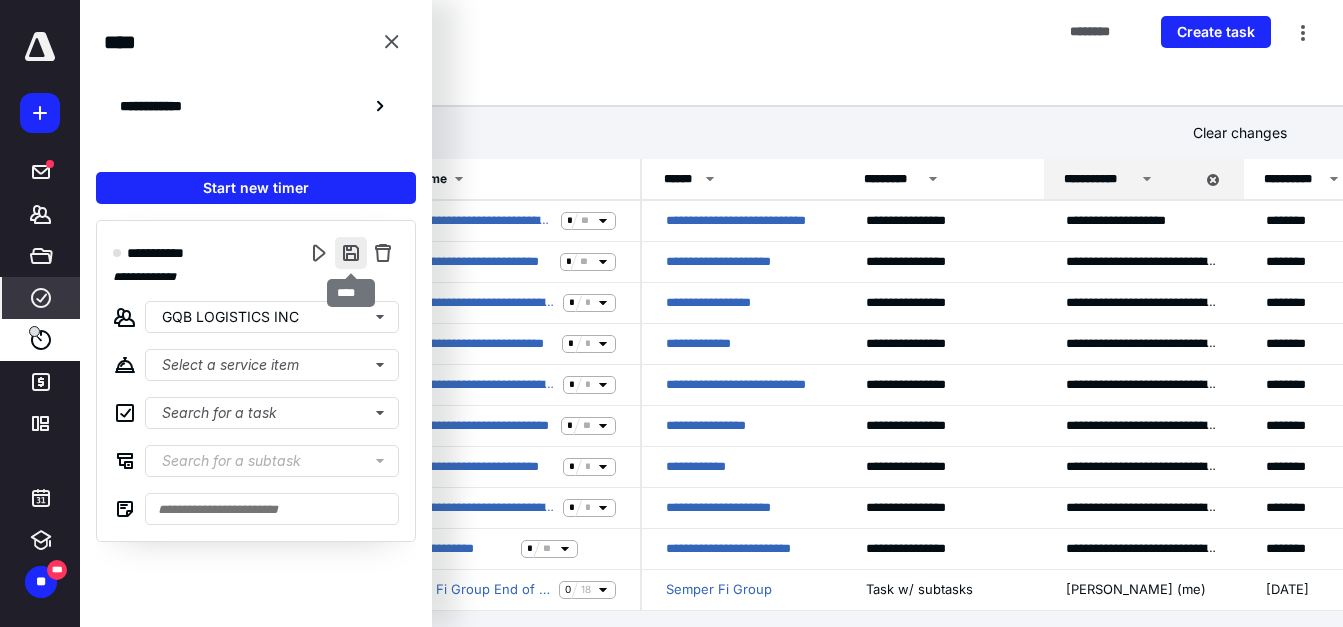 click at bounding box center [351, 253] 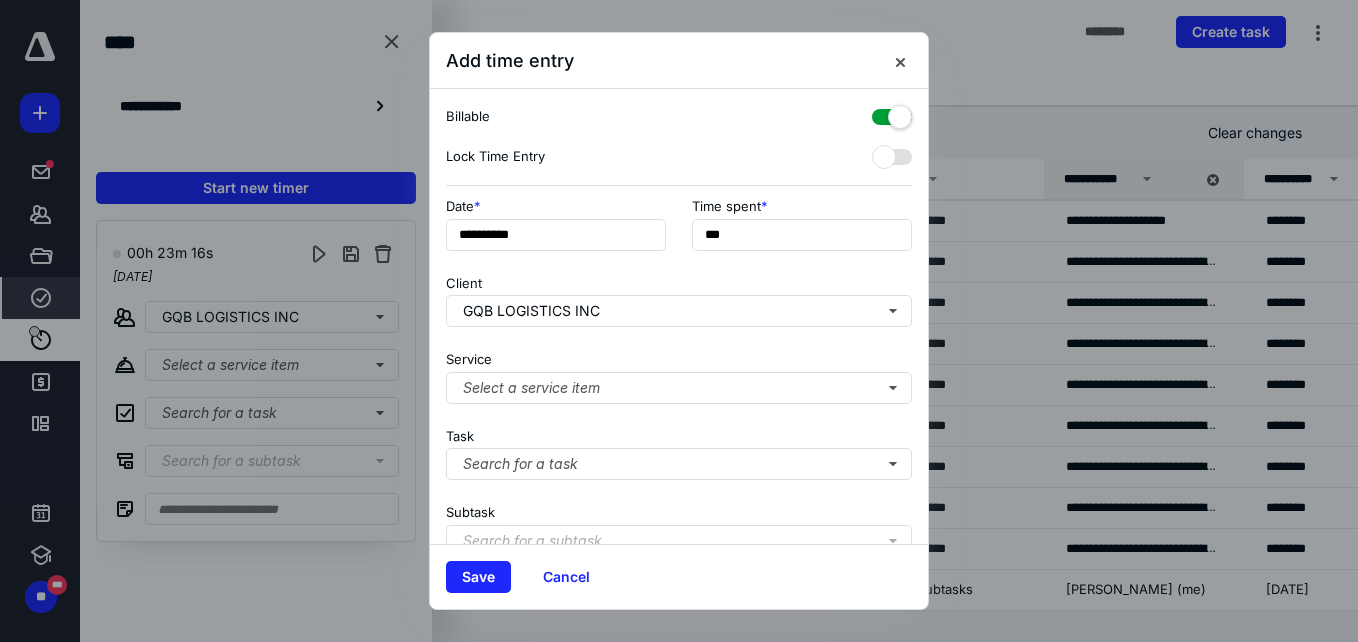 click on "Service Select a service item" at bounding box center (679, 373) 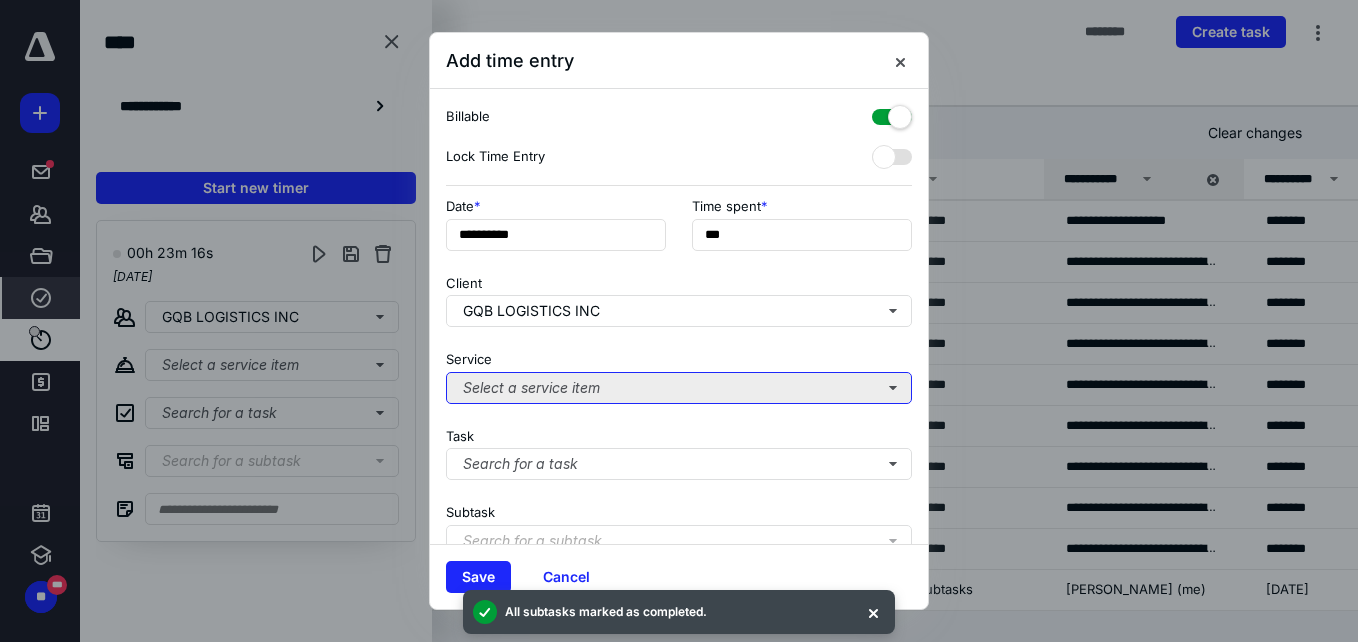 click on "Select a service item" at bounding box center (679, 388) 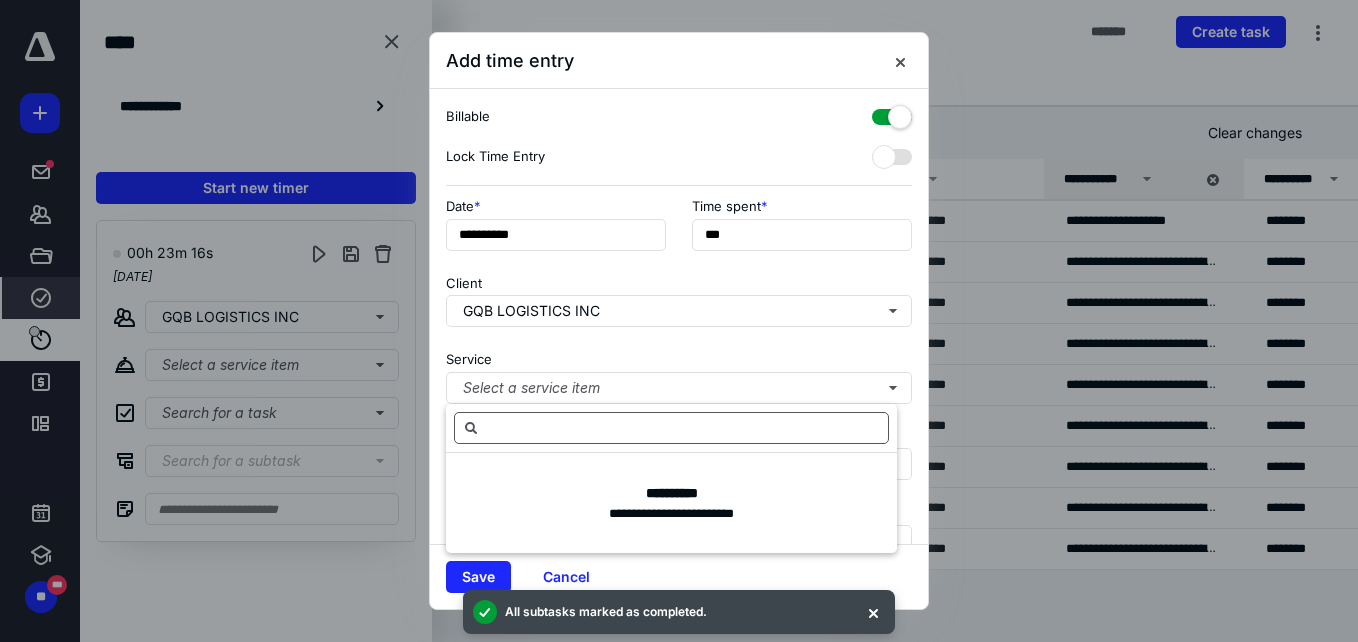 click at bounding box center [671, 428] 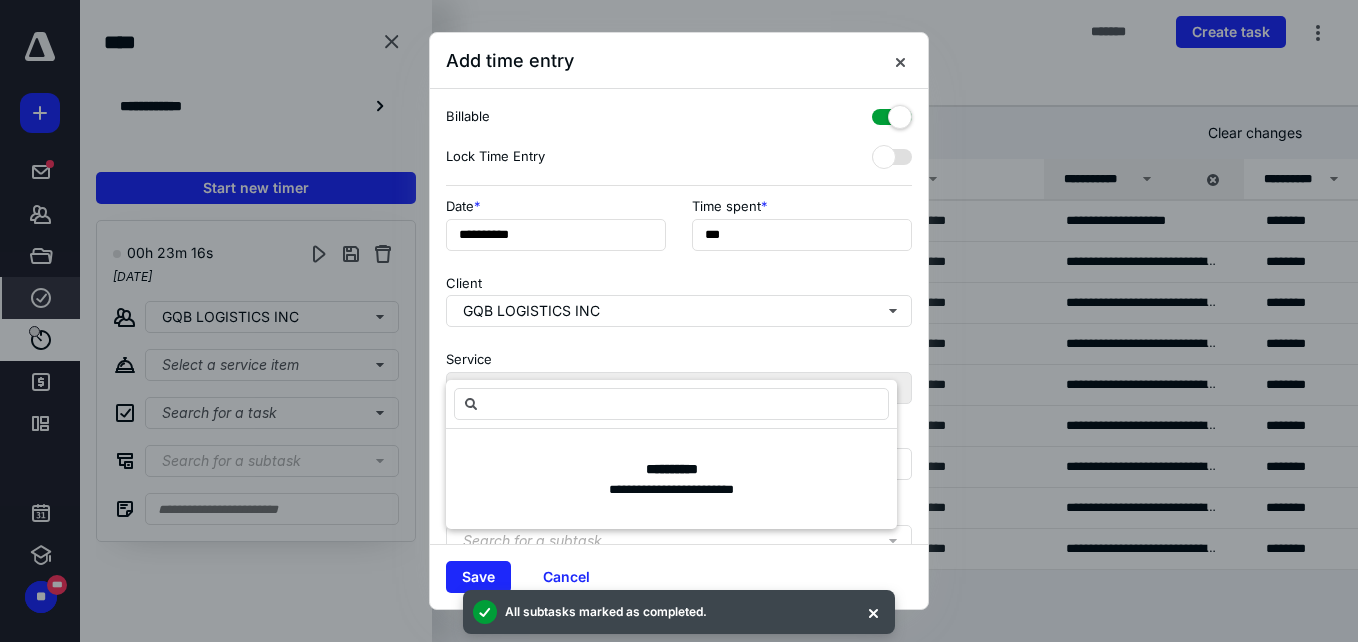 scroll, scrollTop: 100, scrollLeft: 0, axis: vertical 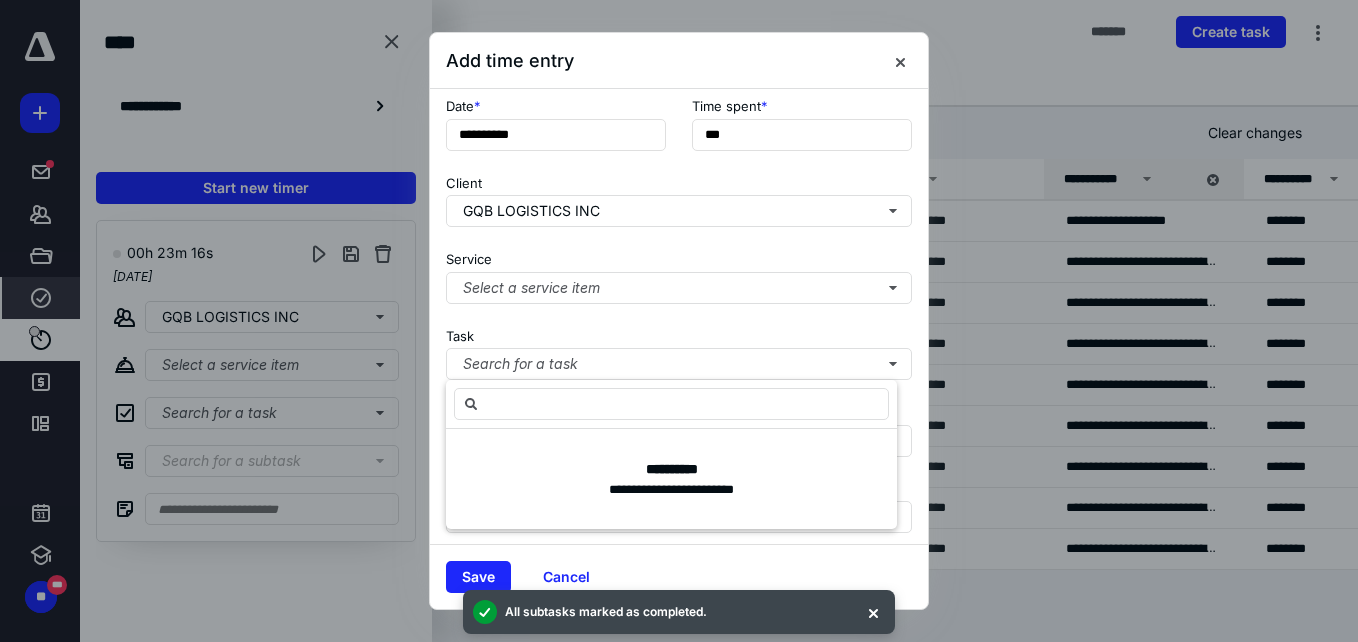 click on "**********" at bounding box center [671, 479] 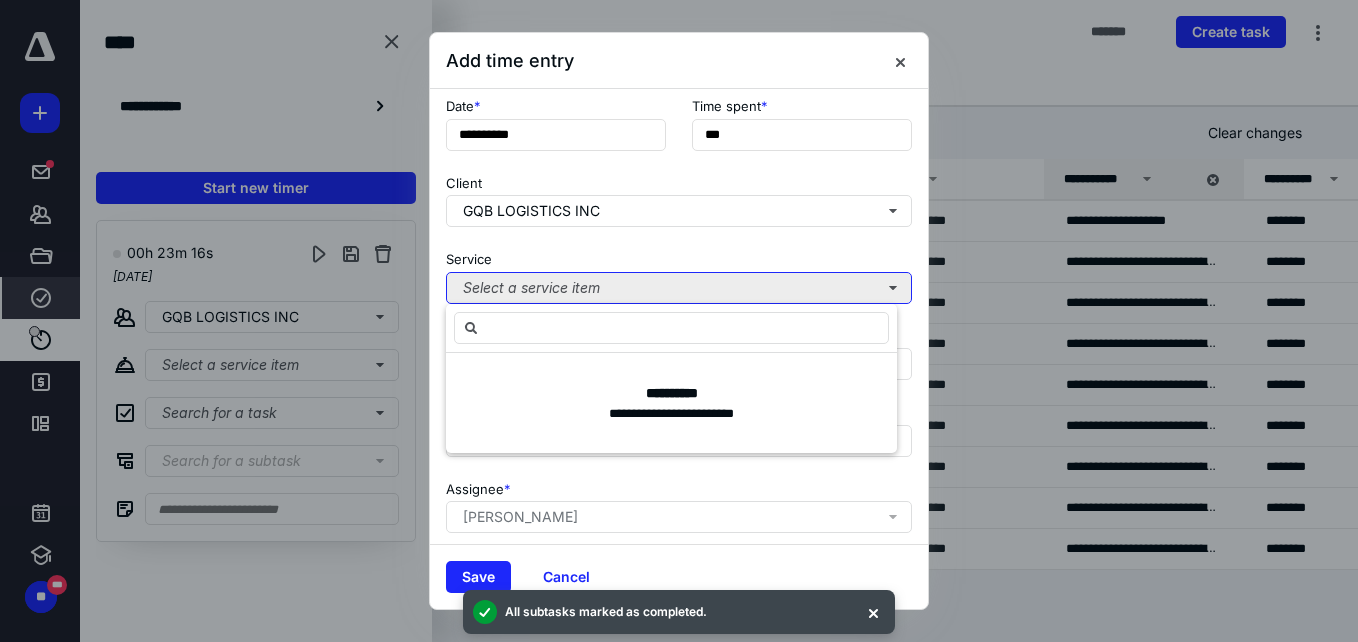 click on "Select a service item" at bounding box center [679, 288] 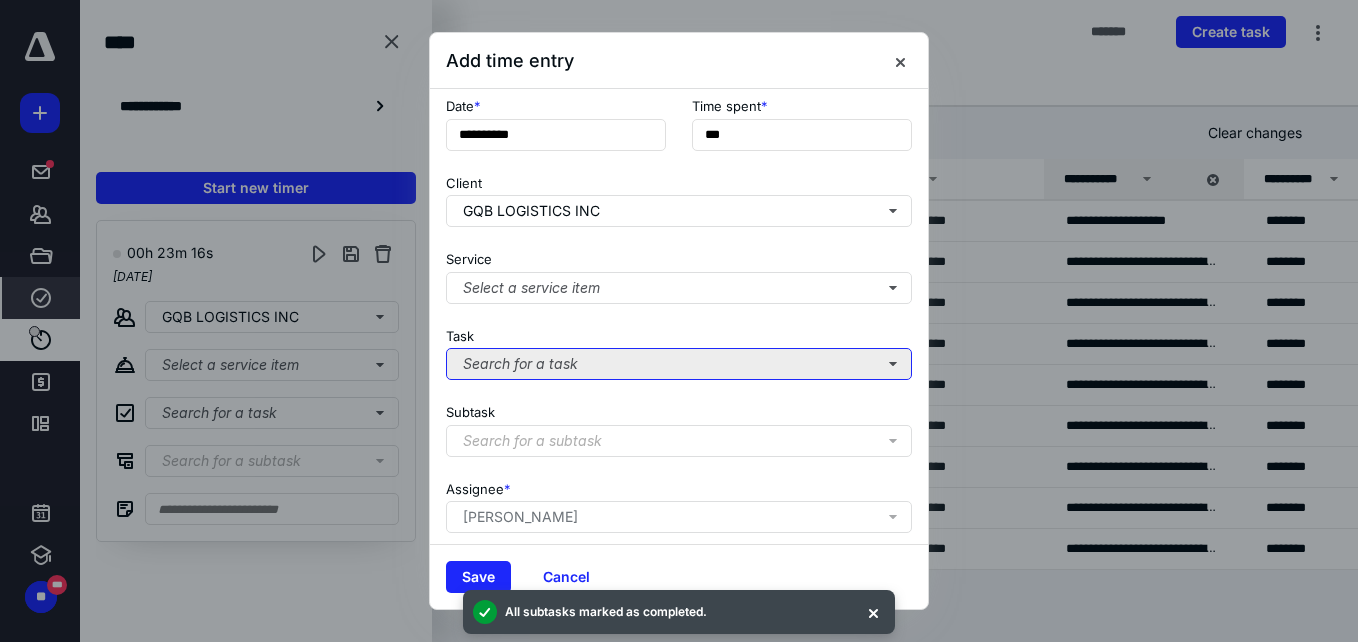 click on "Search for a task" at bounding box center (679, 364) 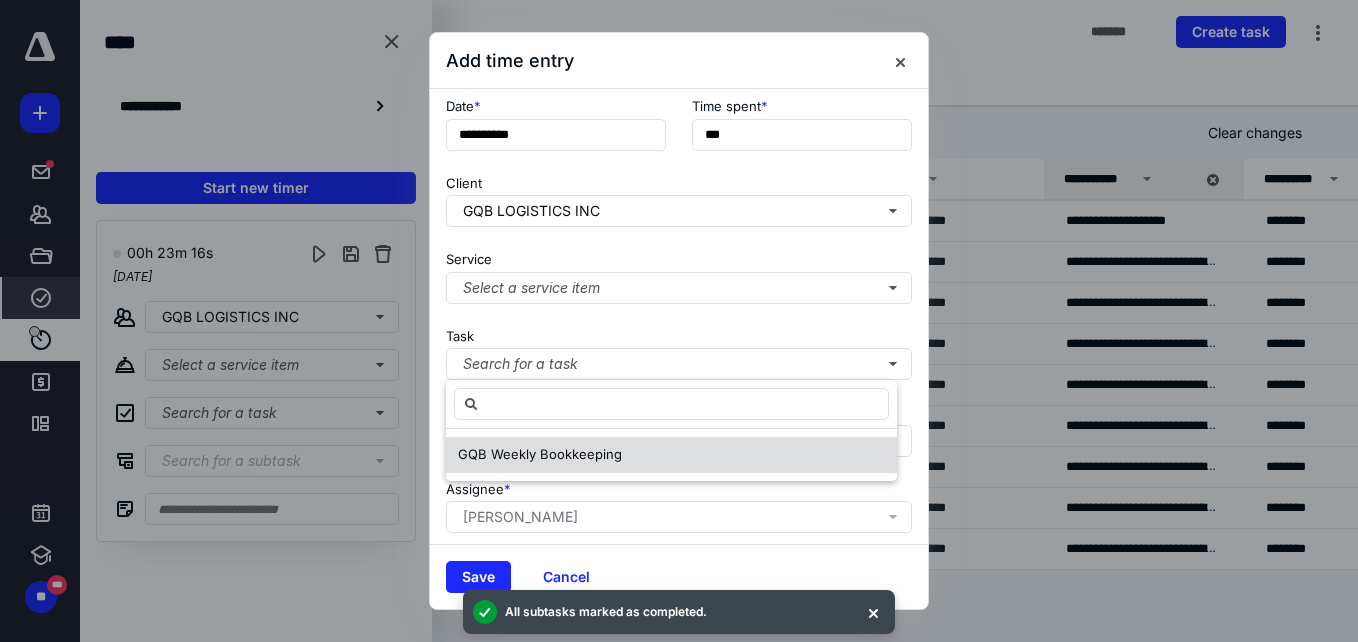 click on "GQB Weekly Bookkeeping" at bounding box center (671, 455) 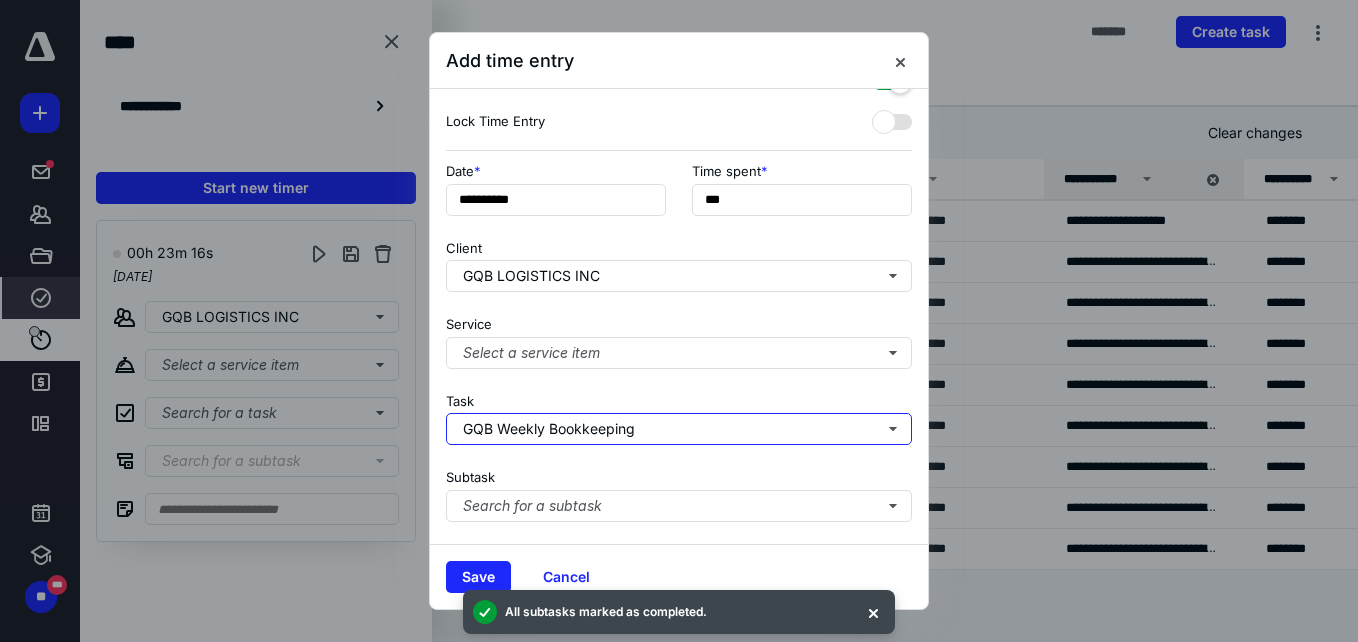scroll, scrollTop: 0, scrollLeft: 0, axis: both 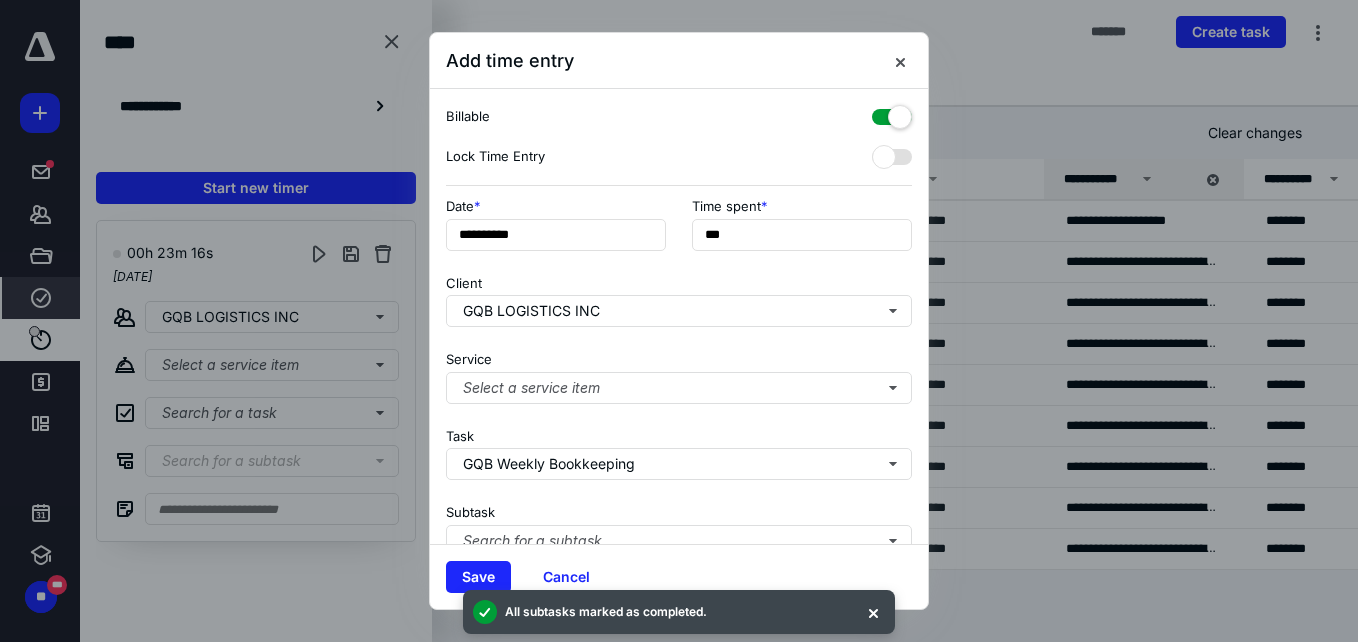 click on "**********" at bounding box center [679, 316] 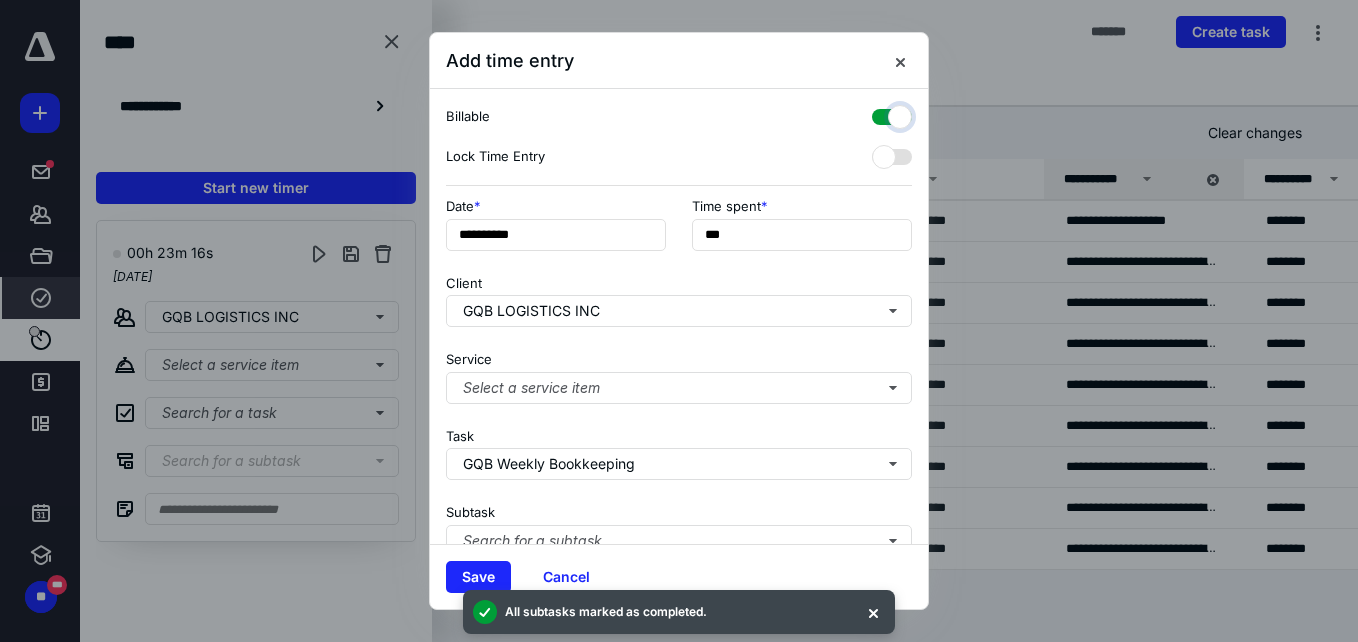 click at bounding box center [882, 114] 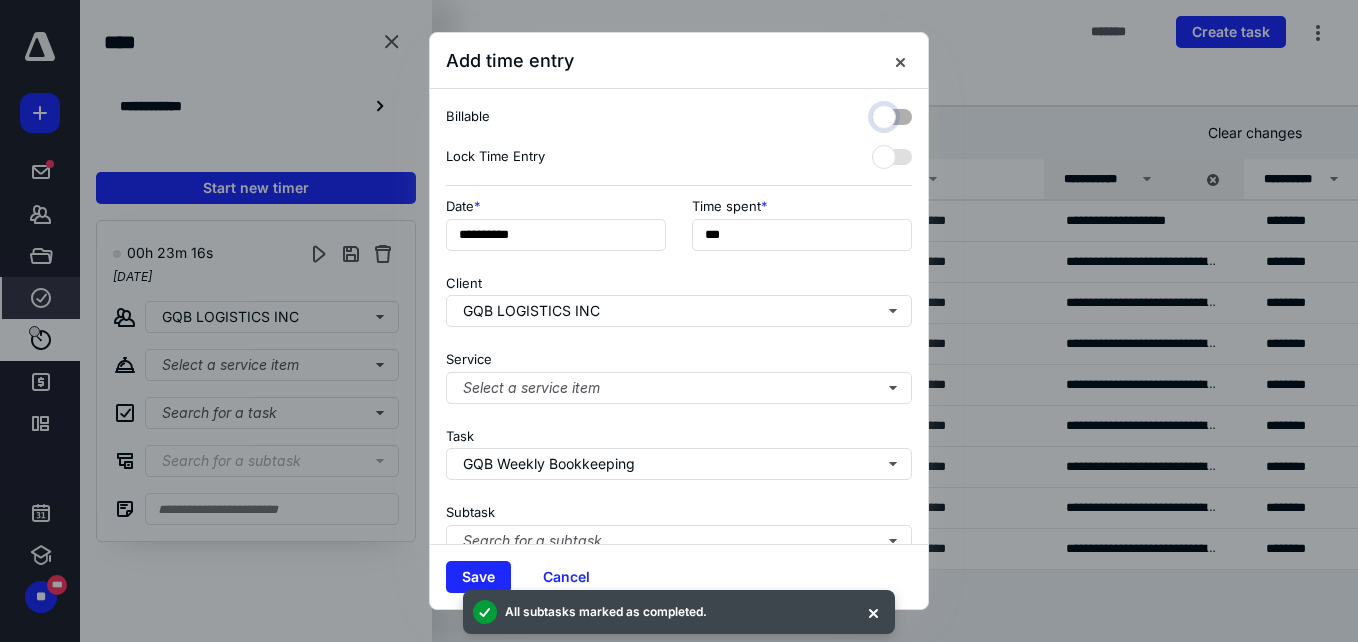 checkbox on "false" 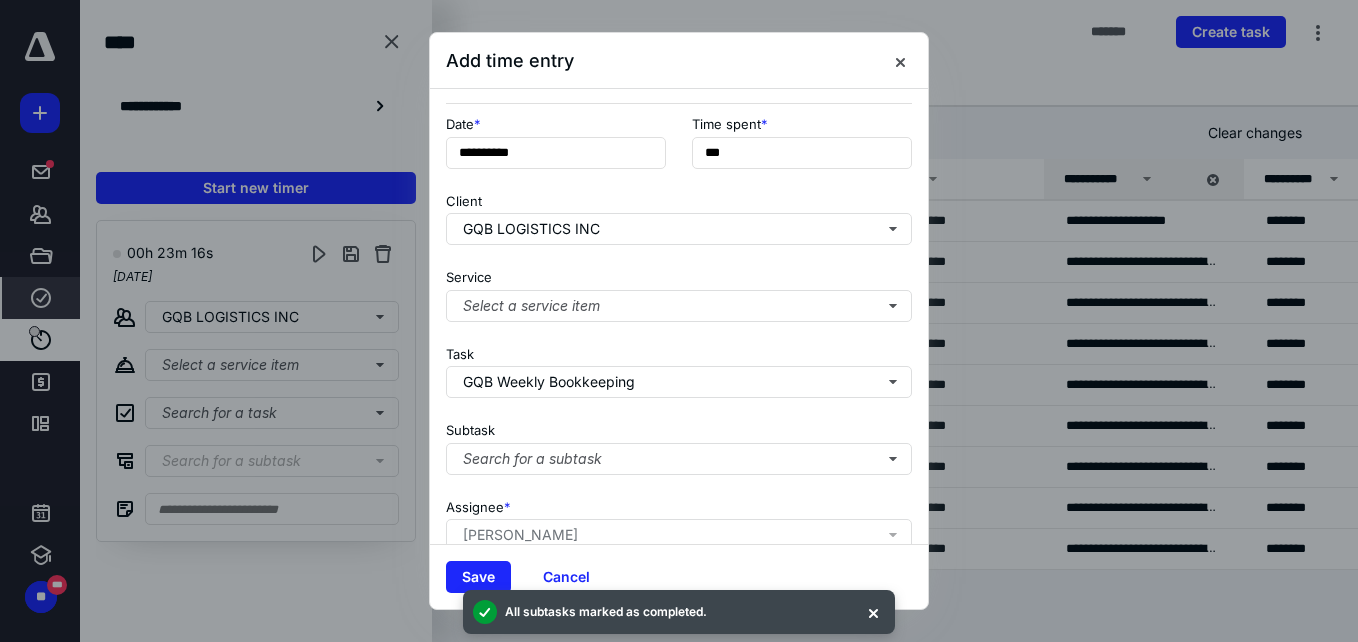 scroll, scrollTop: 200, scrollLeft: 0, axis: vertical 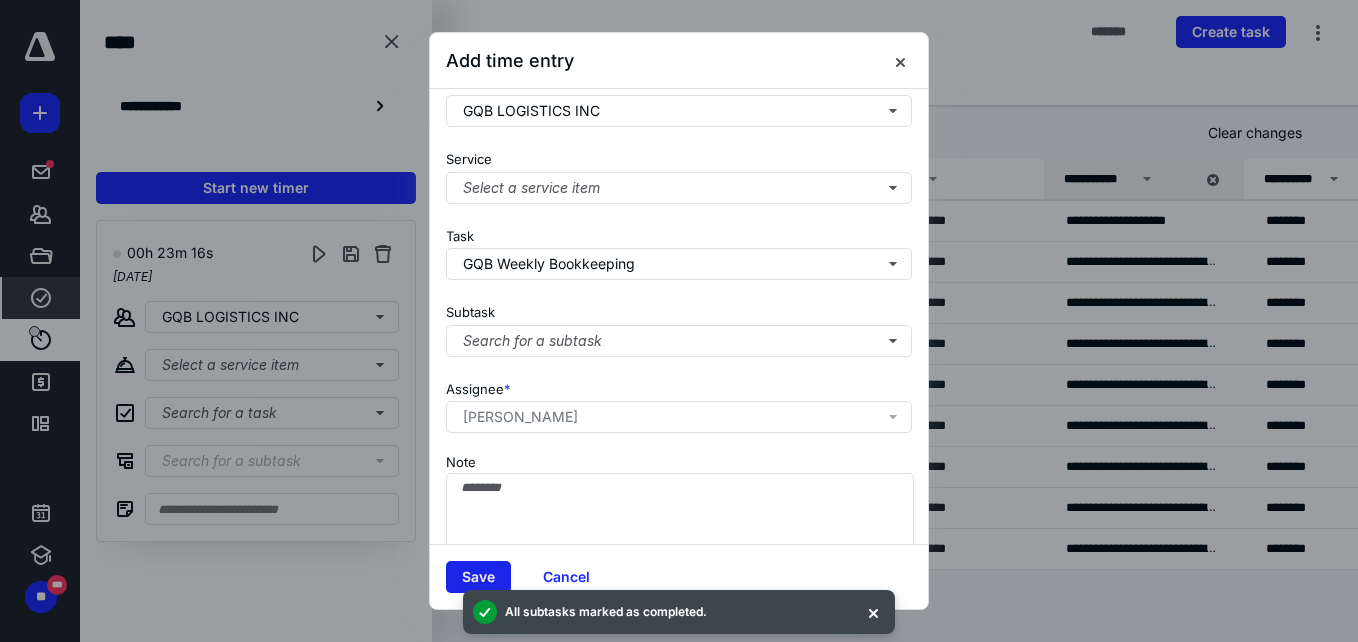 click on "Save" at bounding box center (478, 577) 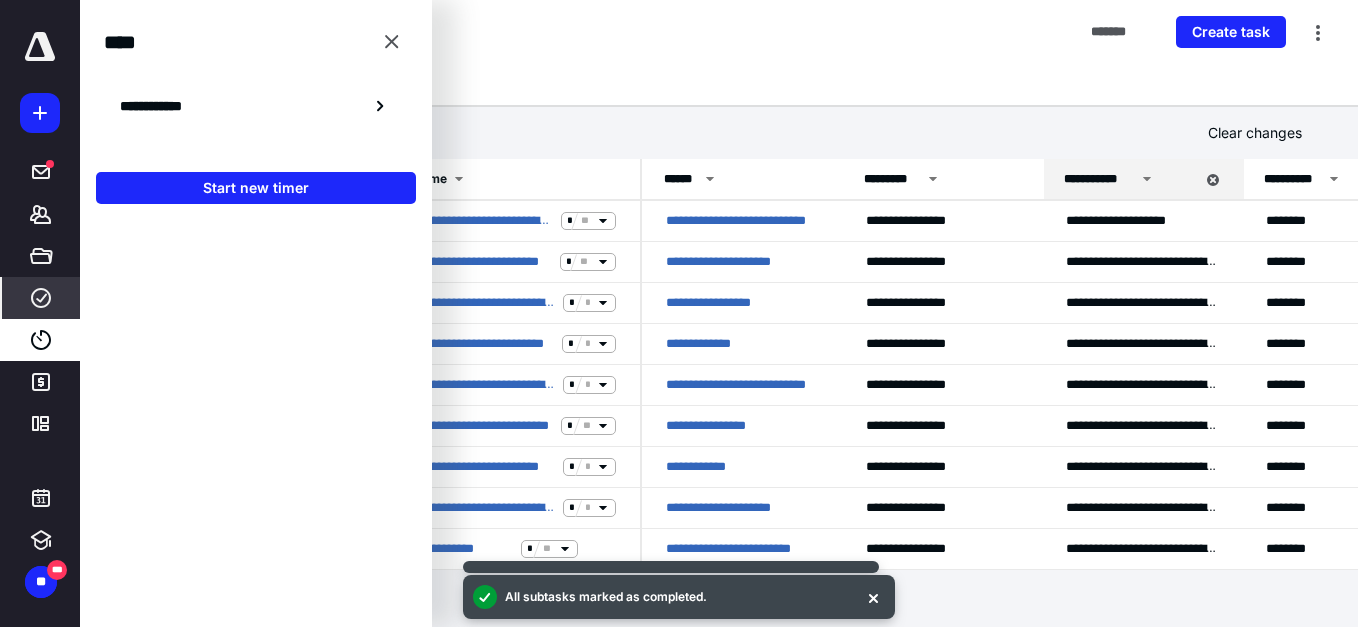 click on "Active Work All Work My Work" at bounding box center [719, 85] 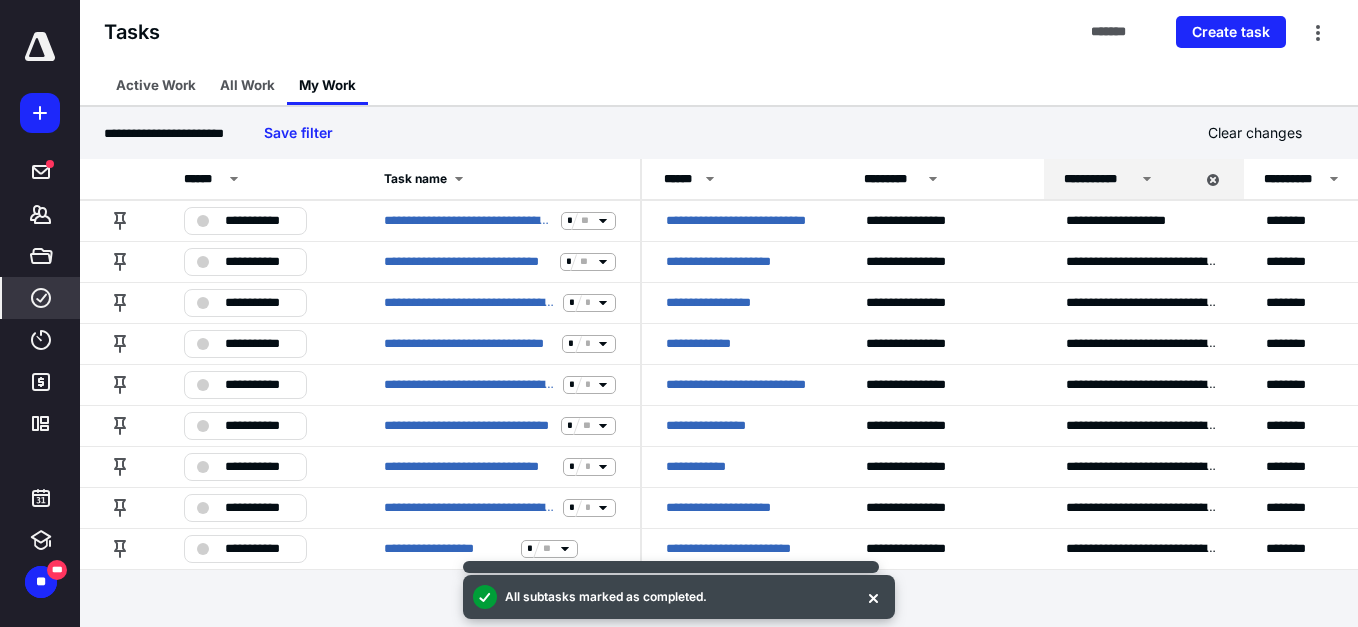 click on "***** ******* ***** **** **** ******* *********" at bounding box center (40, 238) 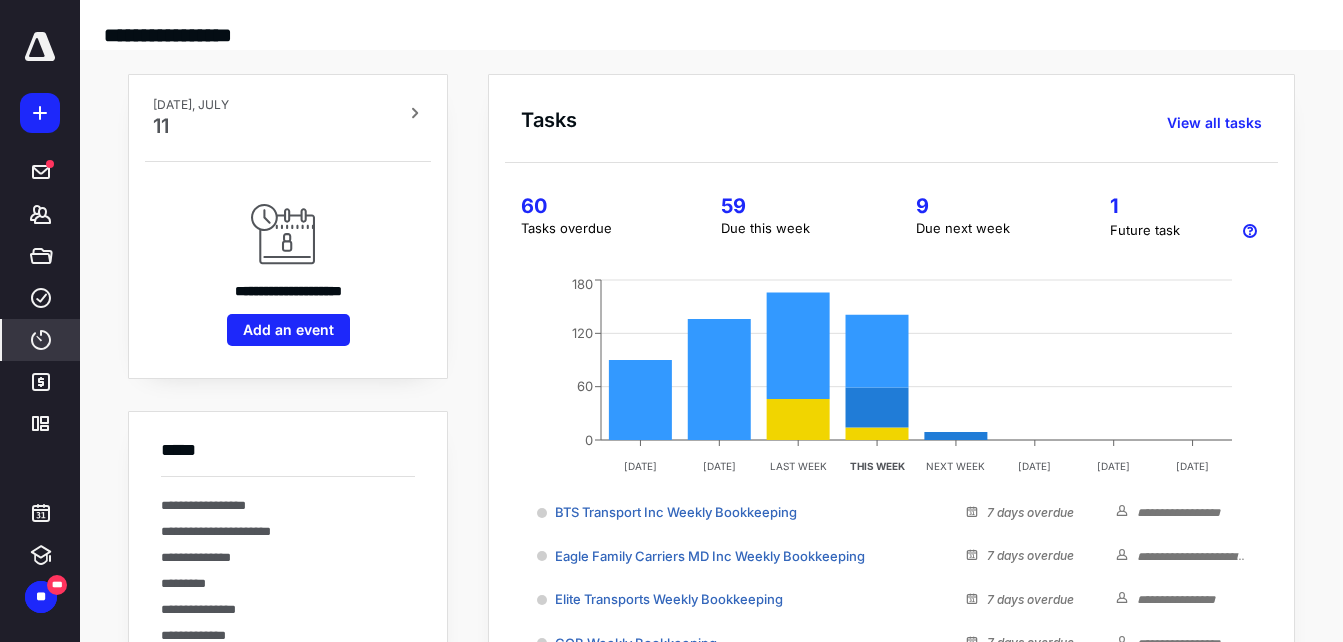 click 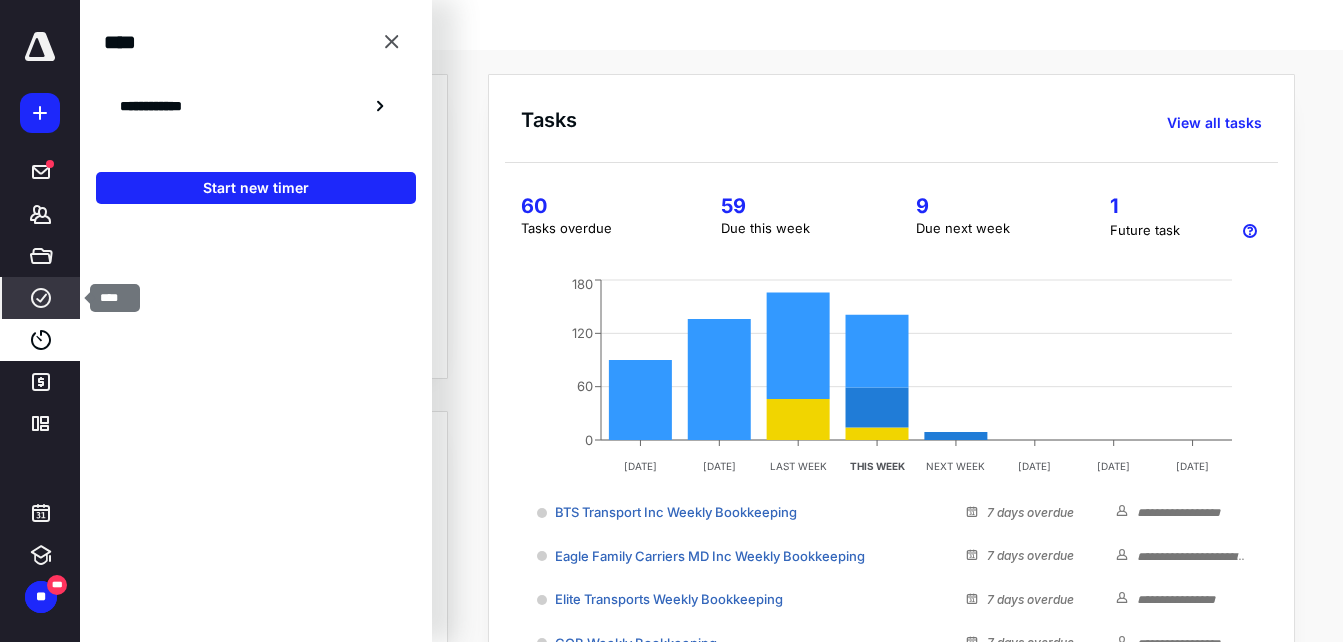 click 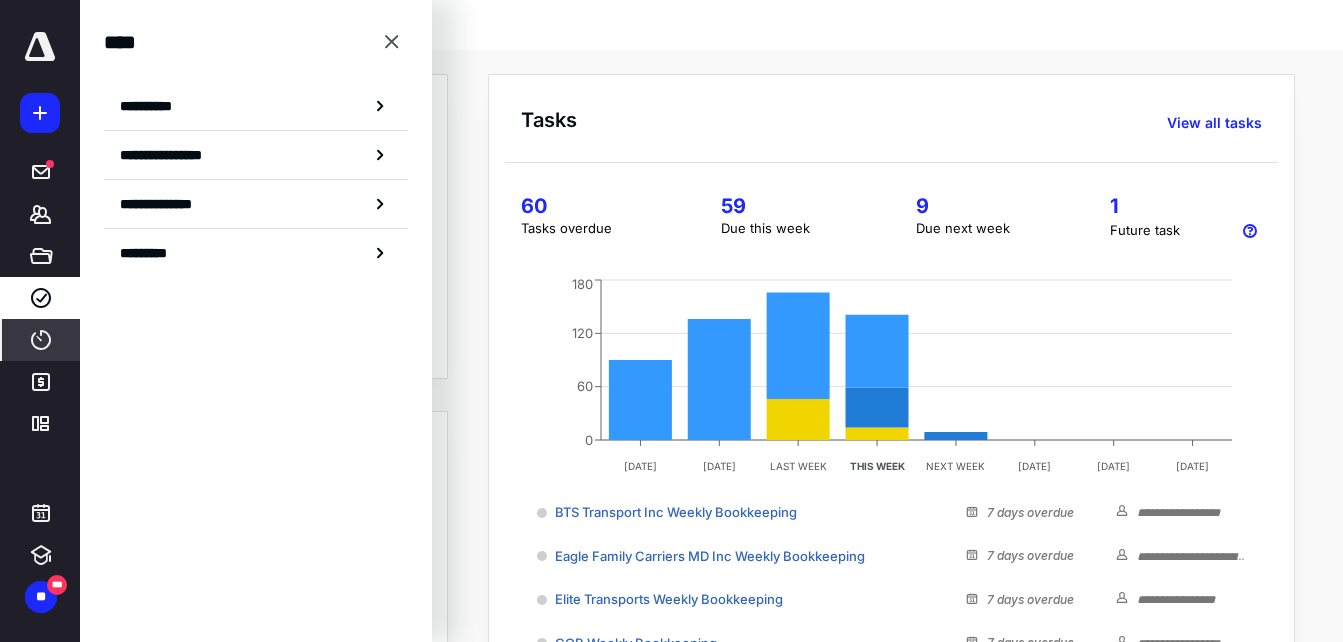click on "****" at bounding box center [41, 340] 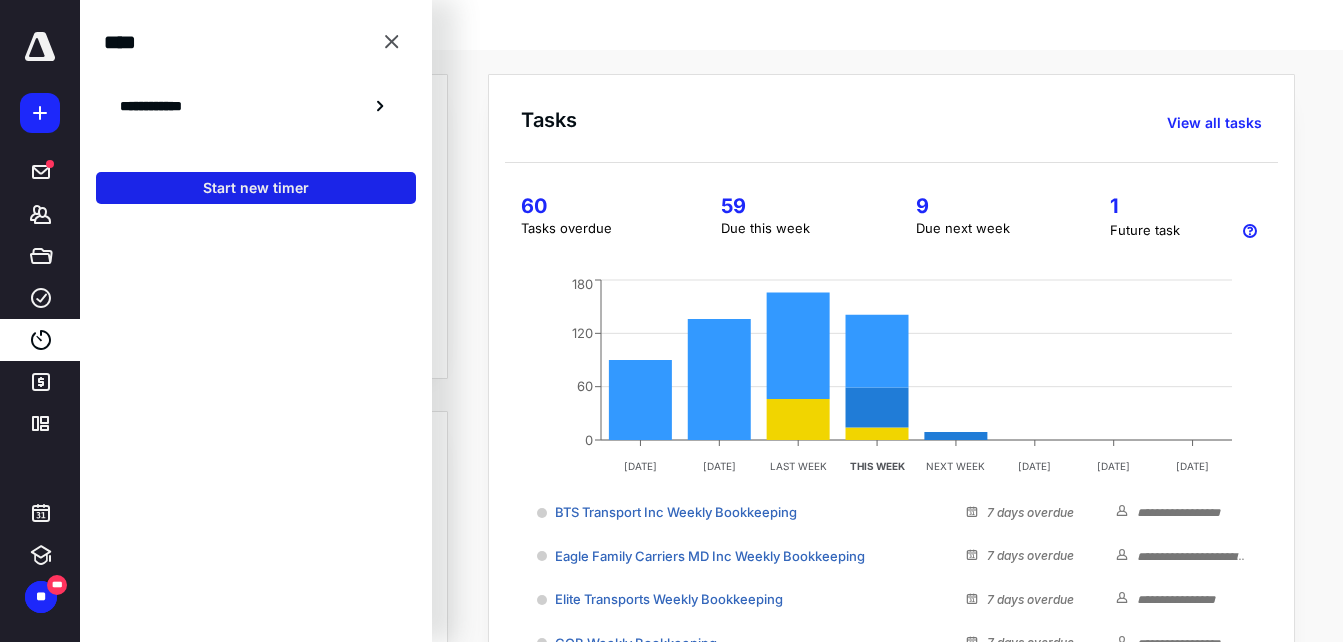 click on "Start new timer" at bounding box center [256, 188] 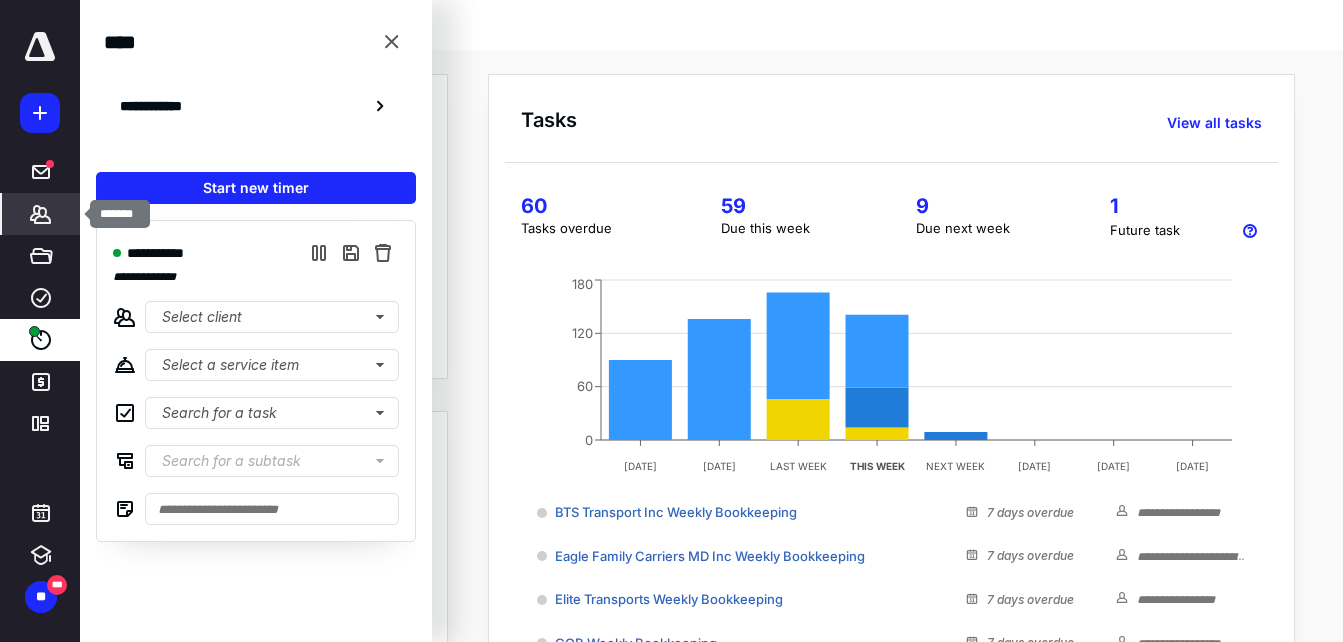 click 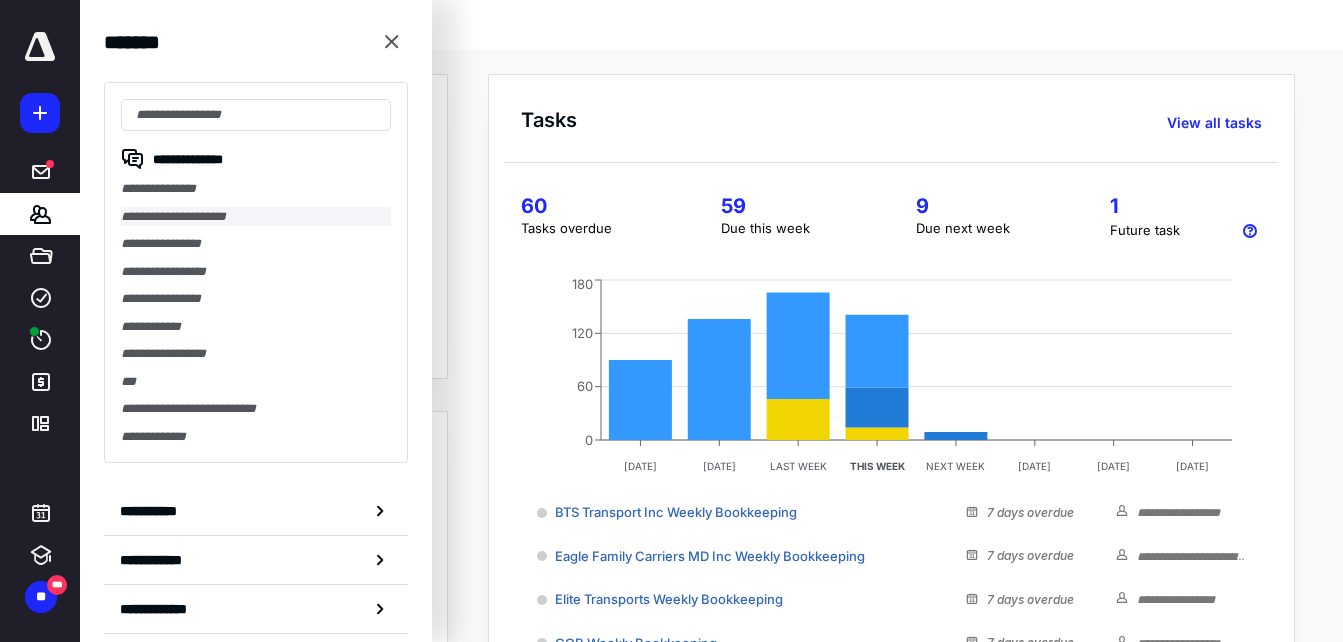 click on "**********" at bounding box center (256, 217) 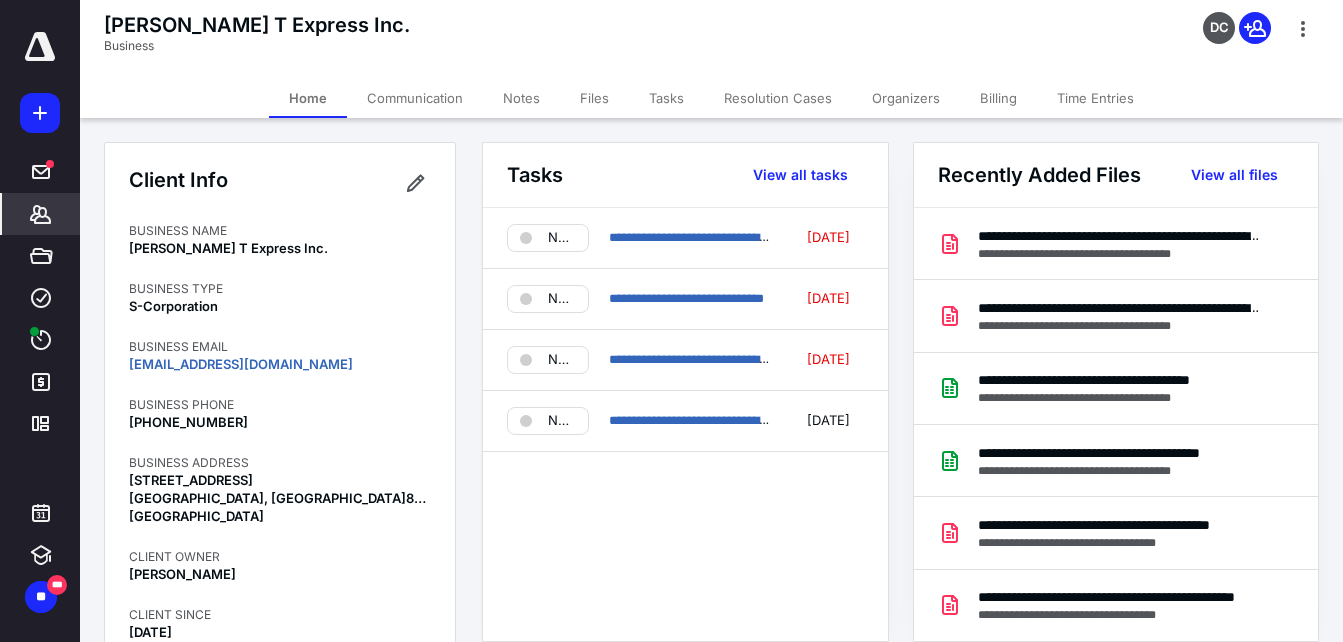 click on "Not started" at bounding box center [562, 238] 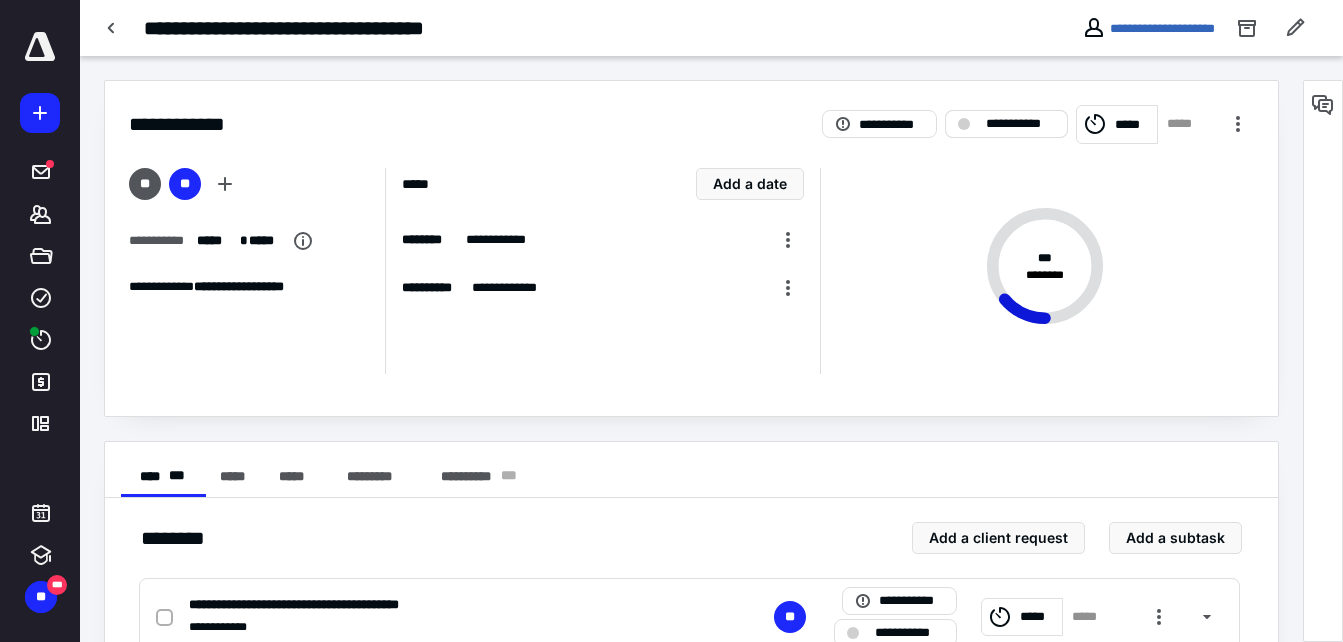 click on "**********" at bounding box center [1020, 124] 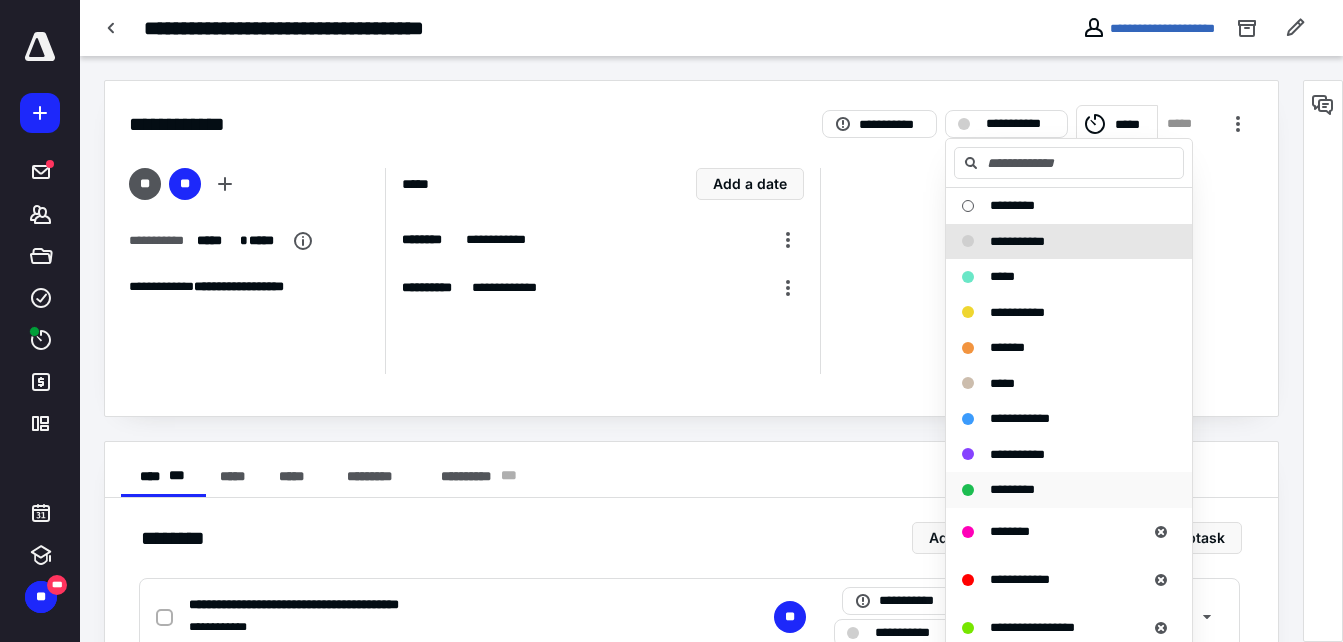 click on "*********" at bounding box center (1012, 489) 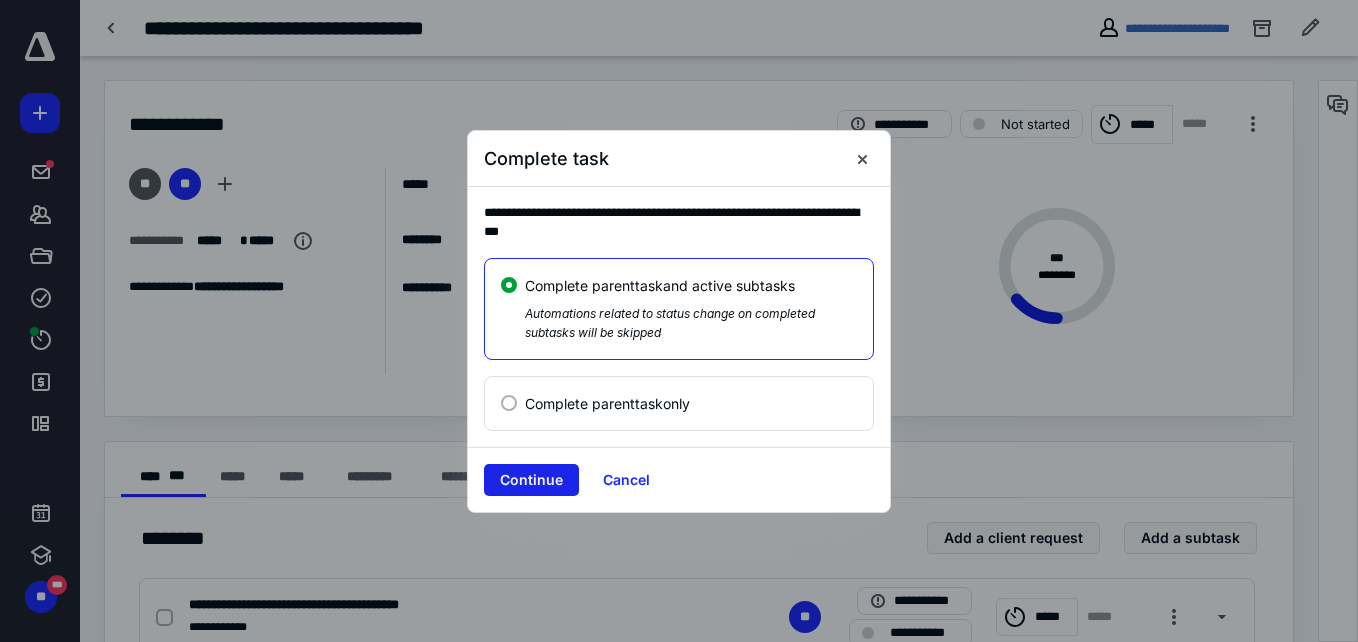 click on "Continue" at bounding box center [531, 480] 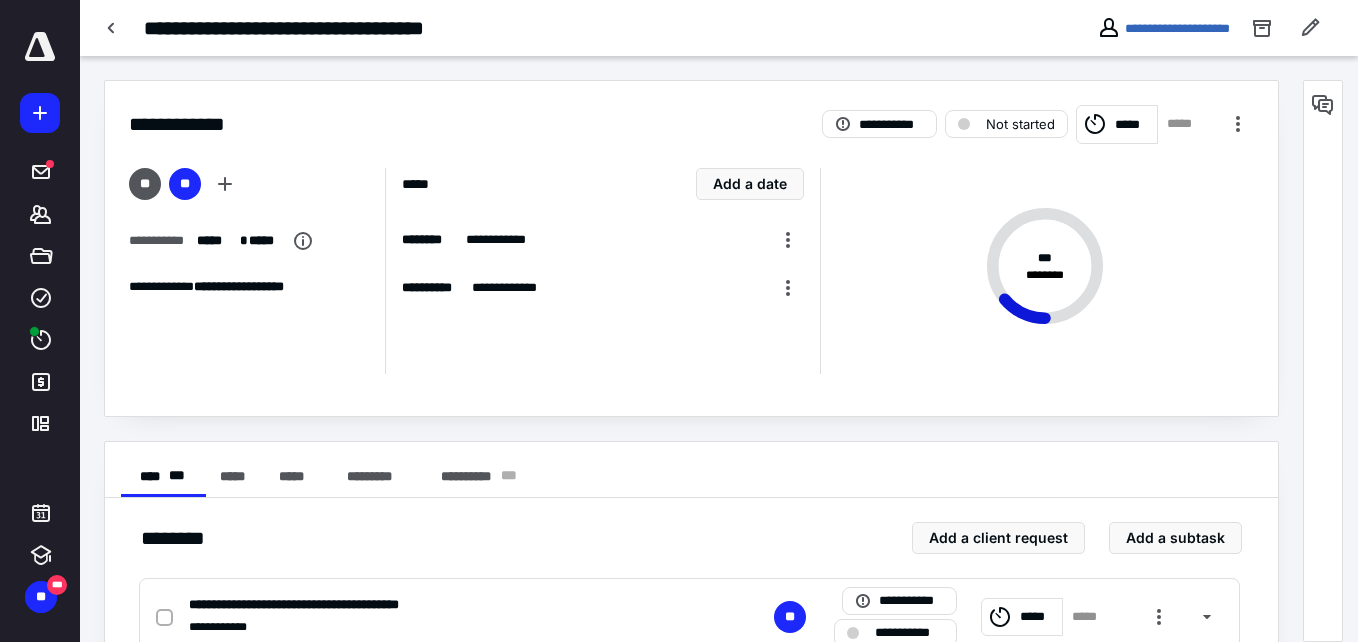 checkbox on "true" 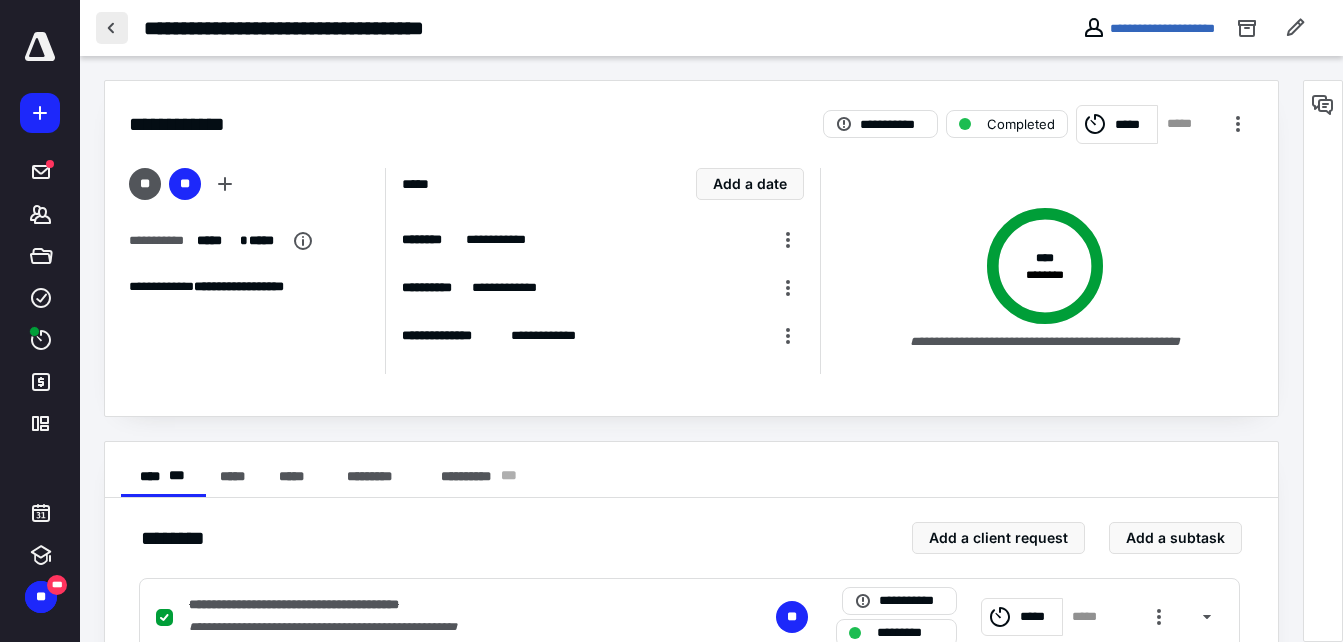 click at bounding box center (112, 28) 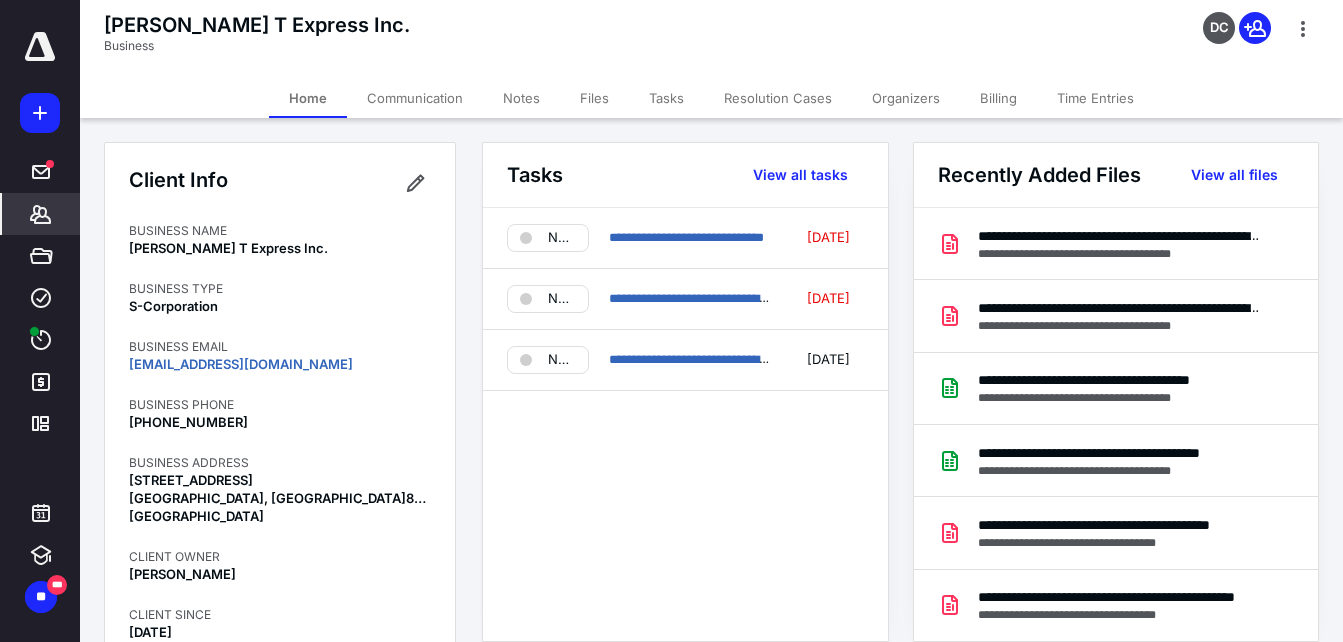 click on "Files" at bounding box center [594, 98] 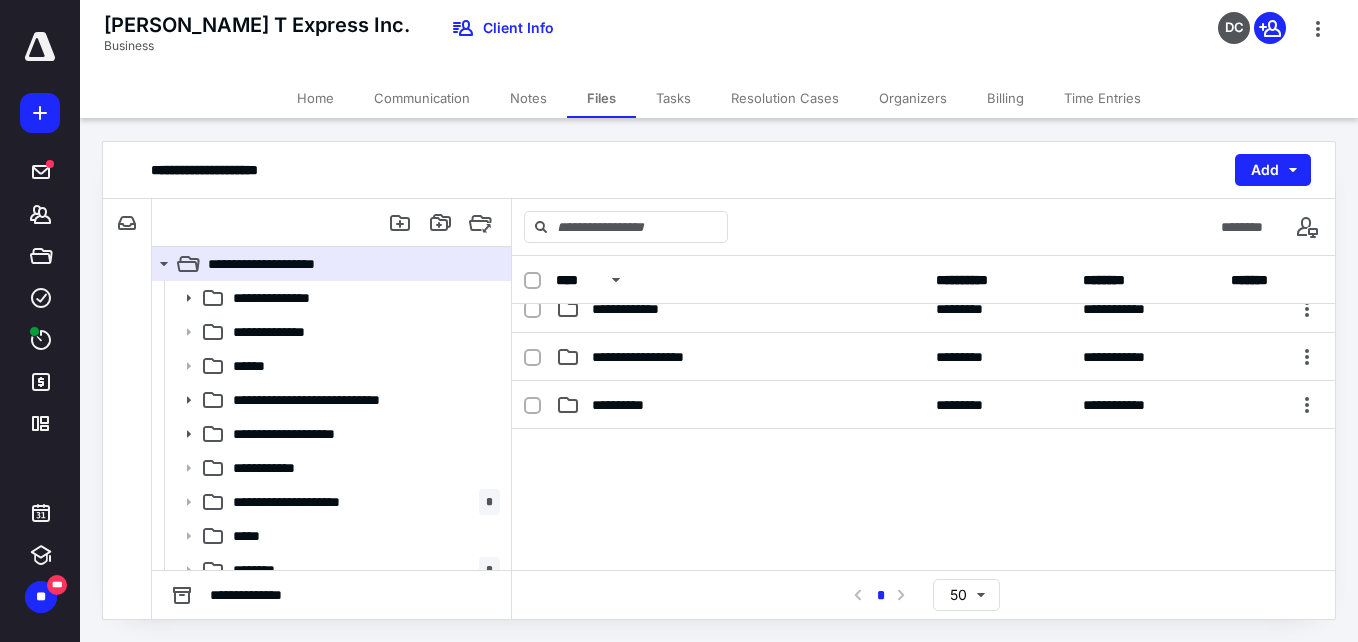scroll, scrollTop: 500, scrollLeft: 0, axis: vertical 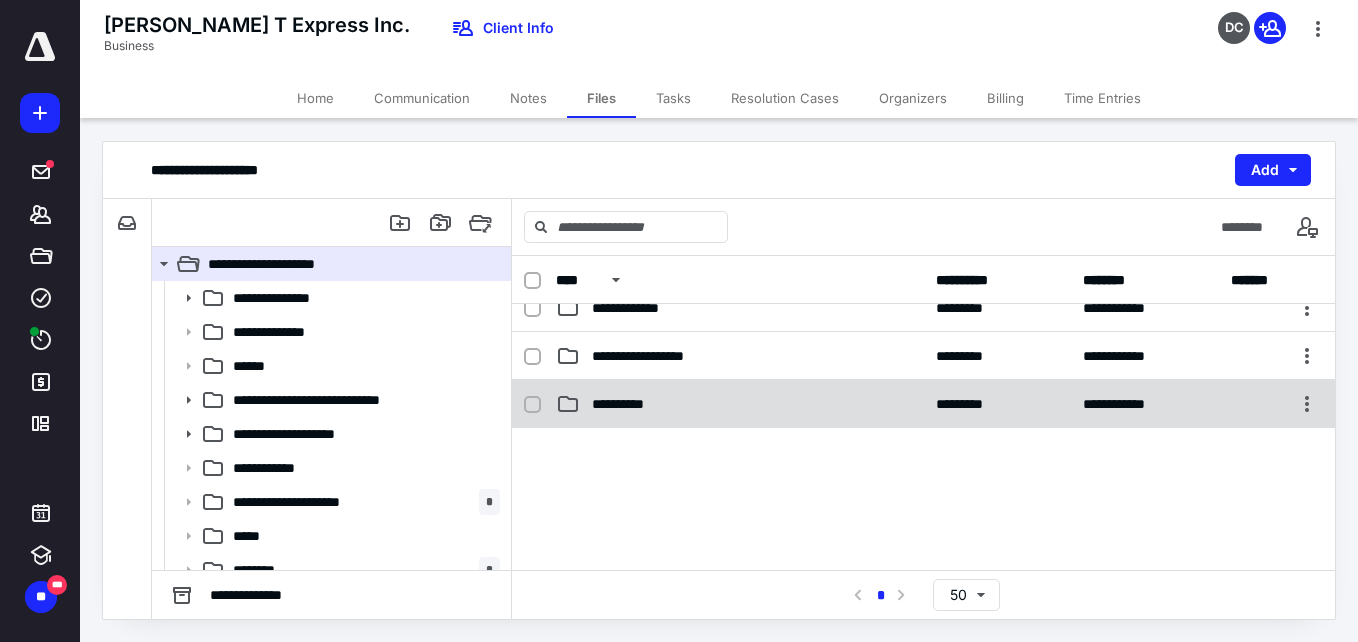 click on "**********" at bounding box center (632, 404) 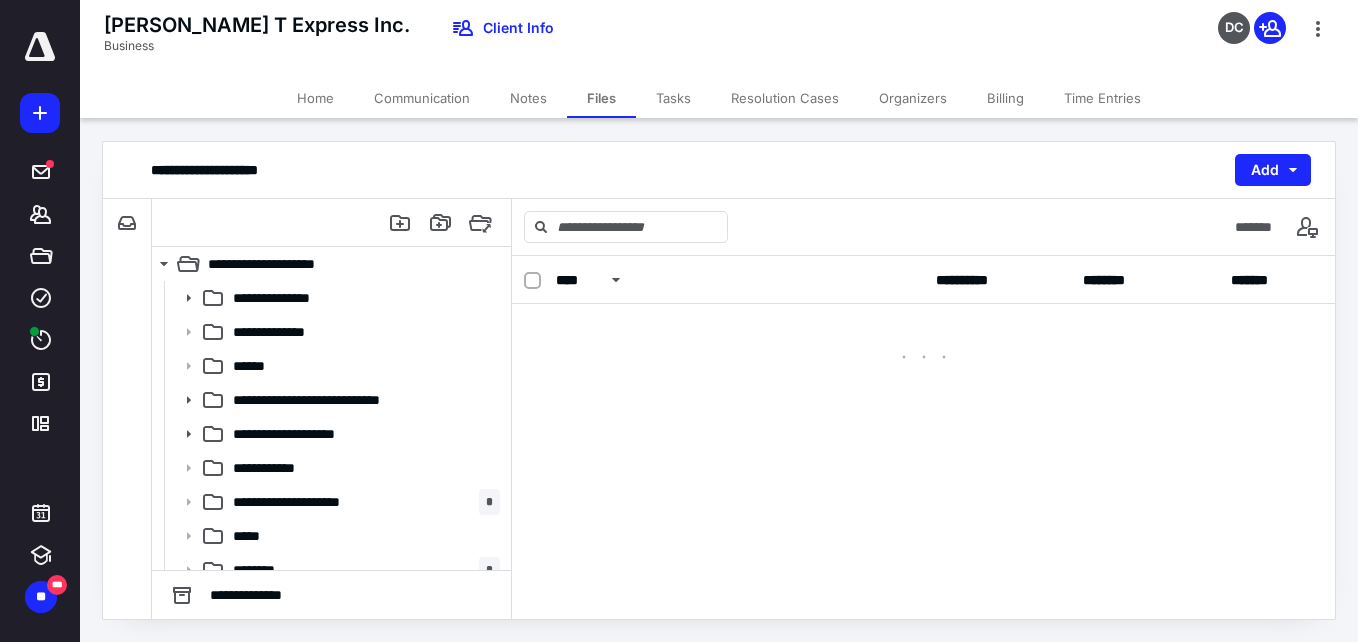 scroll, scrollTop: 0, scrollLeft: 0, axis: both 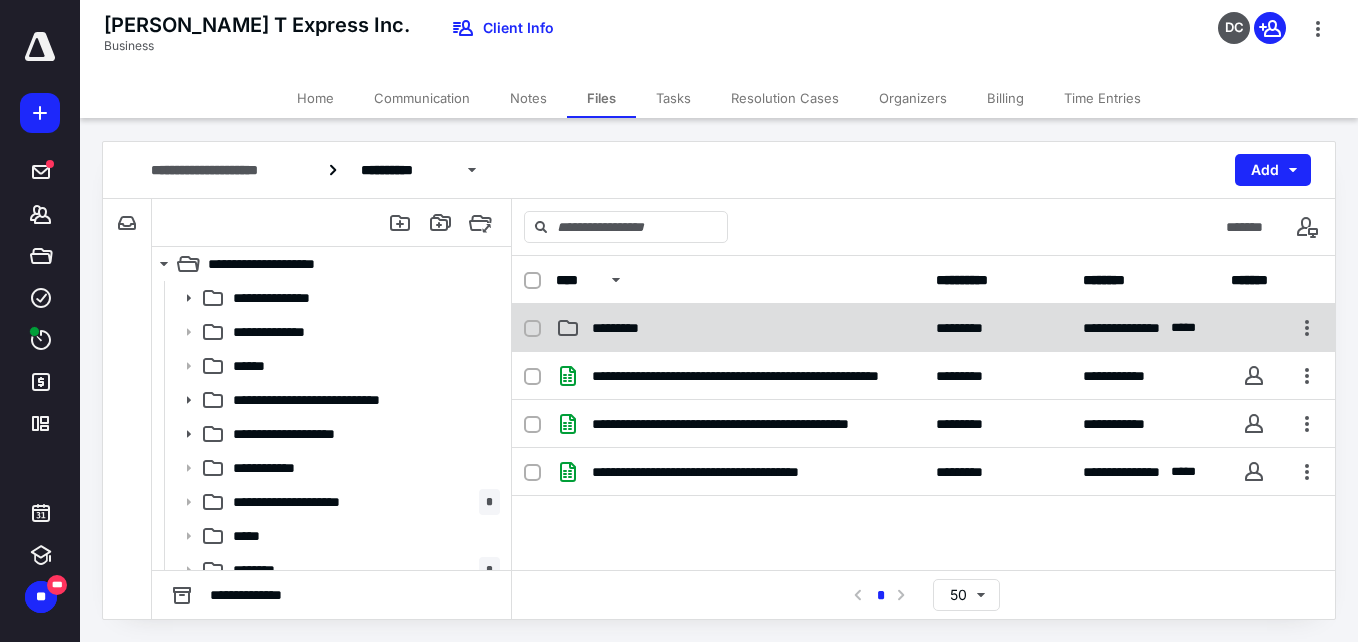 click on "*********" at bounding box center [740, 328] 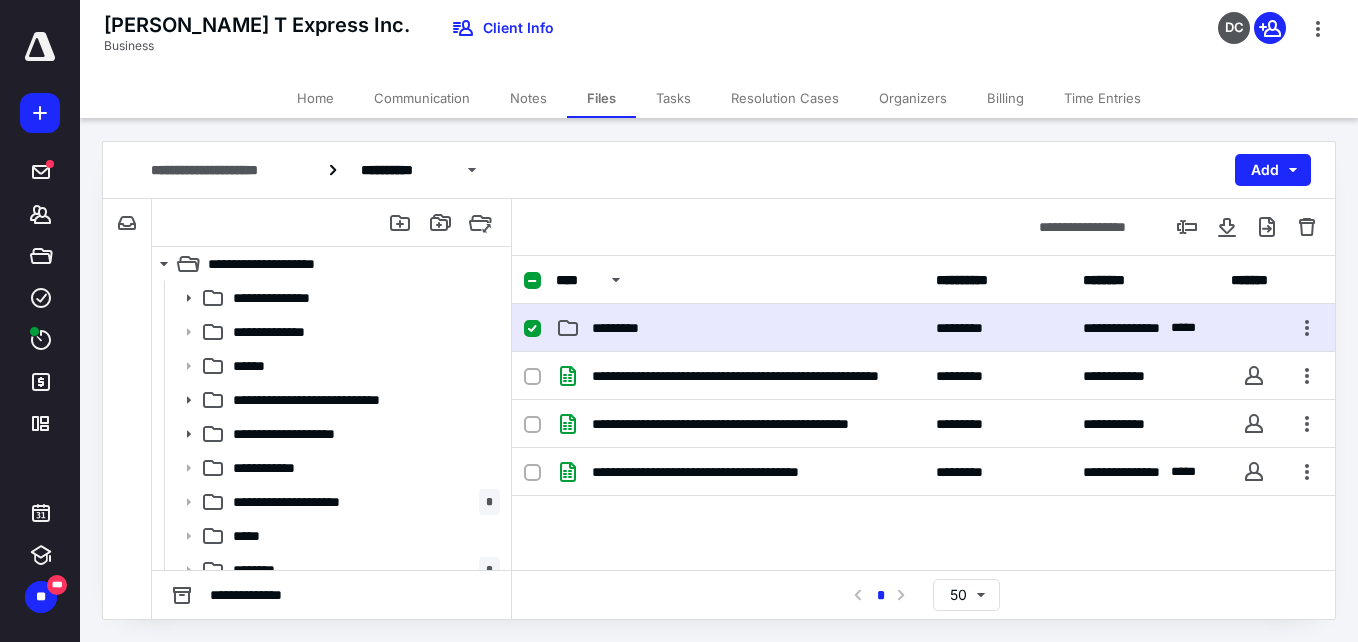 click on "*********" at bounding box center (740, 328) 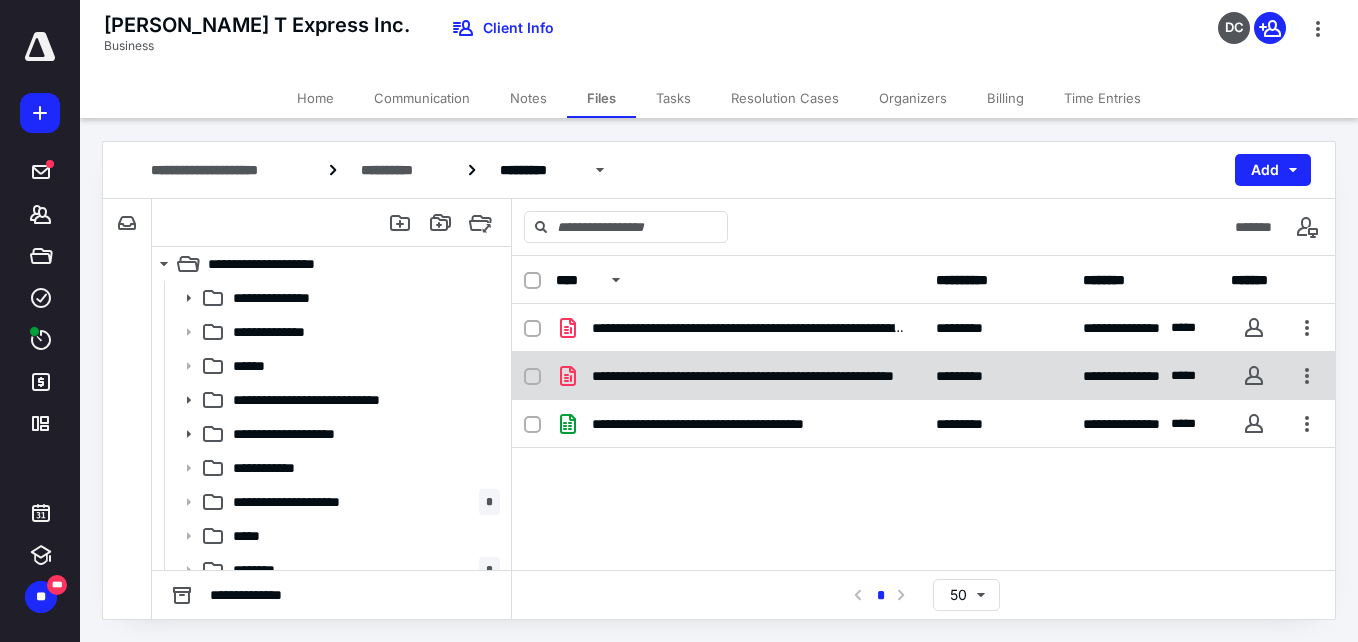 click at bounding box center [540, 376] 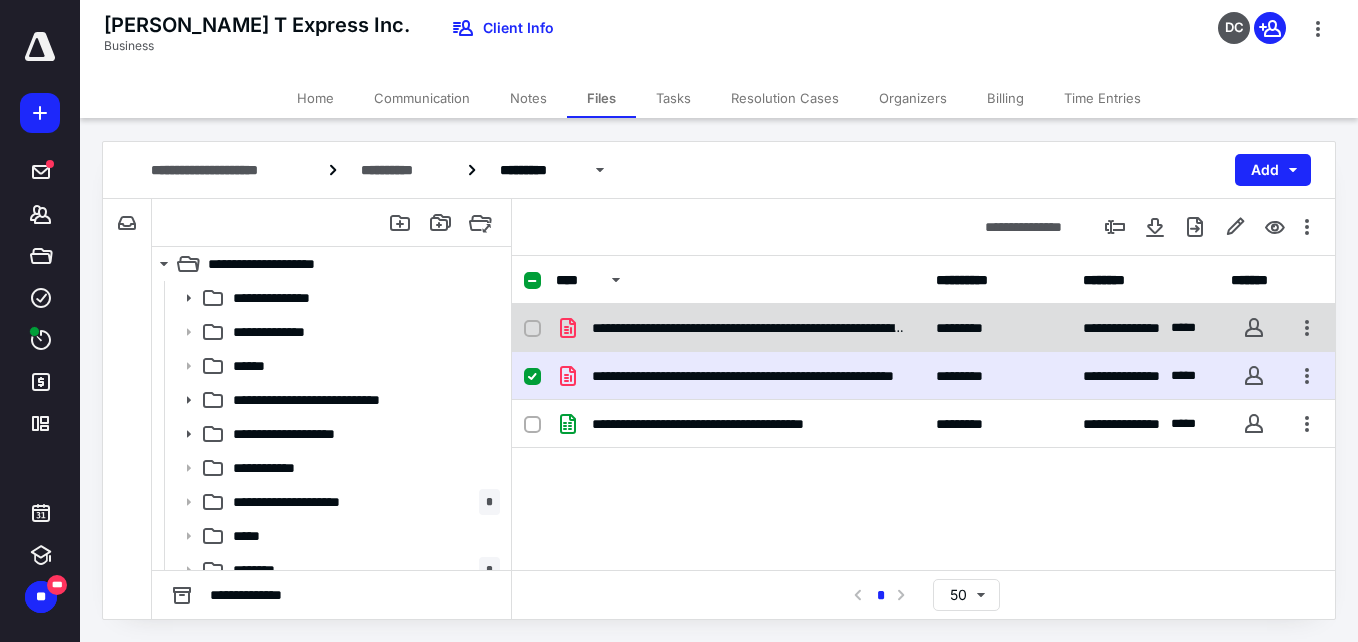 click on "**********" at bounding box center [923, 328] 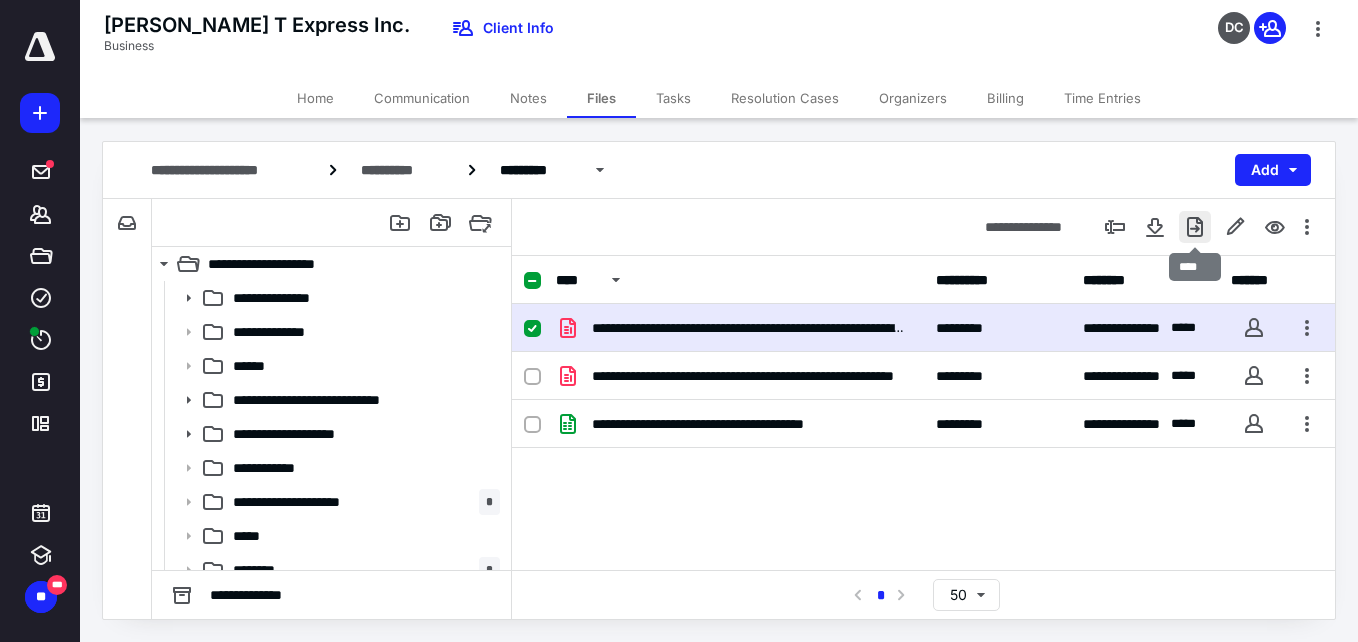click at bounding box center [1195, 227] 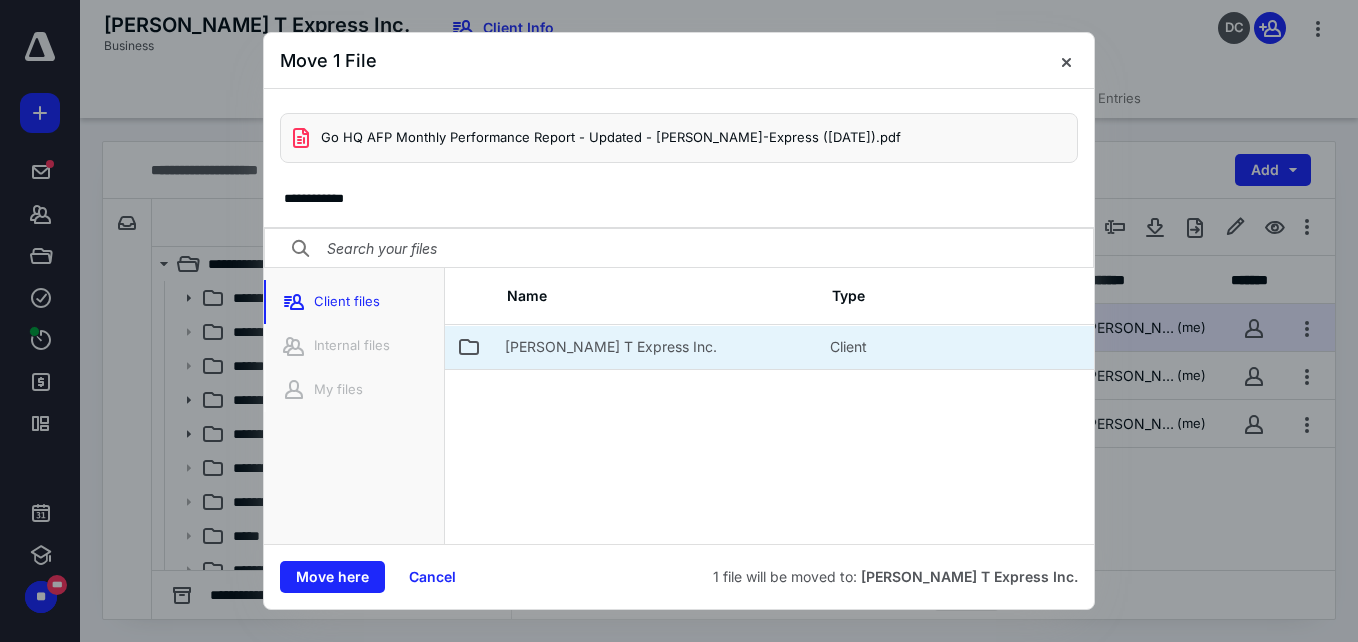 click on "[PERSON_NAME] T Express Inc." at bounding box center [611, 347] 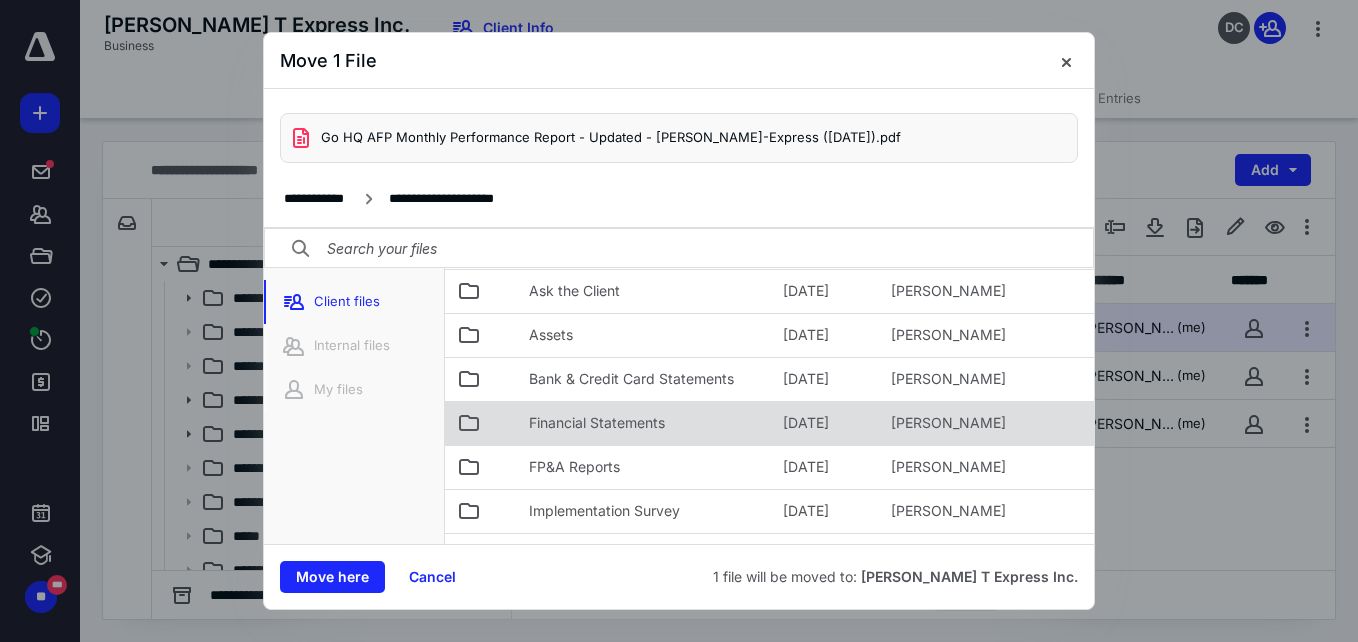 click on "Financial Statements" at bounding box center [597, 423] 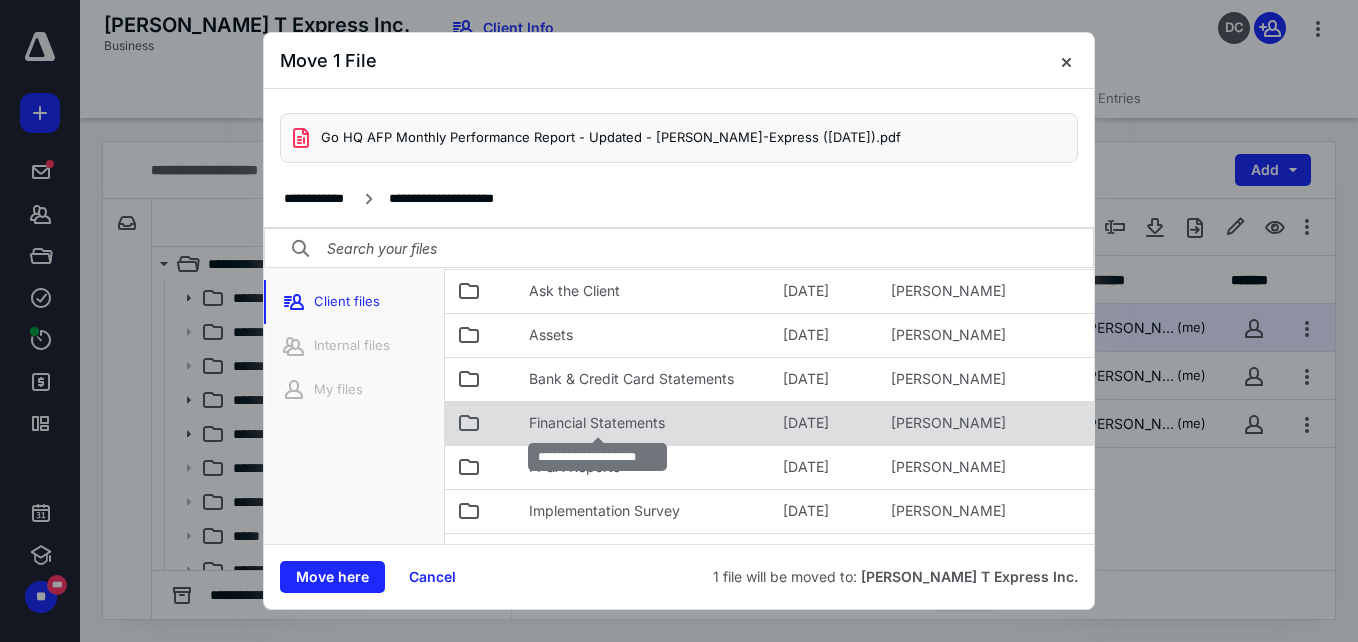 click on "Financial Statements" at bounding box center (597, 423) 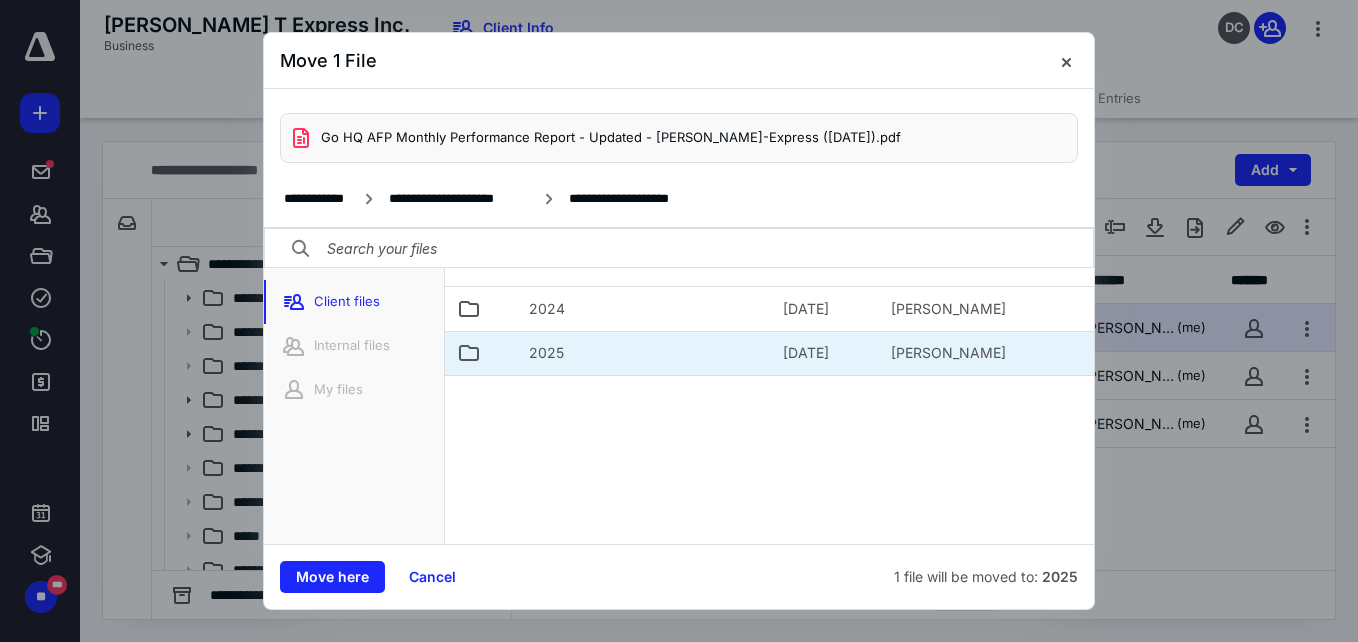 click on "2025" at bounding box center [644, 353] 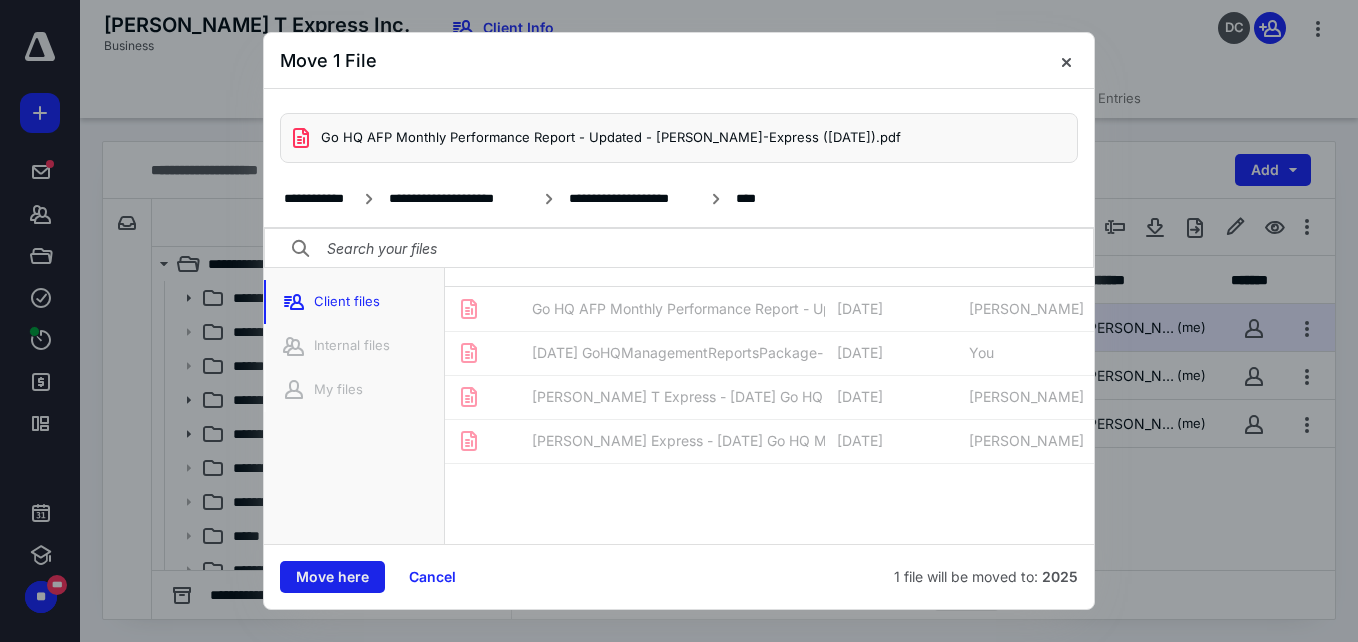 click on "Move here" at bounding box center (332, 577) 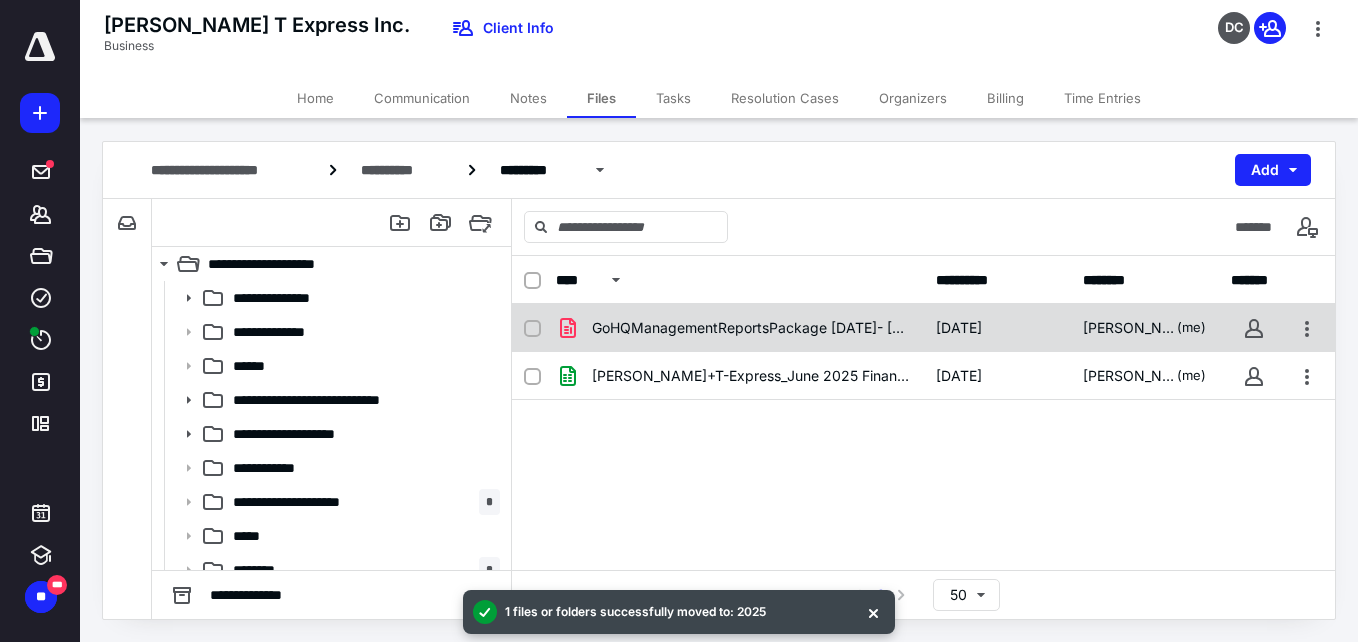 click 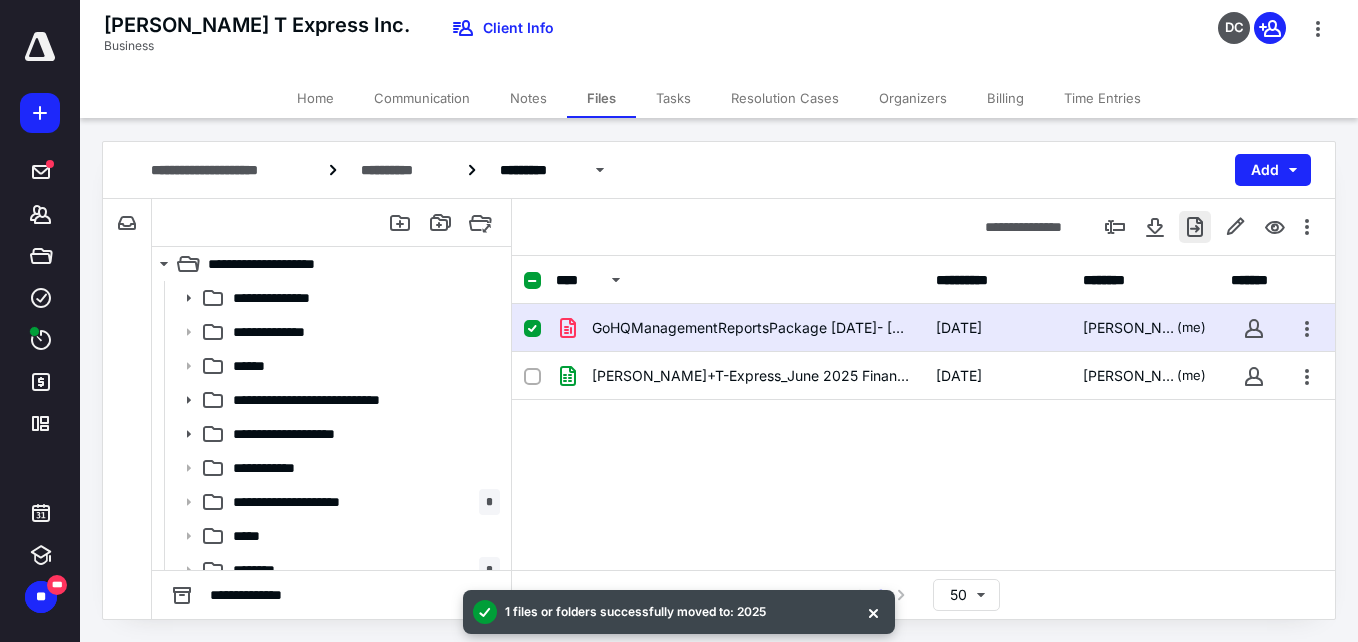 click at bounding box center [1195, 227] 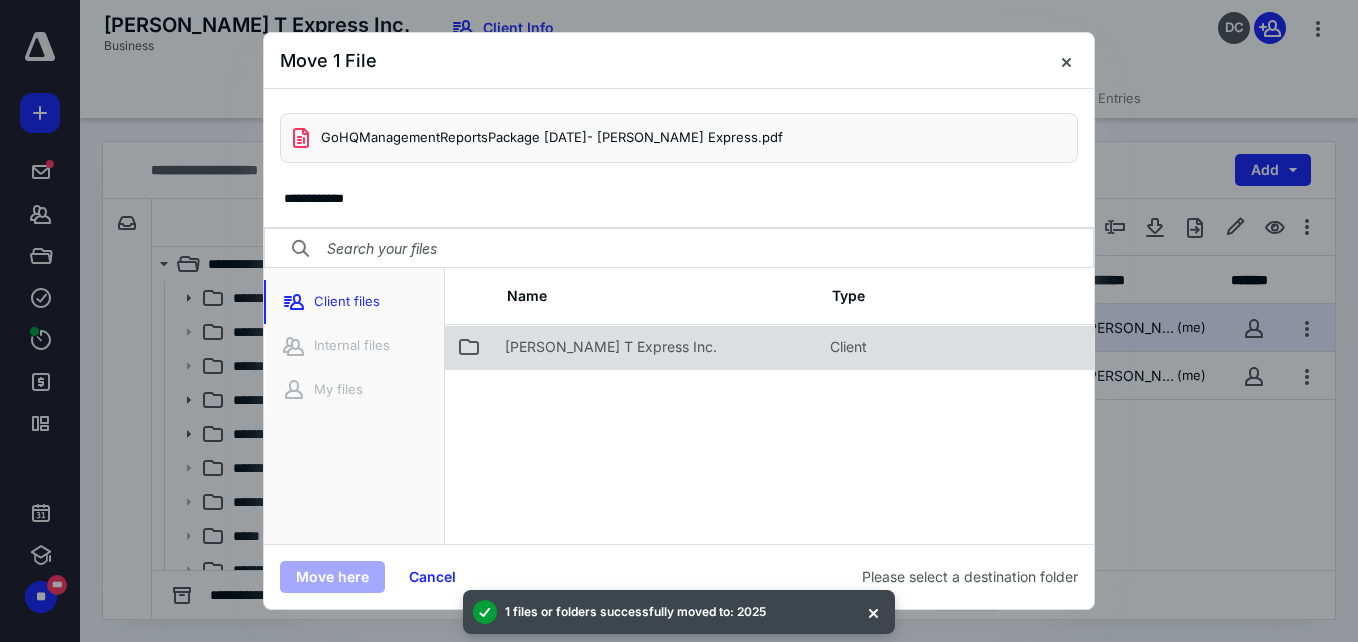 click on "[PERSON_NAME] T Express Inc." at bounding box center (655, 347) 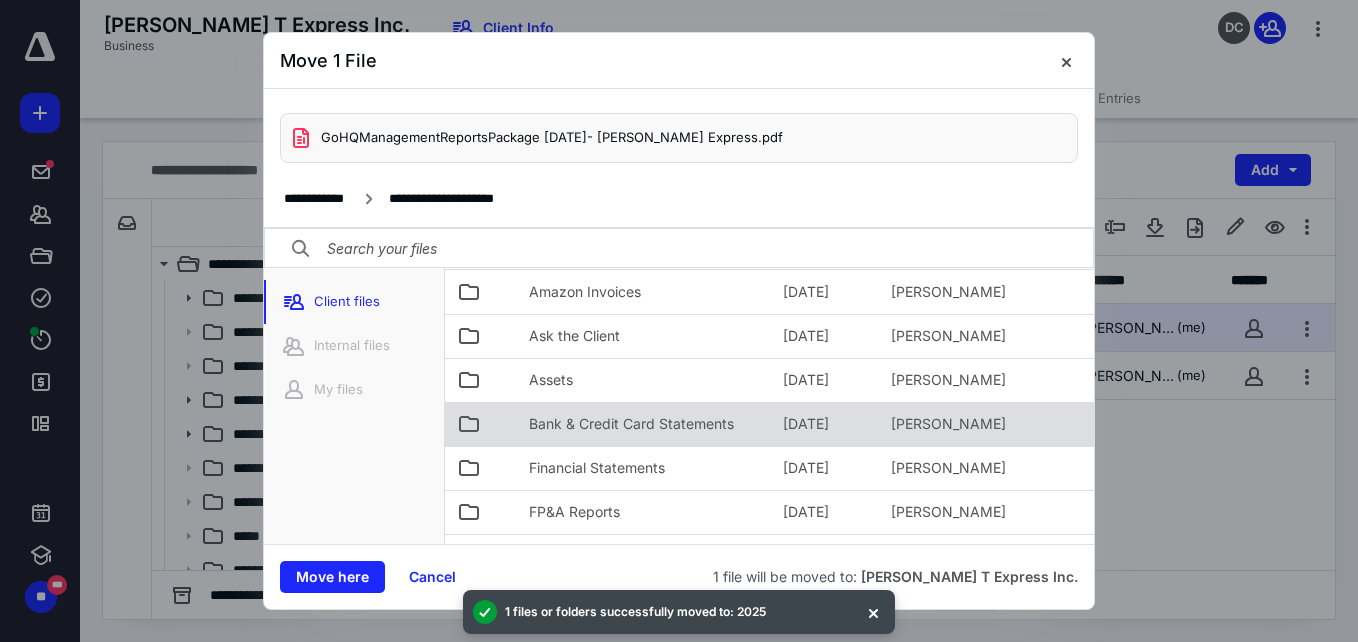 scroll, scrollTop: 100, scrollLeft: 0, axis: vertical 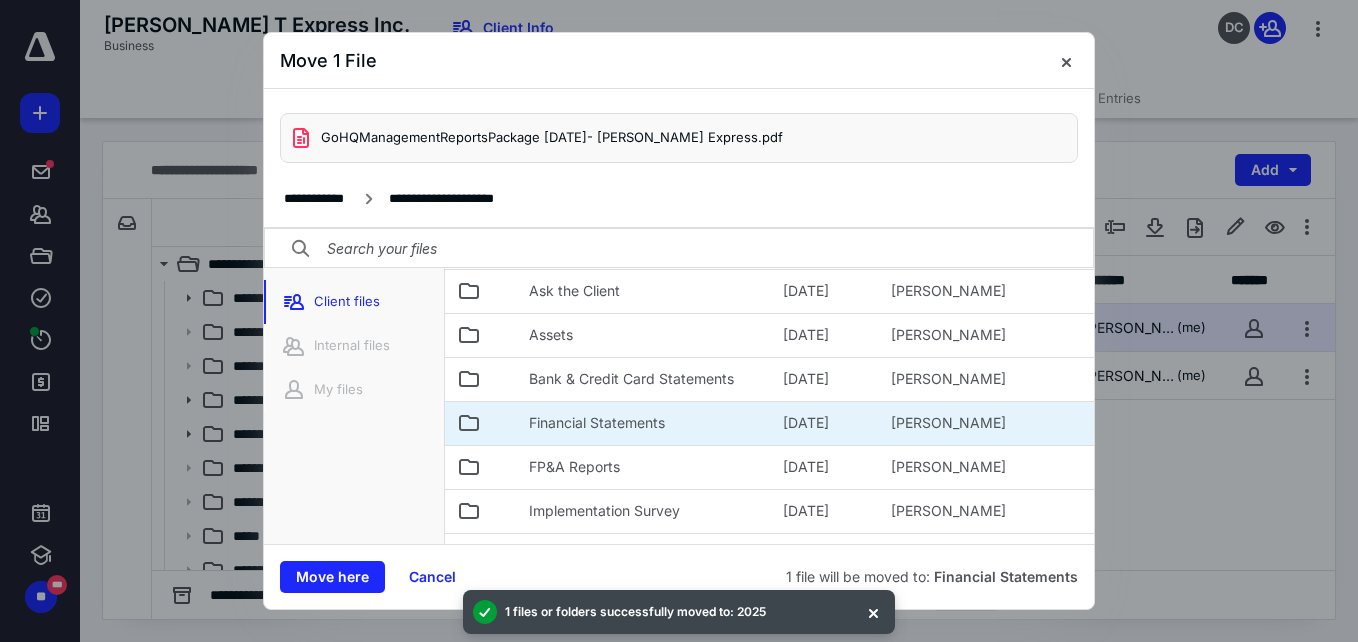 click on "Financial Statements" at bounding box center [597, 423] 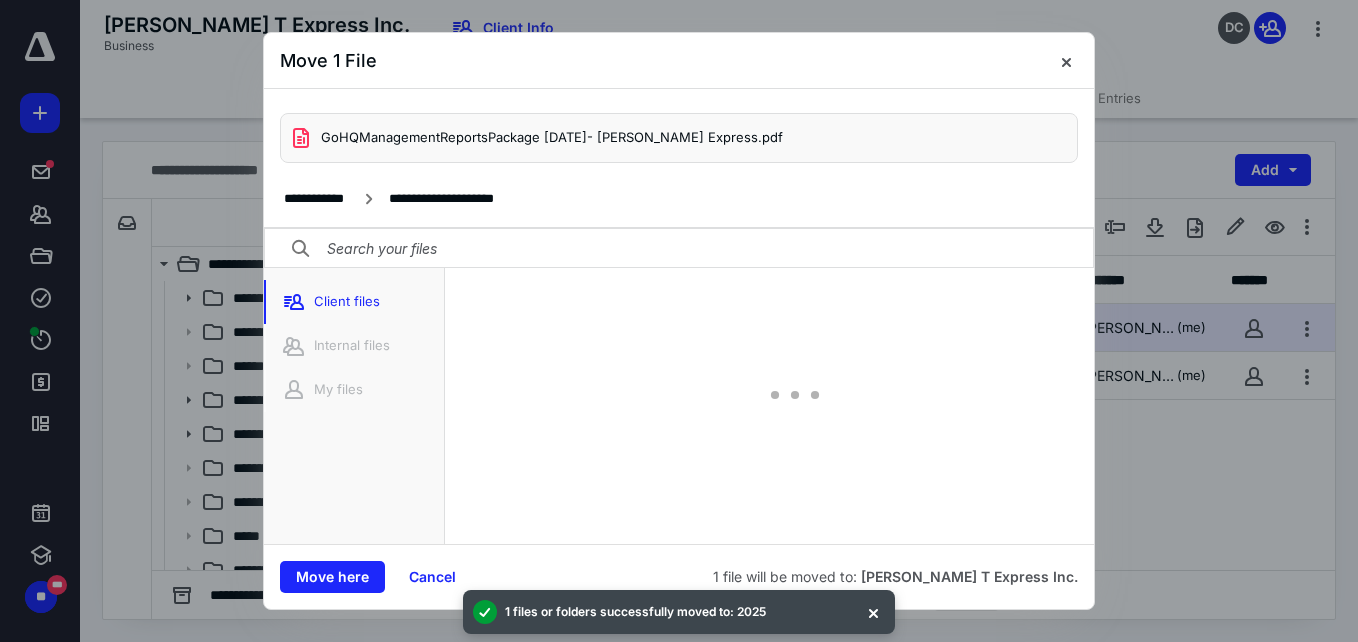 scroll, scrollTop: 38, scrollLeft: 0, axis: vertical 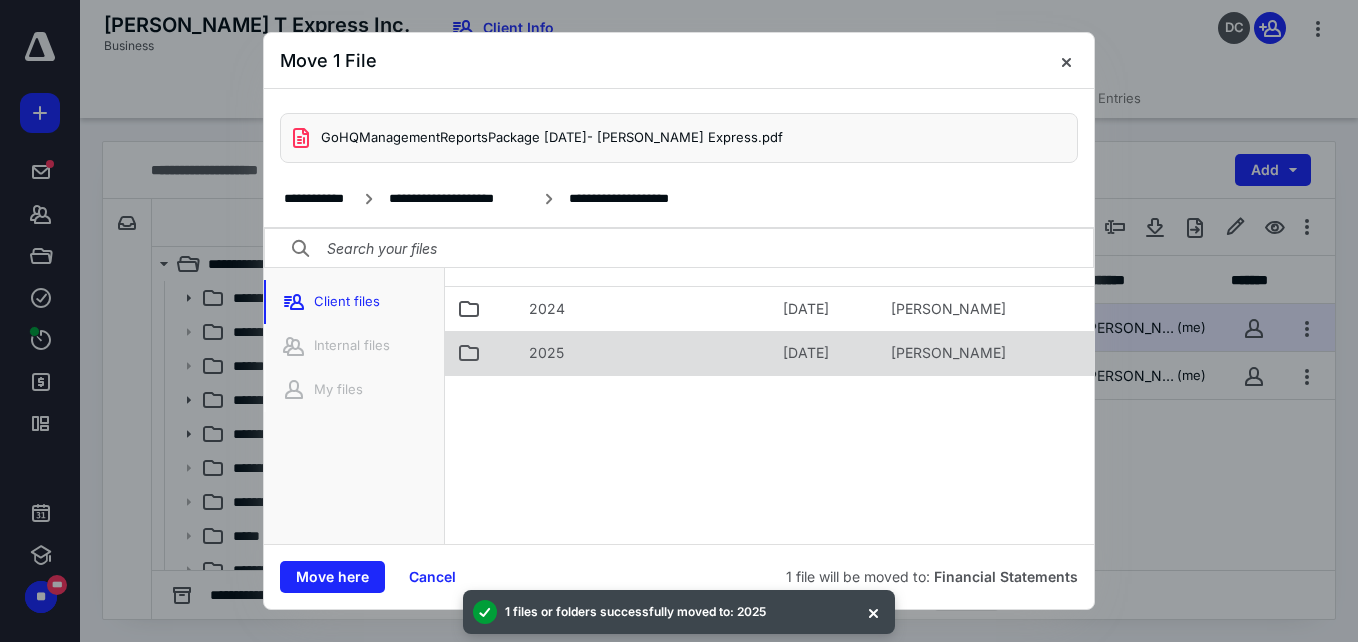 click on "2025" at bounding box center [644, 353] 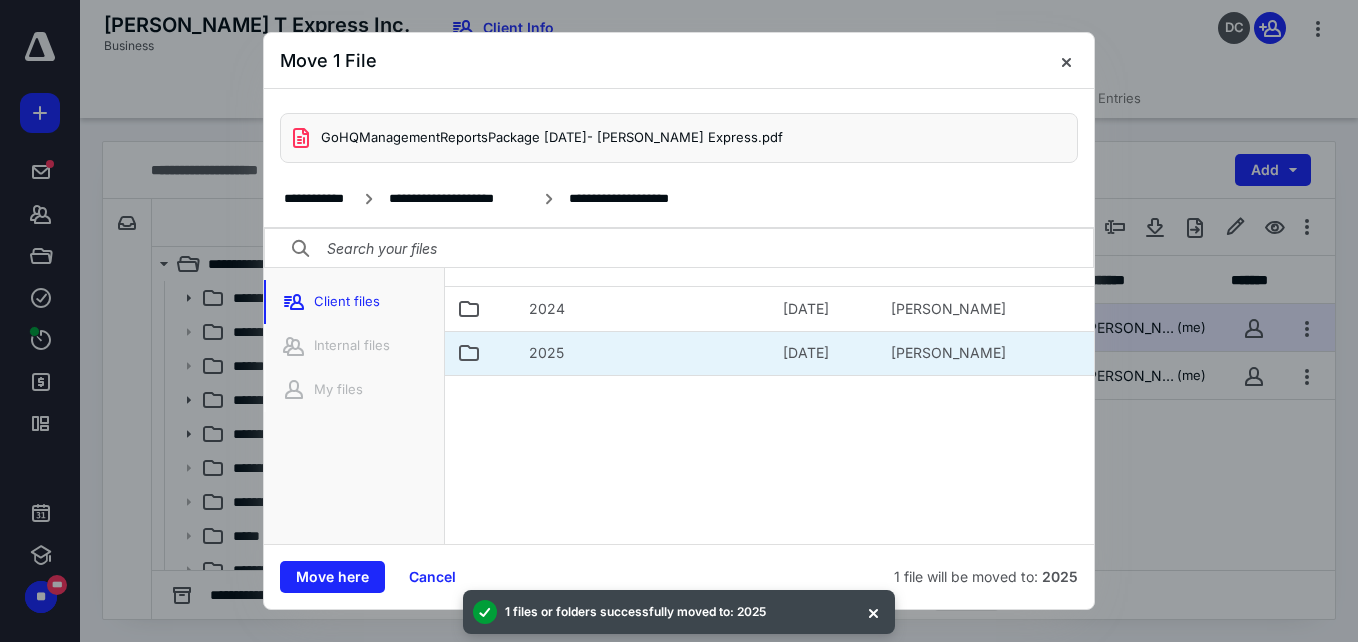 click on "2025" at bounding box center (644, 353) 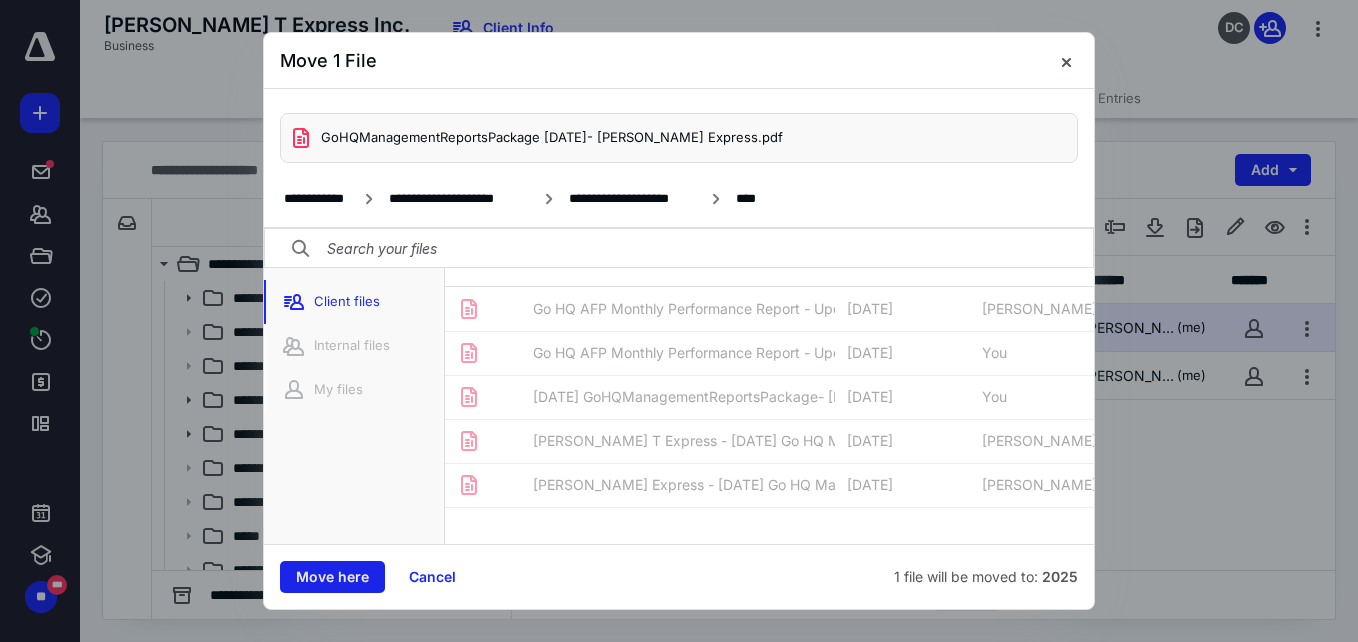 click on "Move here" at bounding box center [332, 577] 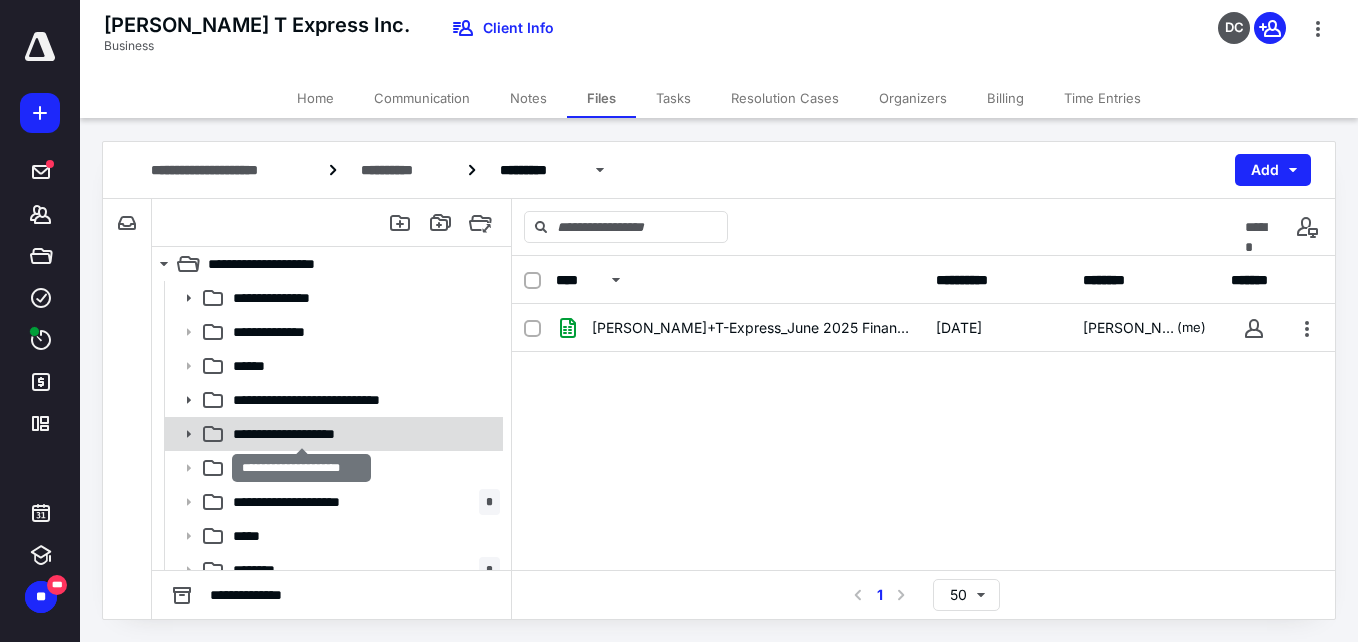 click on "**********" at bounding box center [301, 434] 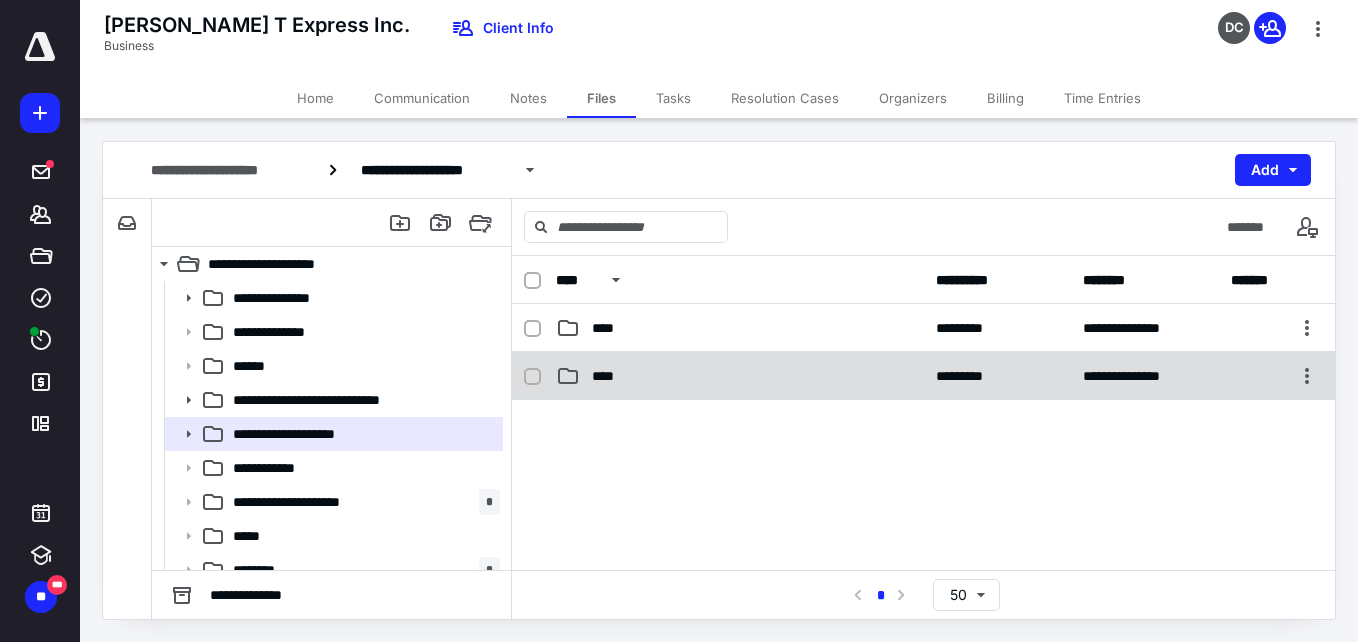 click on "****" at bounding box center (609, 376) 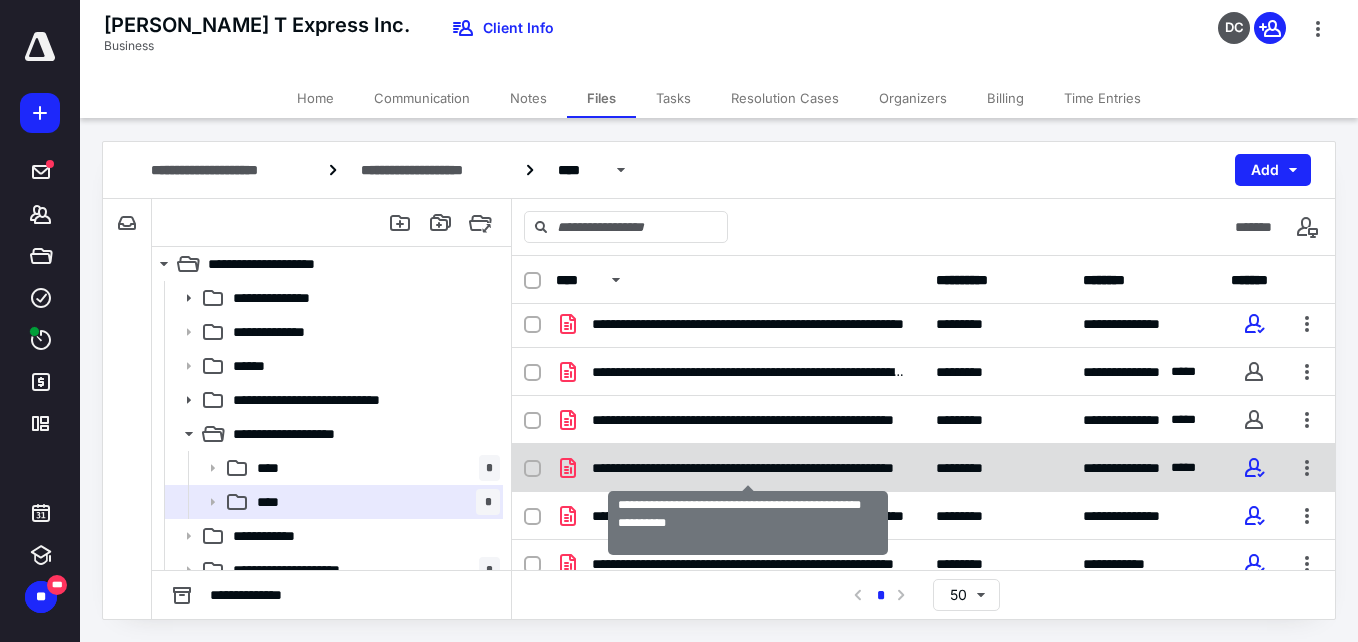 scroll, scrollTop: 0, scrollLeft: 0, axis: both 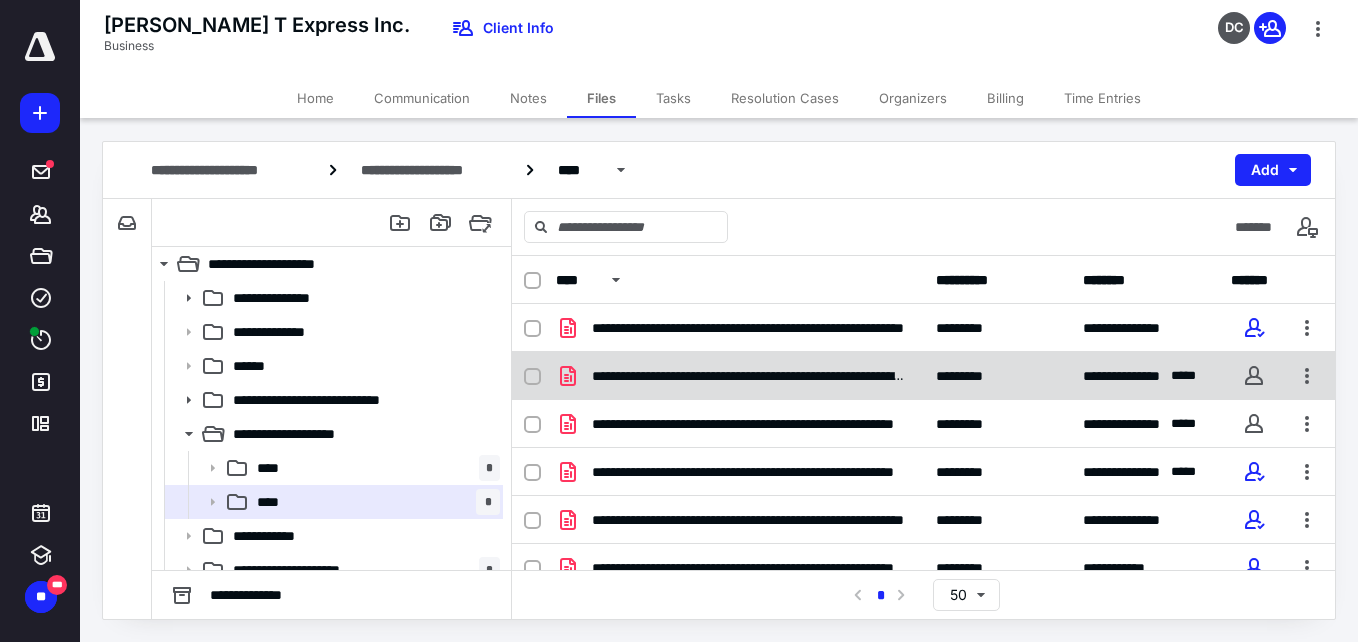 click at bounding box center (532, 377) 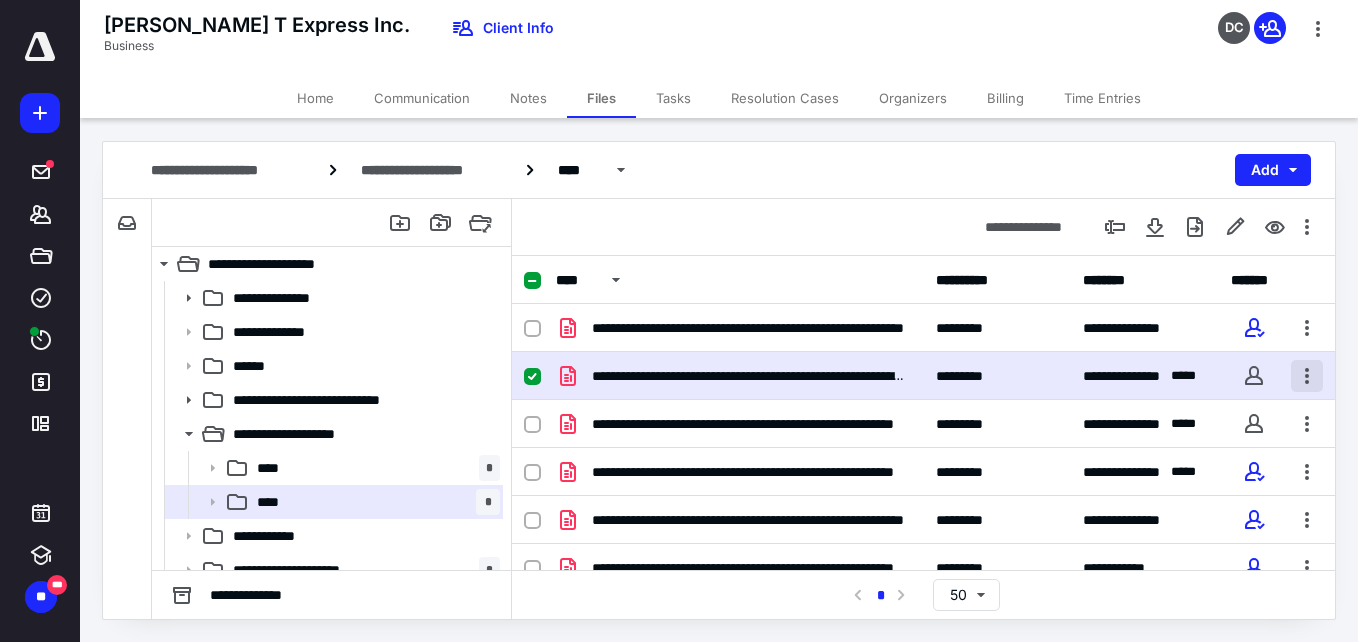 click at bounding box center (1307, 376) 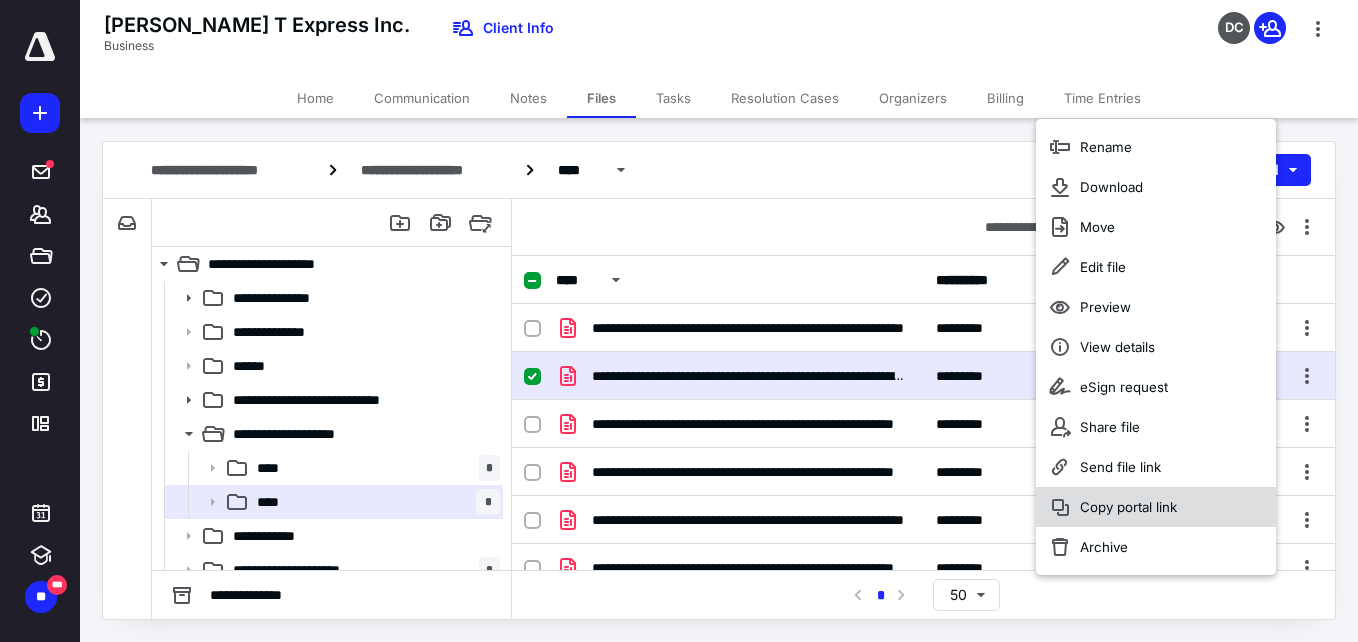 click on "Copy portal link" at bounding box center [1156, 507] 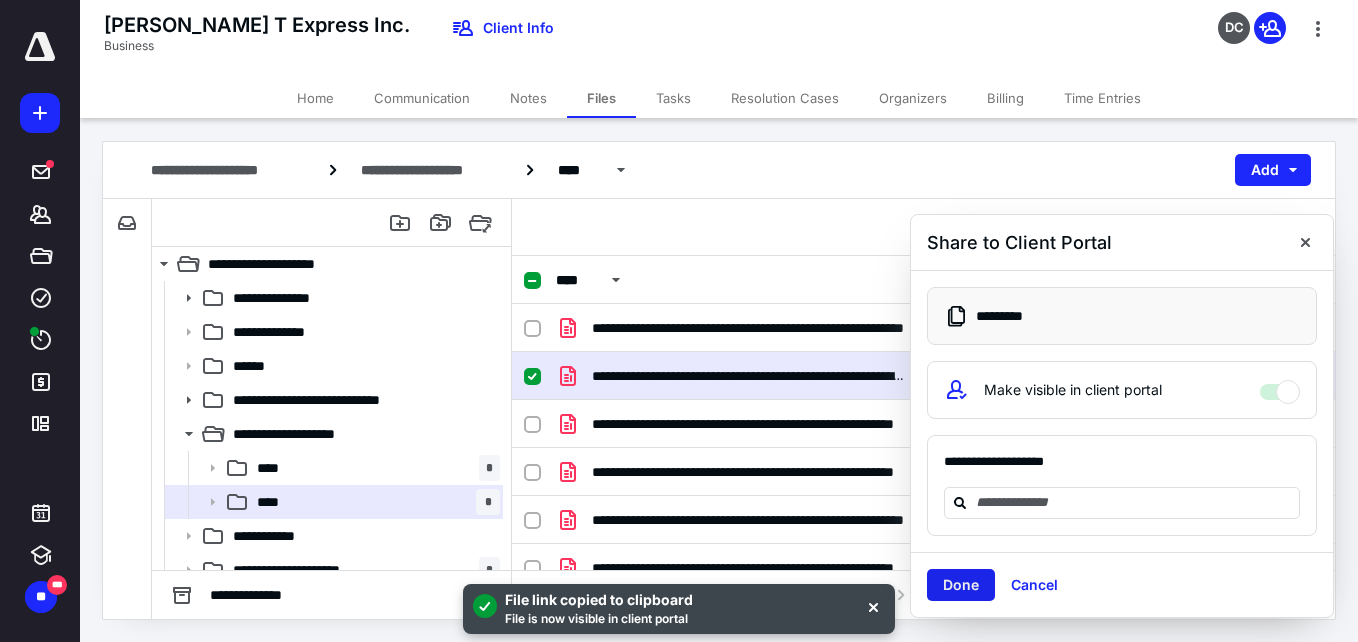 click on "Done" at bounding box center (961, 585) 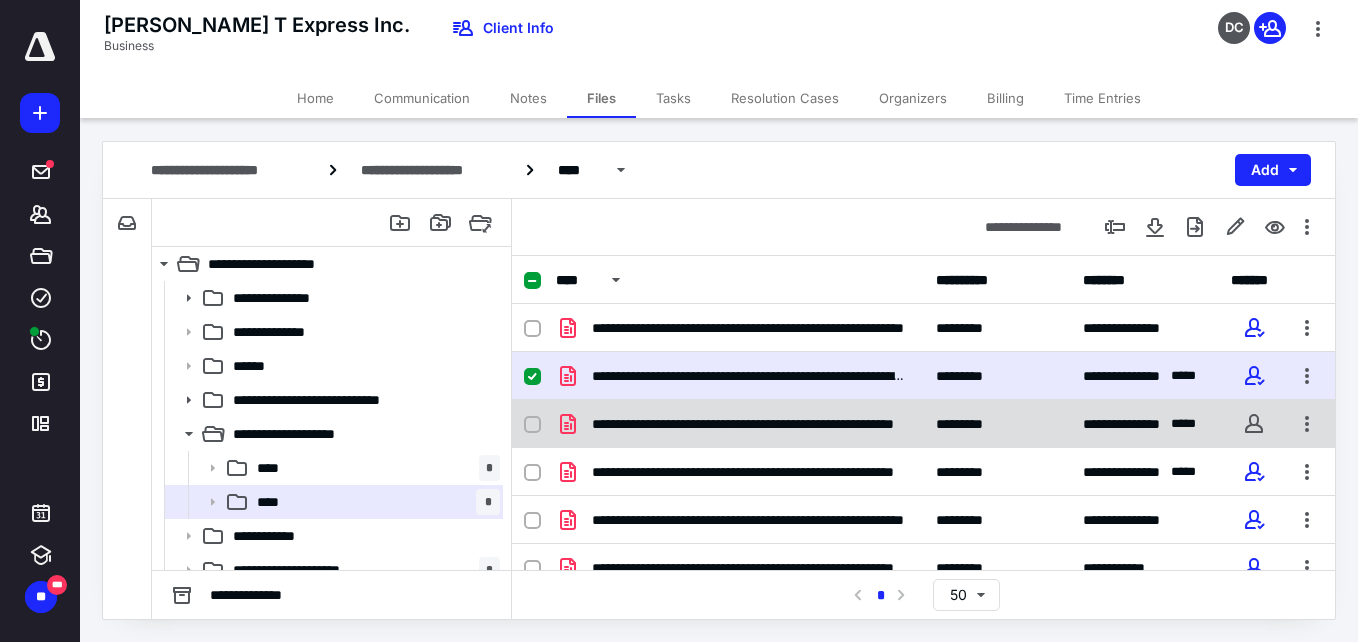 drag, startPoint x: 538, startPoint y: 370, endPoint x: 535, endPoint y: 403, distance: 33.13608 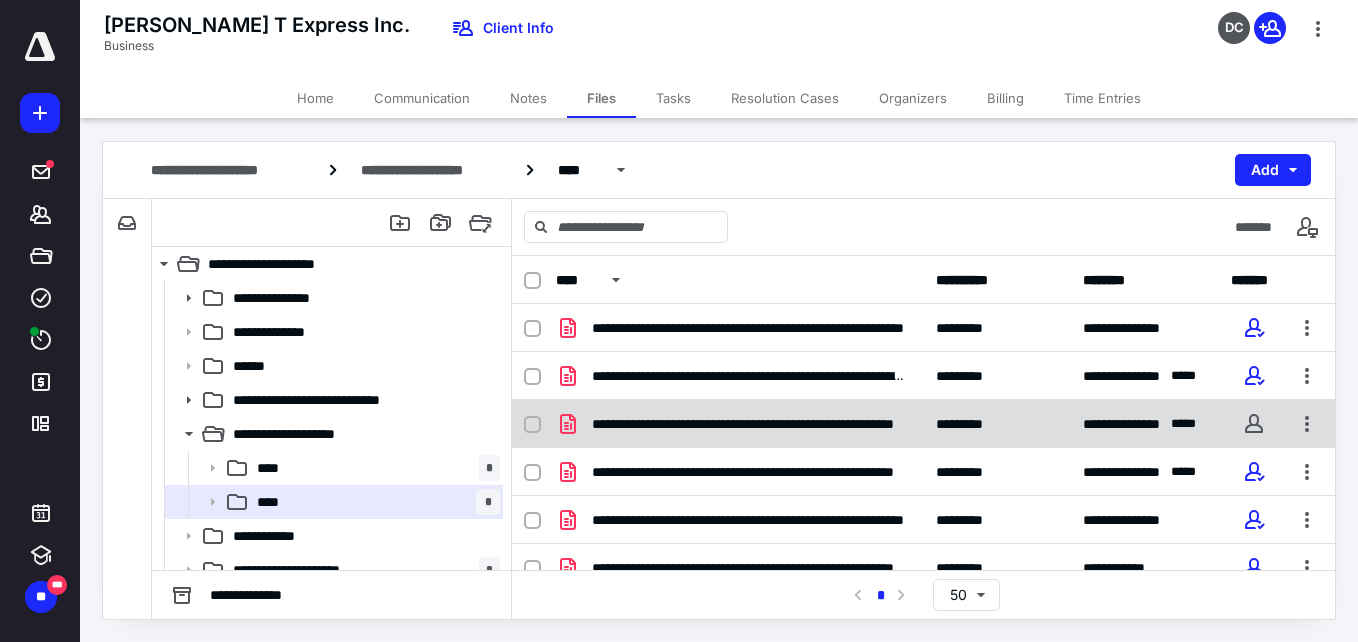 click at bounding box center (532, 425) 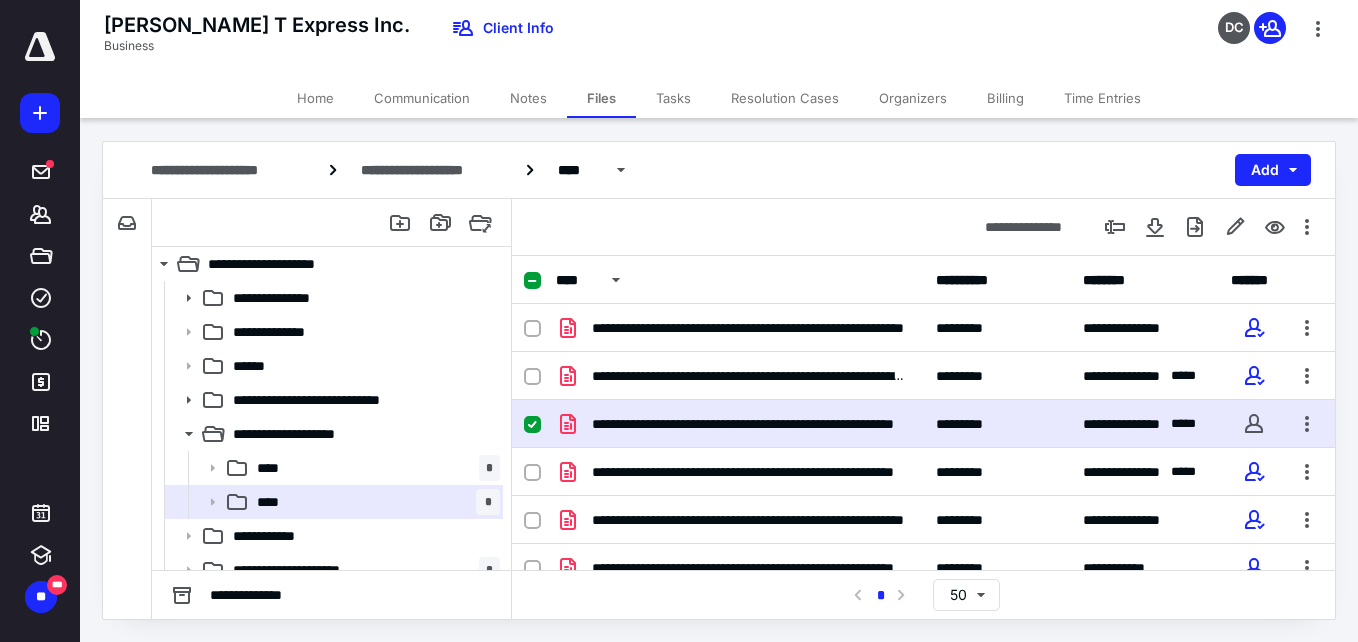 click at bounding box center (1255, 424) 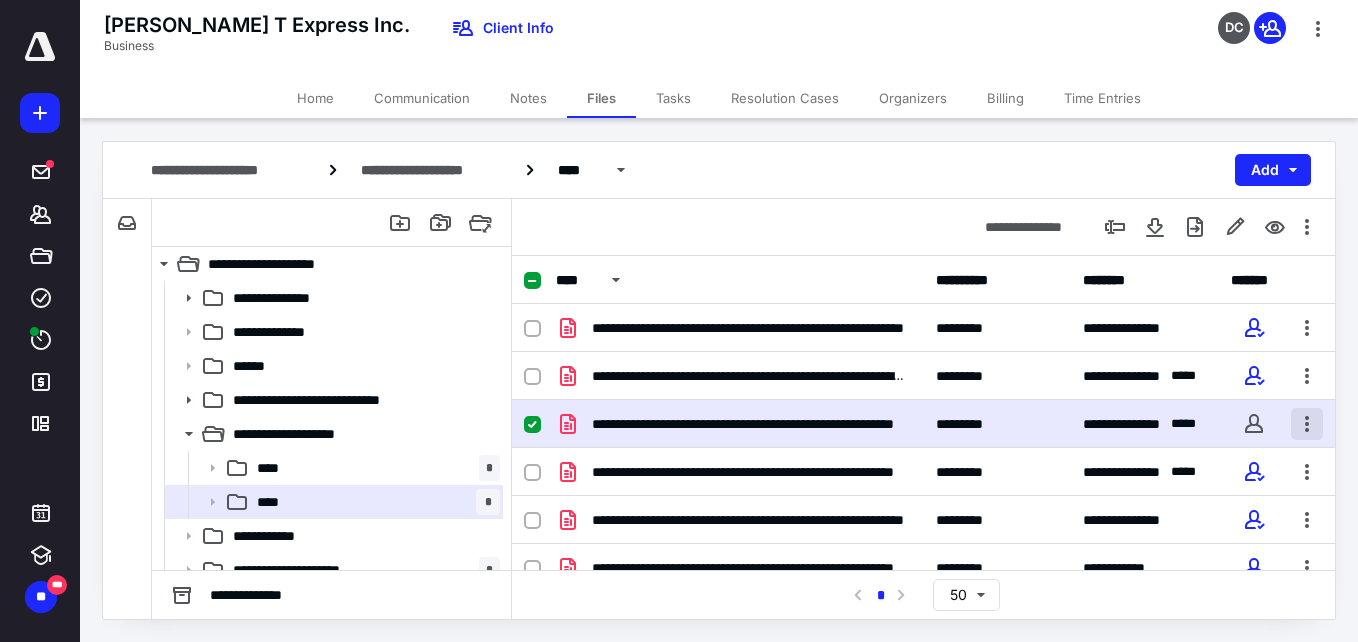 click at bounding box center (1307, 424) 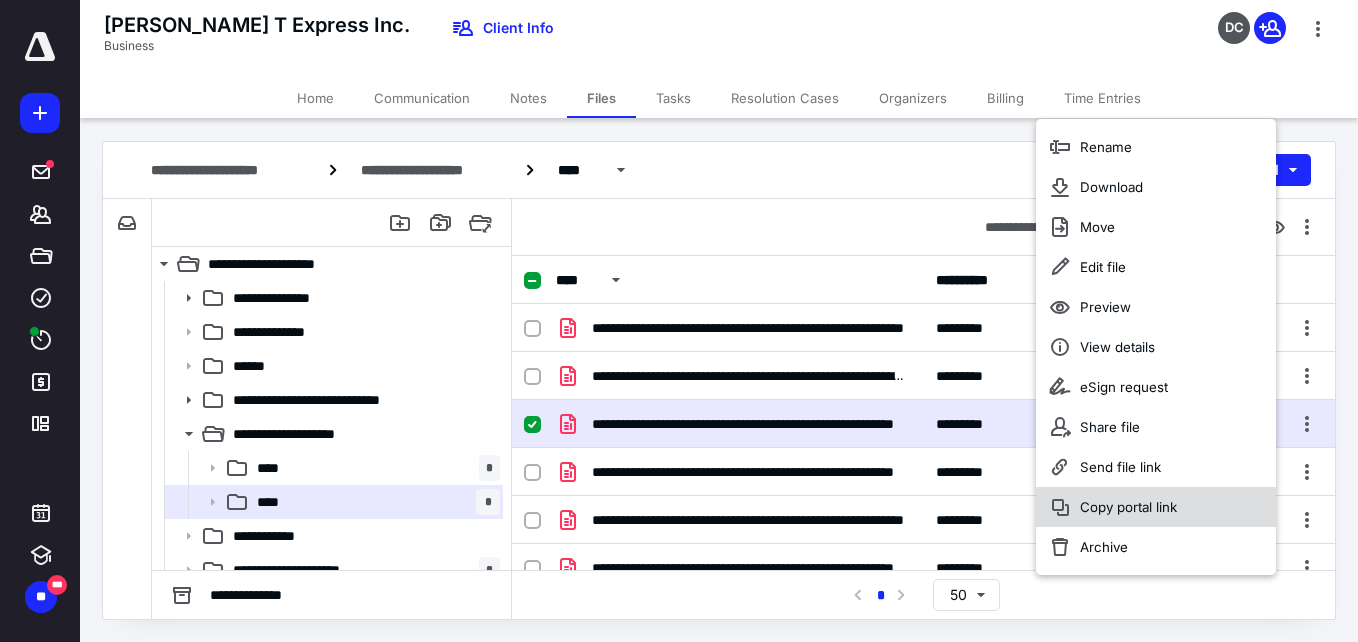 click on "Copy portal link" at bounding box center (1156, 507) 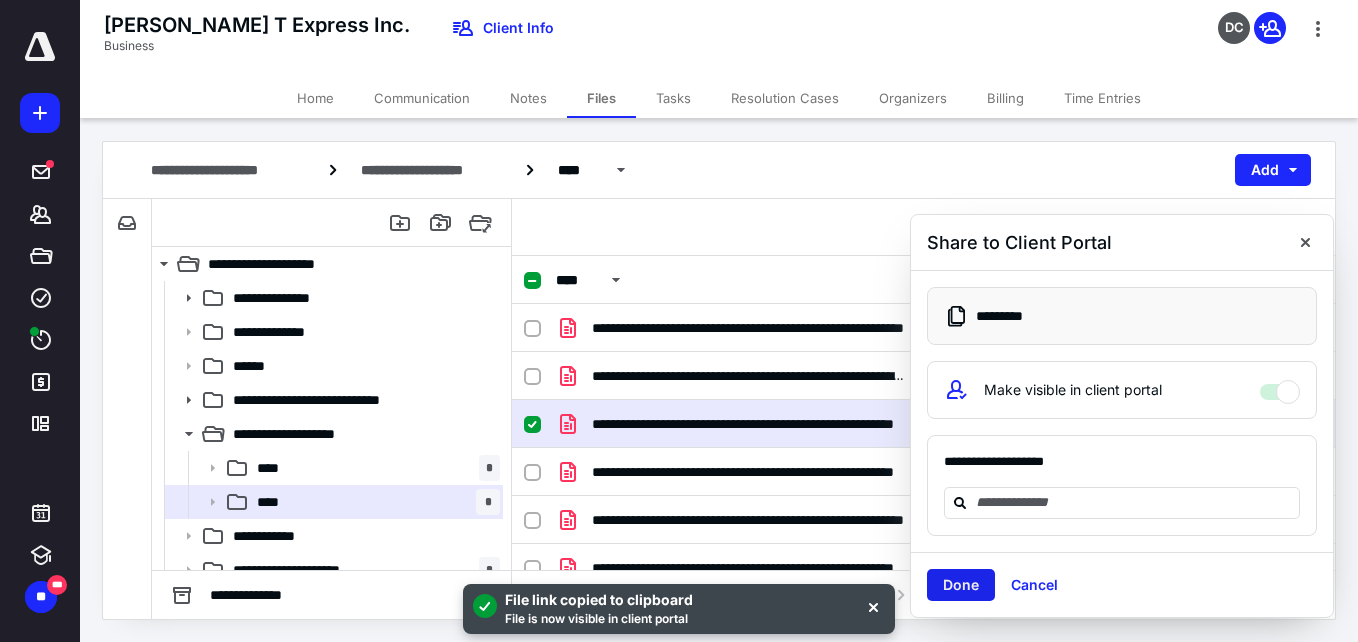 click on "Done" at bounding box center [961, 585] 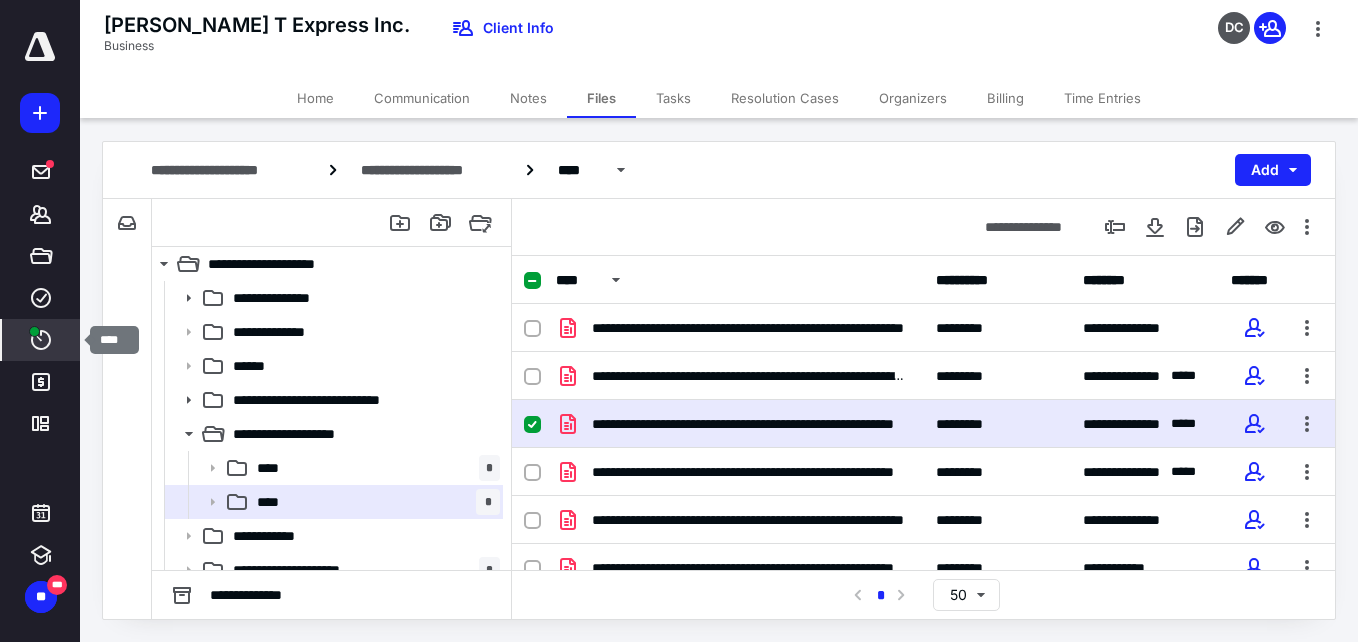 click on "****" at bounding box center (41, 340) 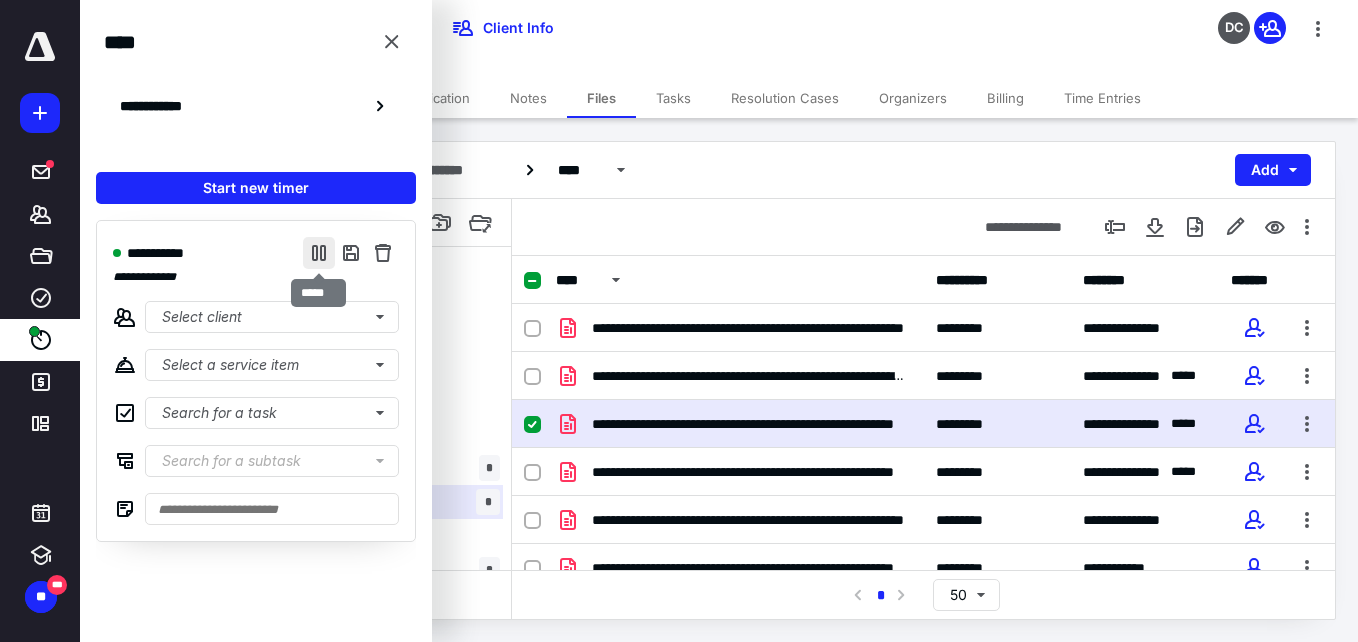click at bounding box center [319, 253] 